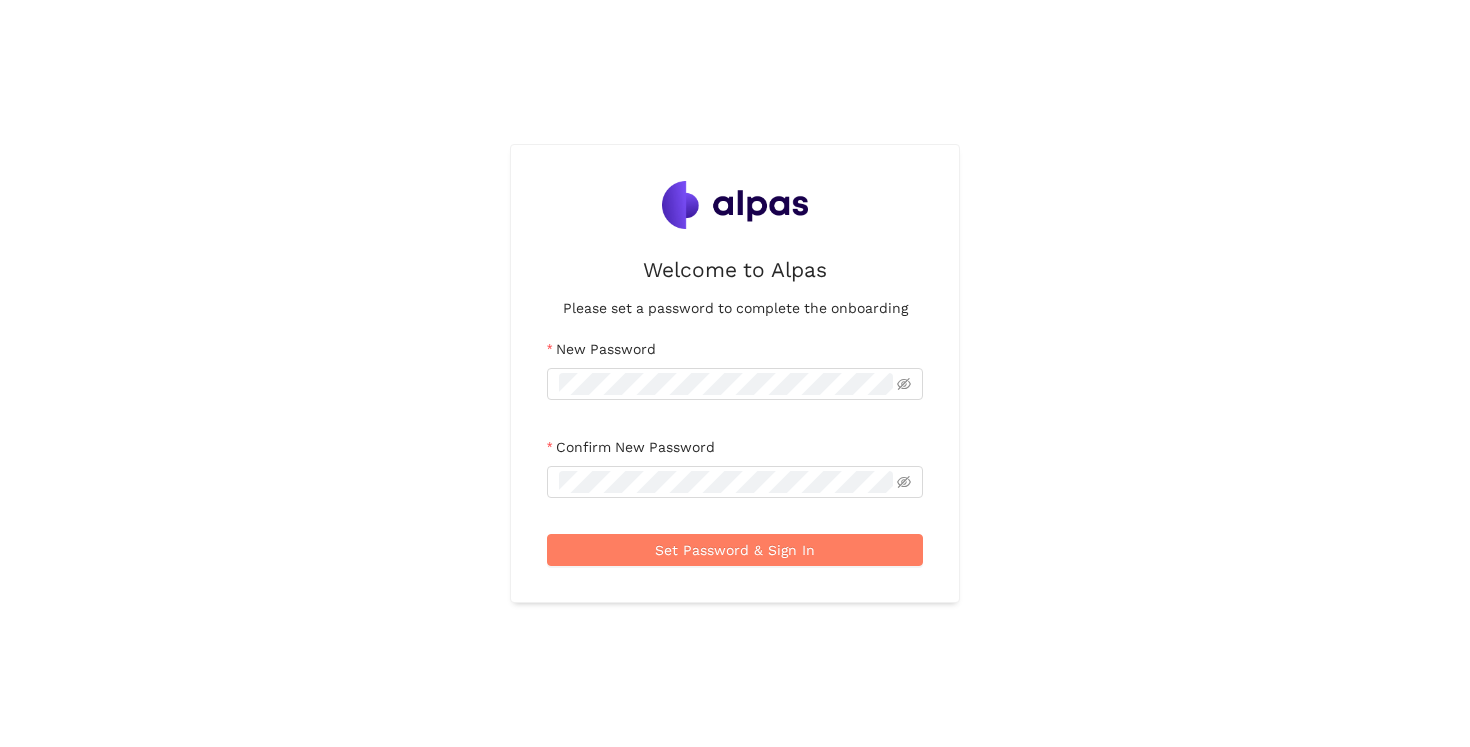 scroll, scrollTop: 0, scrollLeft: 0, axis: both 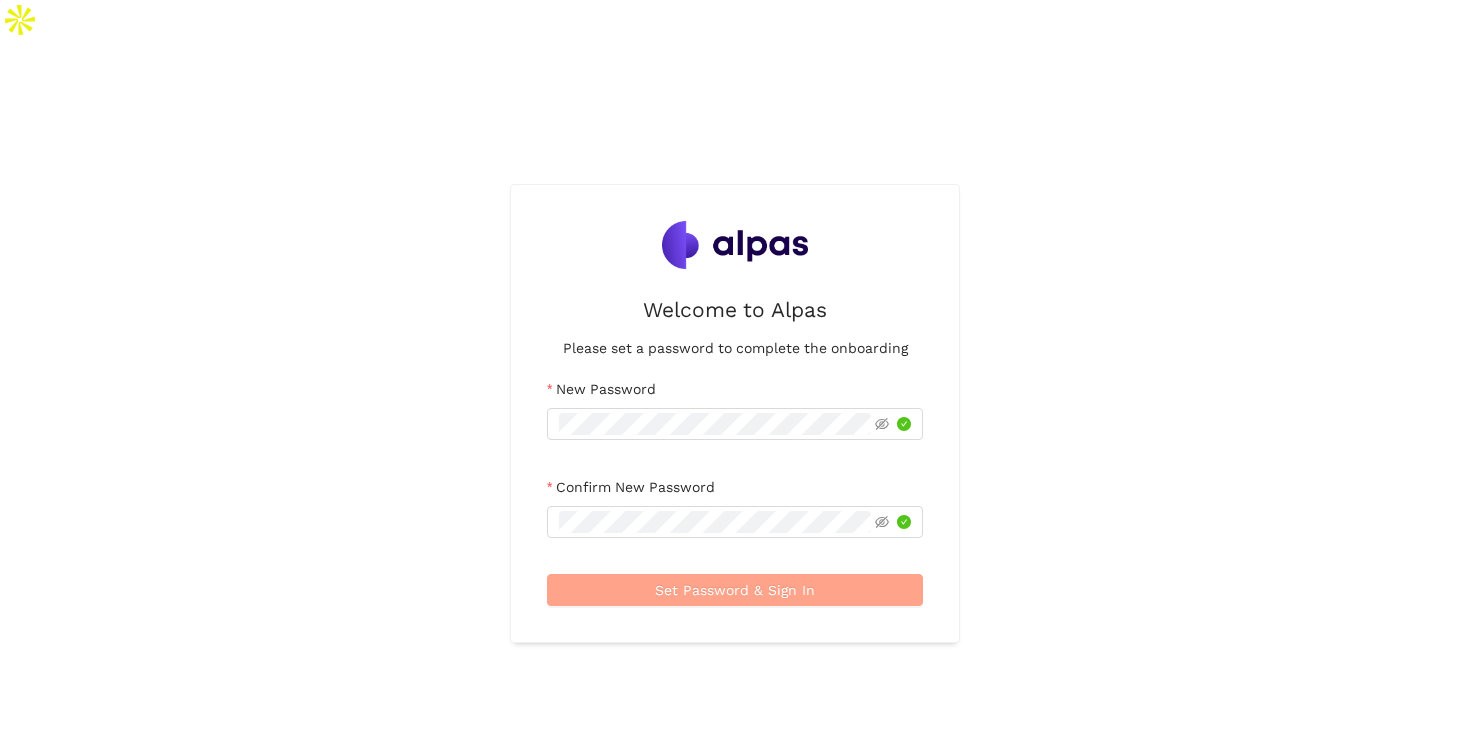 click on "Set Password & Sign In" at bounding box center (735, 590) 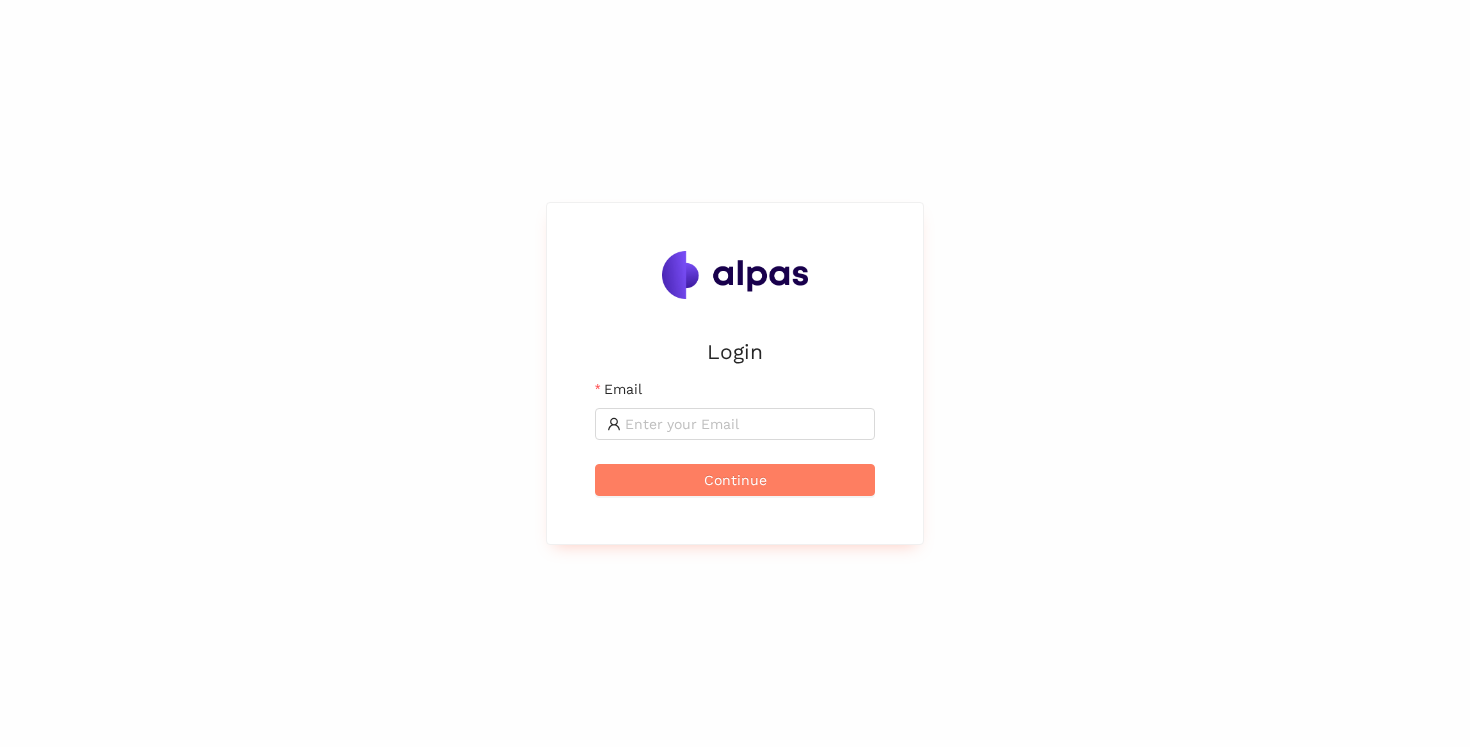scroll, scrollTop: 0, scrollLeft: 0, axis: both 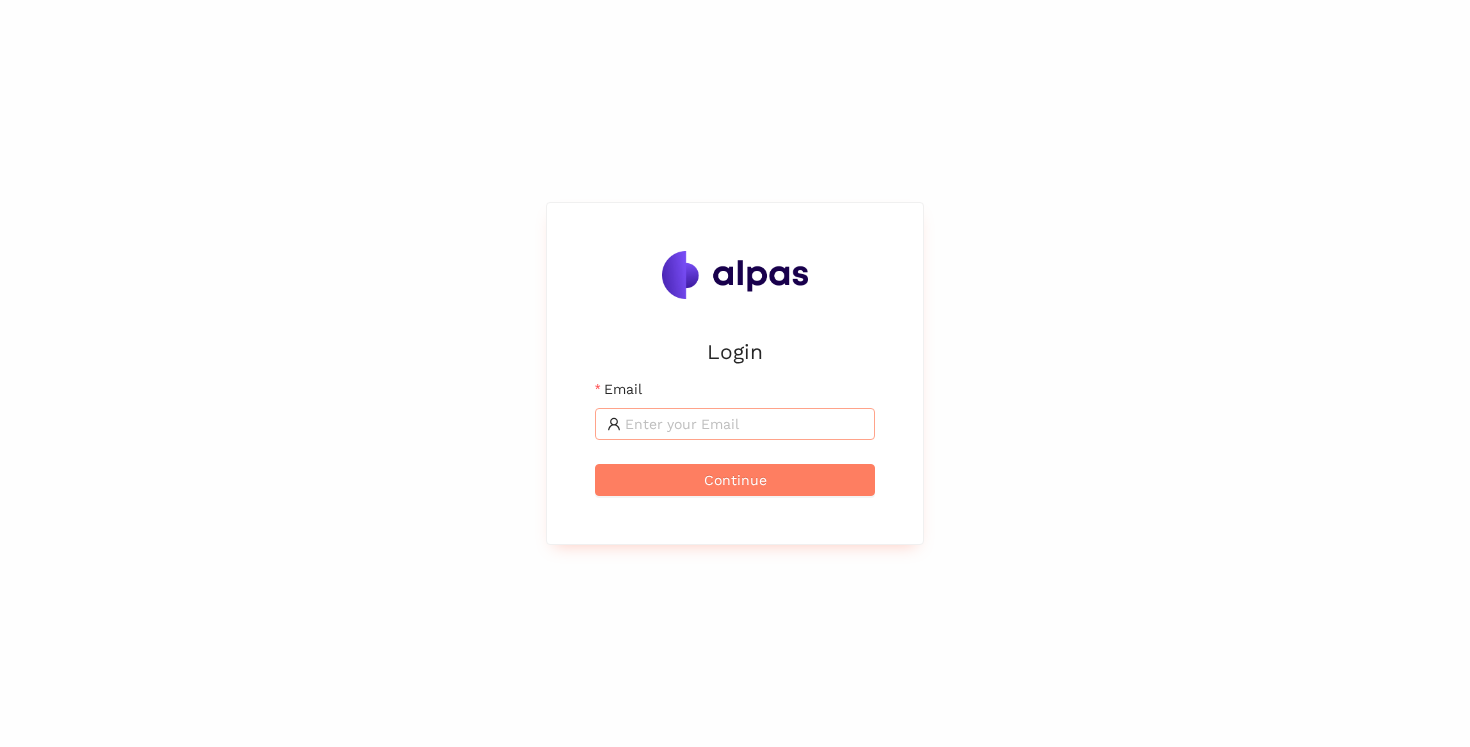 click at bounding box center (735, 424) 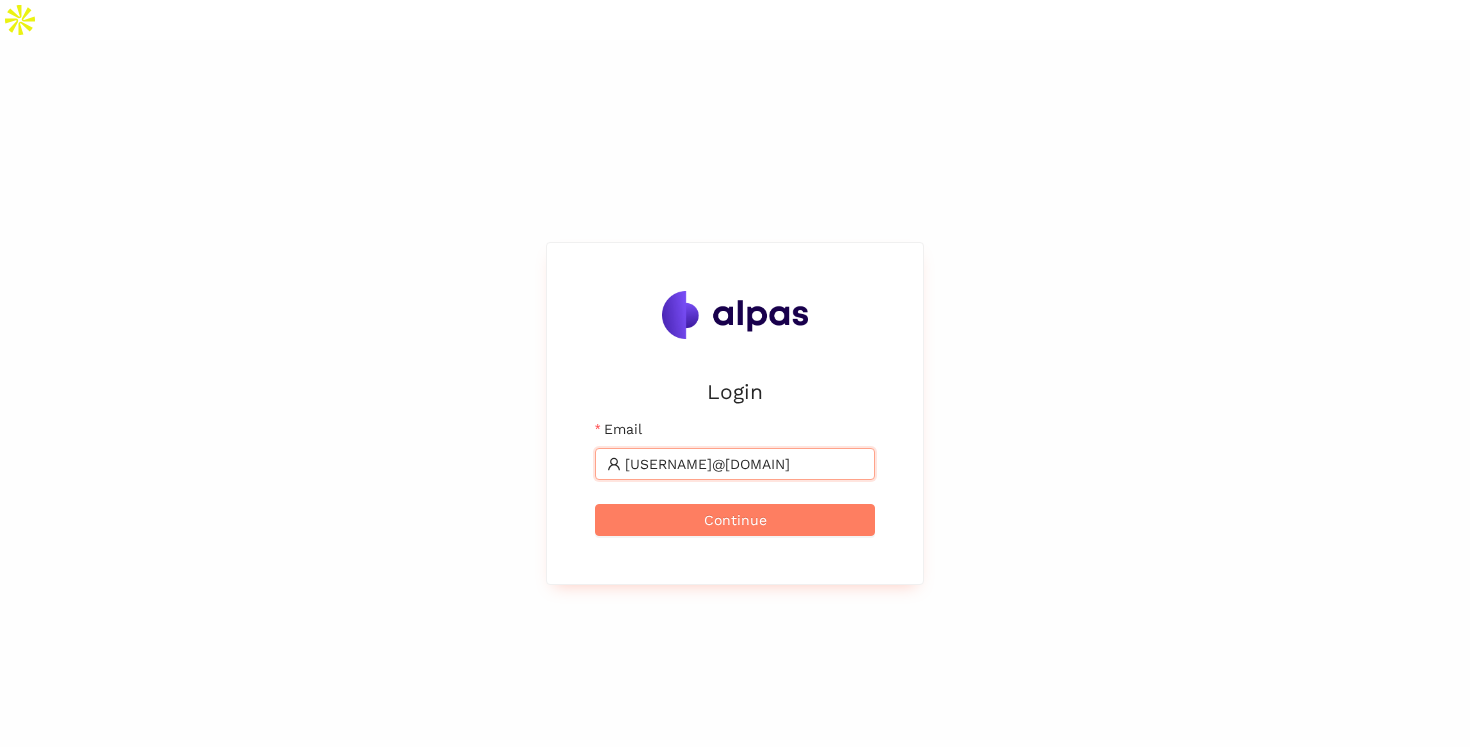 type on "[USERNAME]@[DOMAIN]" 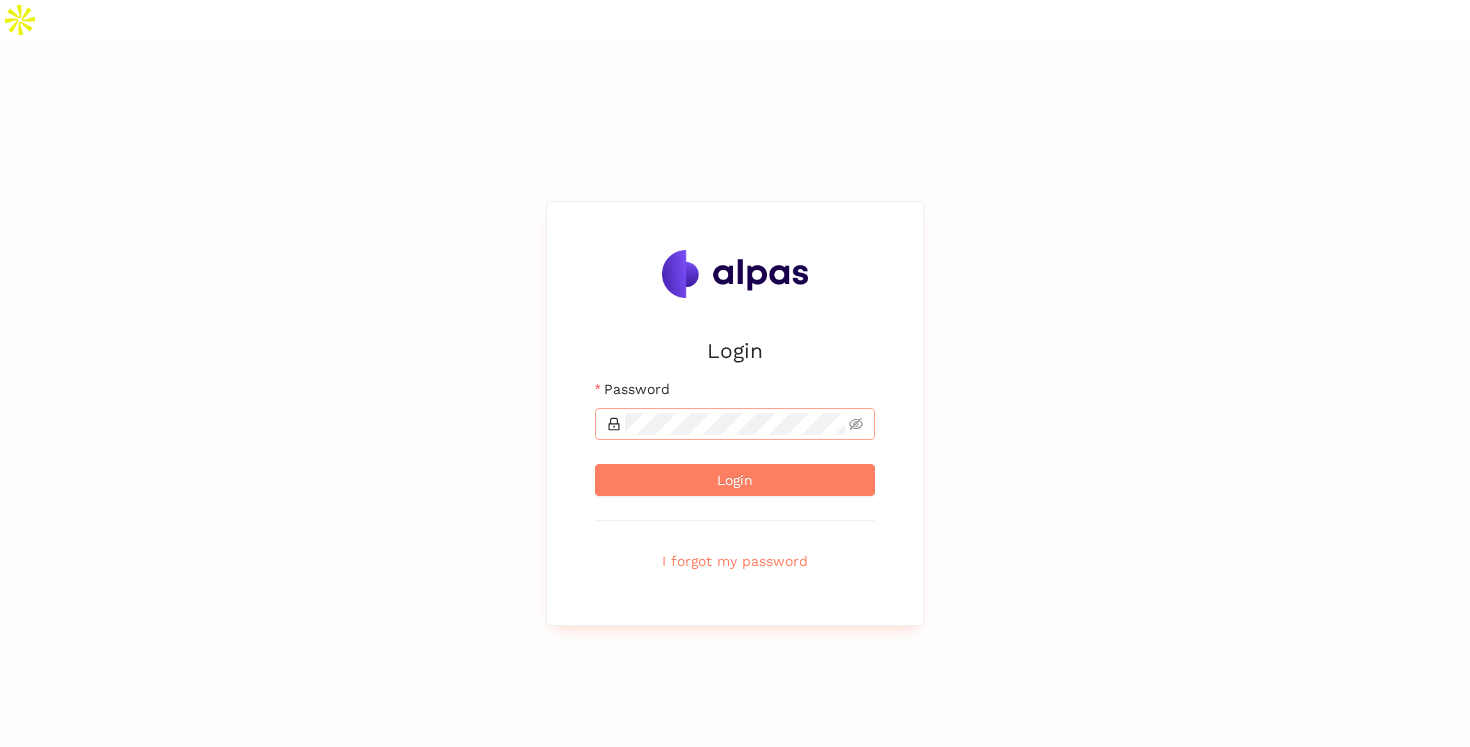 click at bounding box center [735, 424] 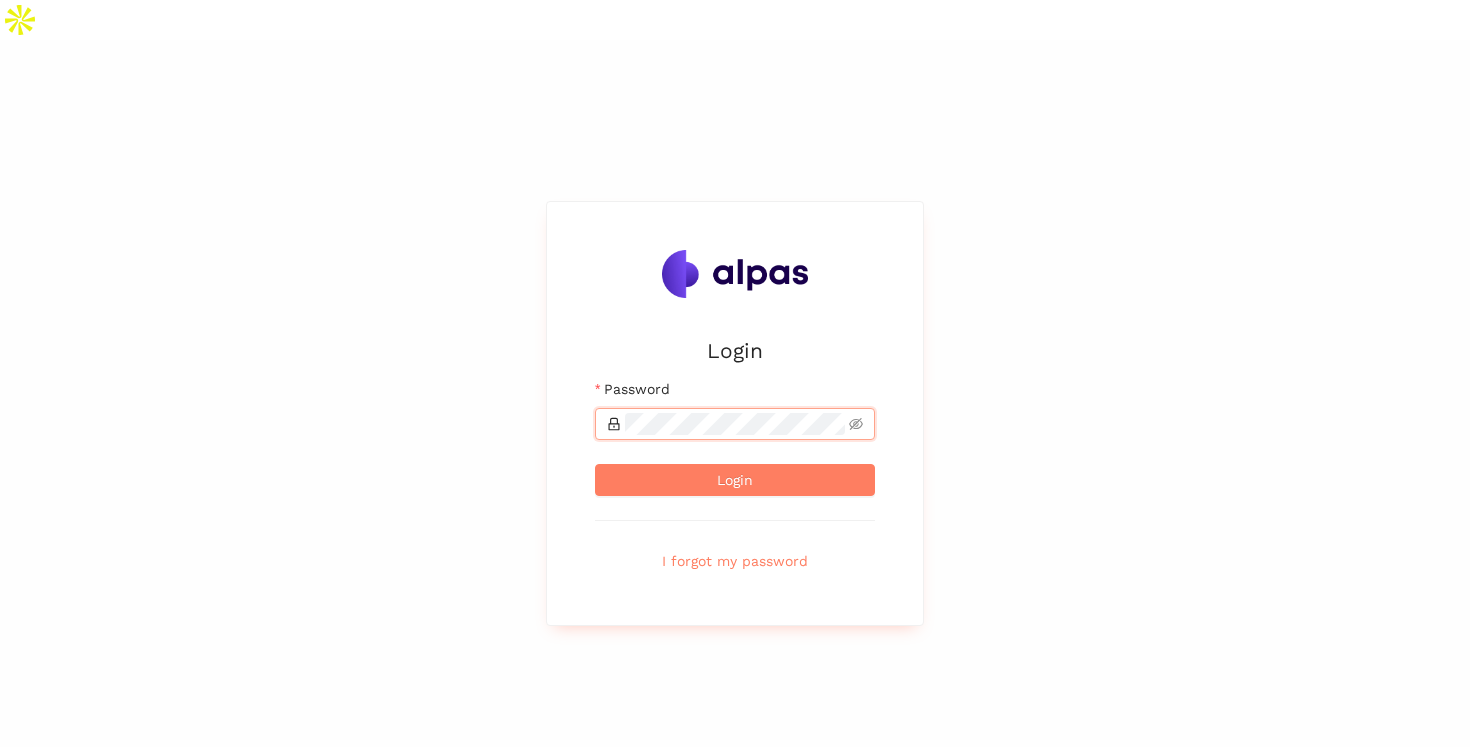 click on "Login" at bounding box center [735, 480] 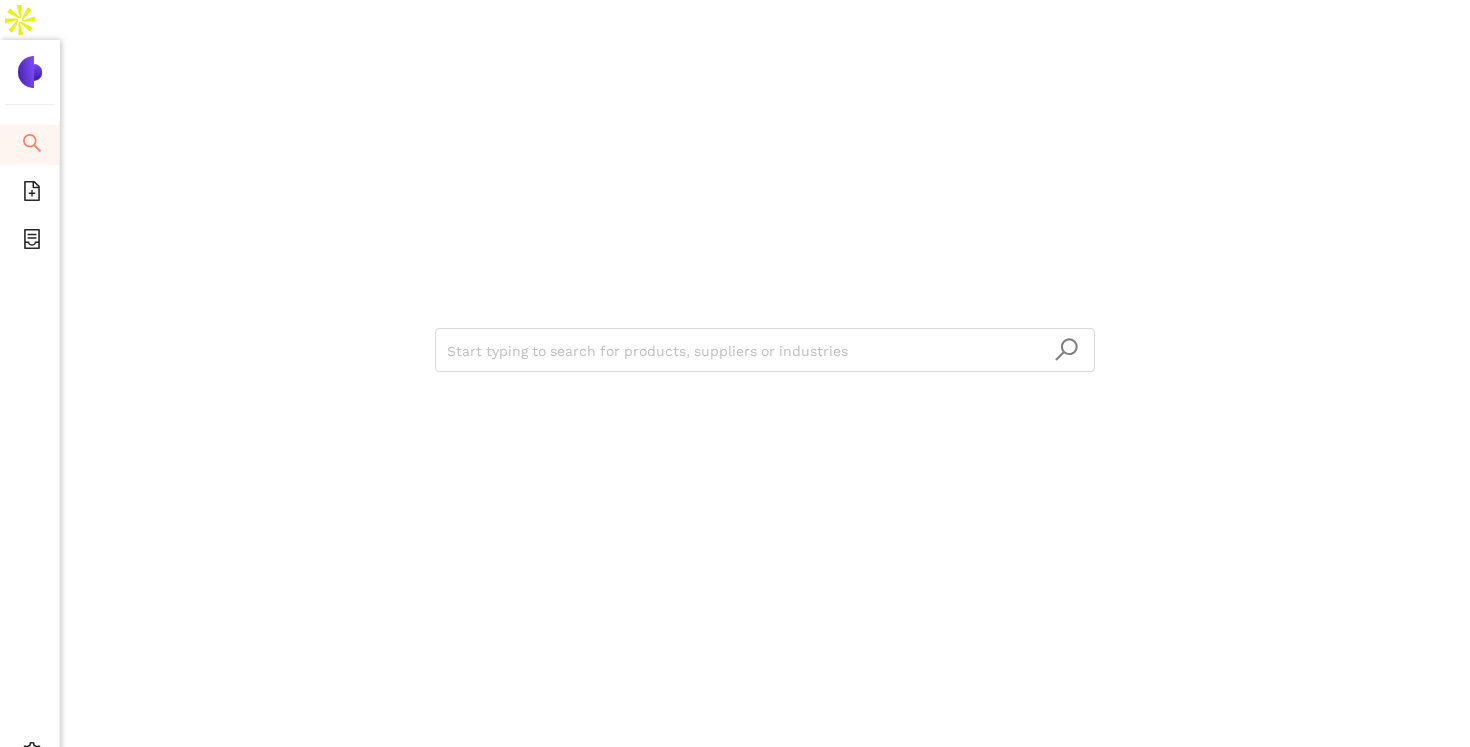 click on "Start typing to search for products, suppliers or industries" at bounding box center [765, 413] 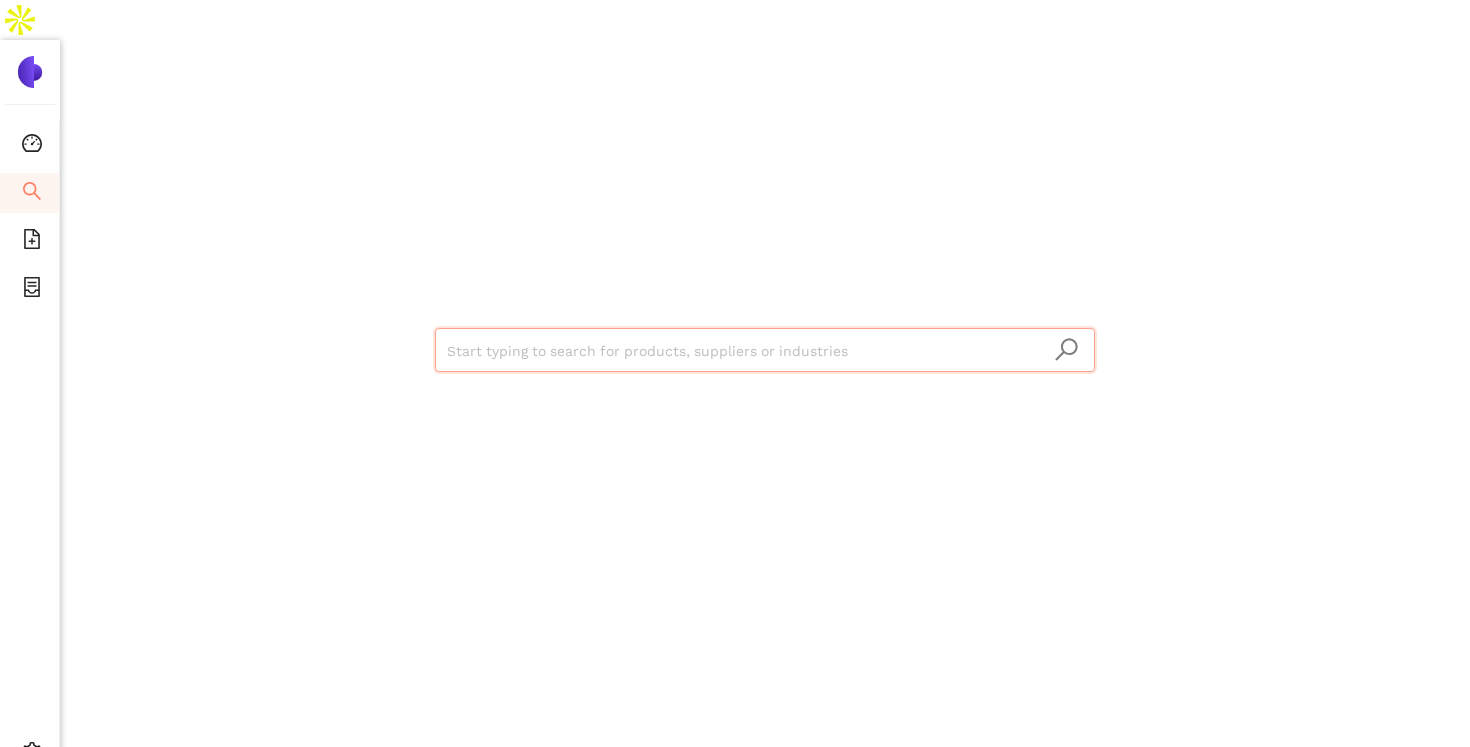 click on "Start typing to search for products, suppliers or industries" at bounding box center (765, 347) 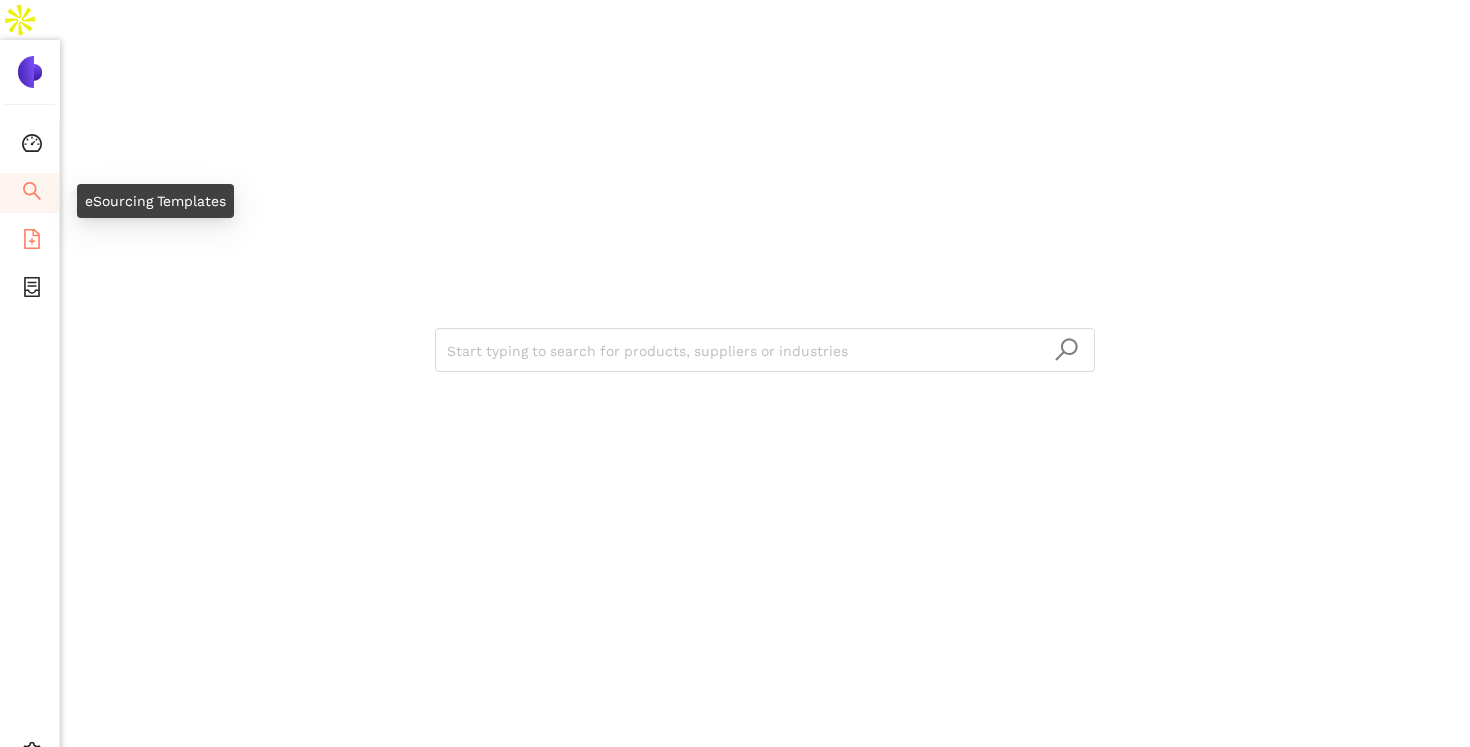 click 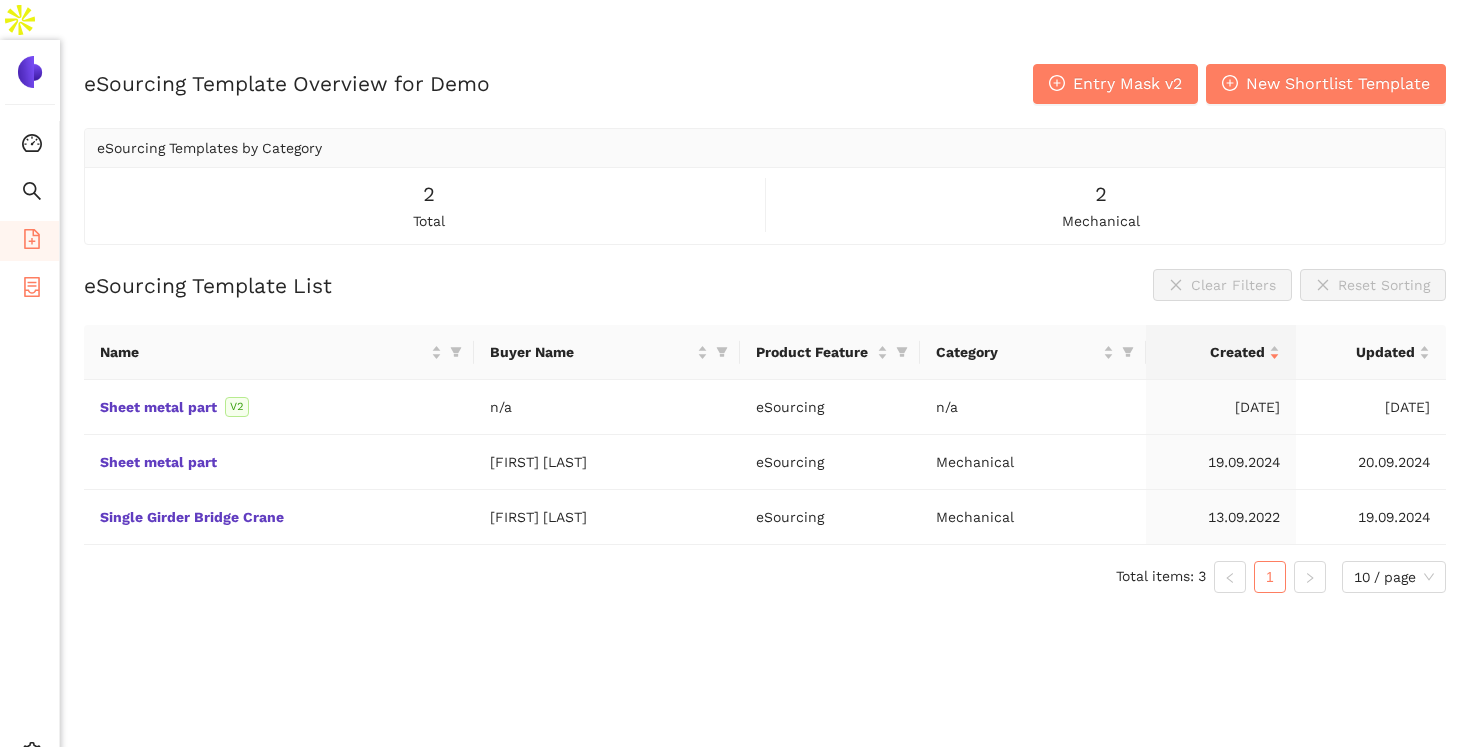 click 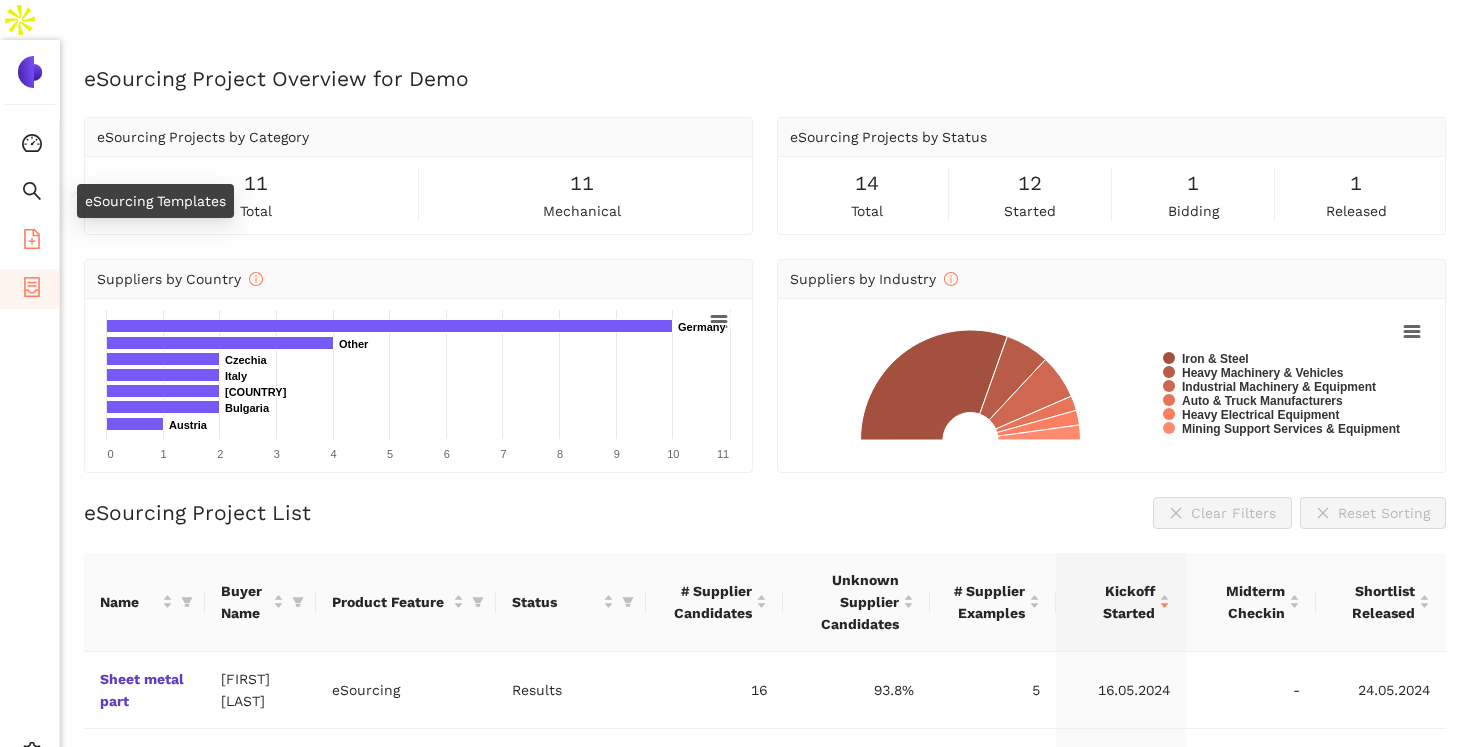 click at bounding box center [32, 242] 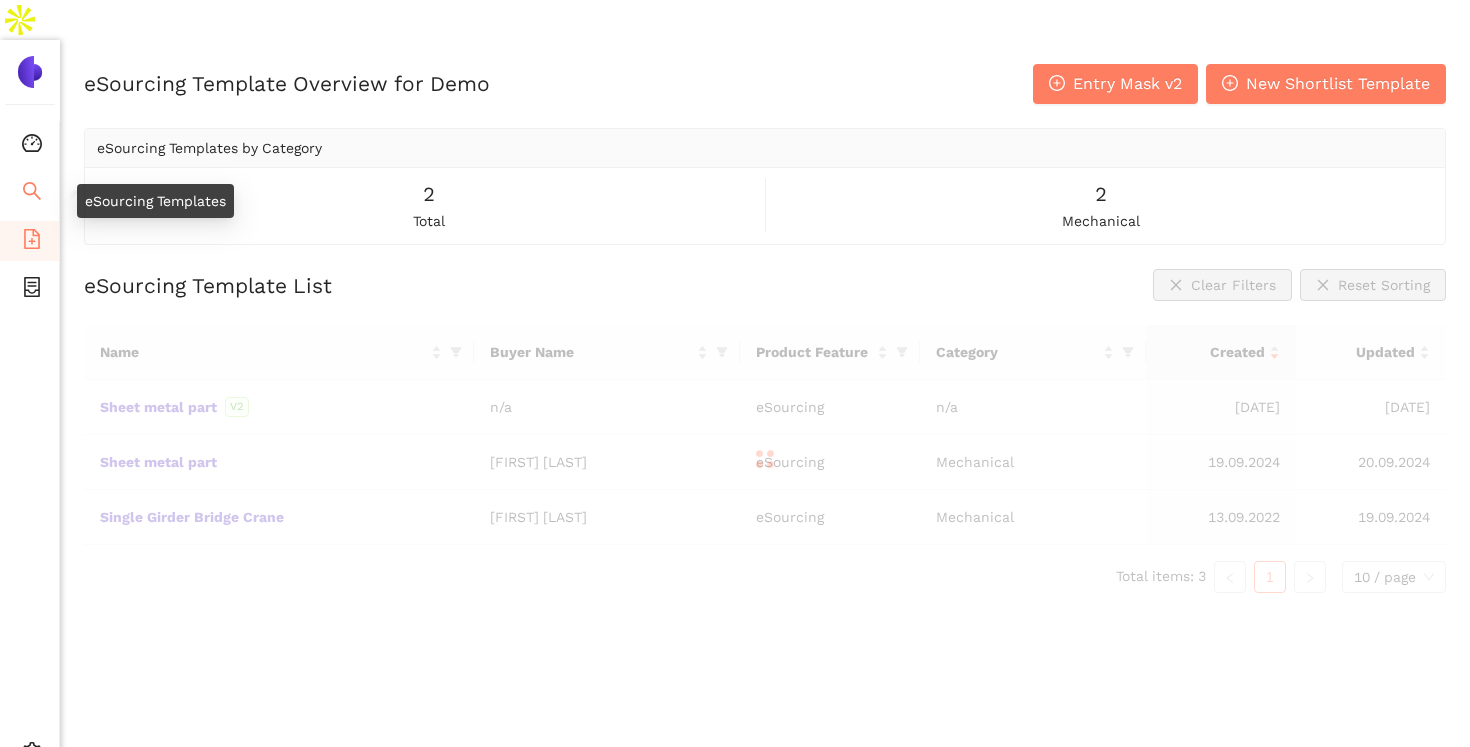 click 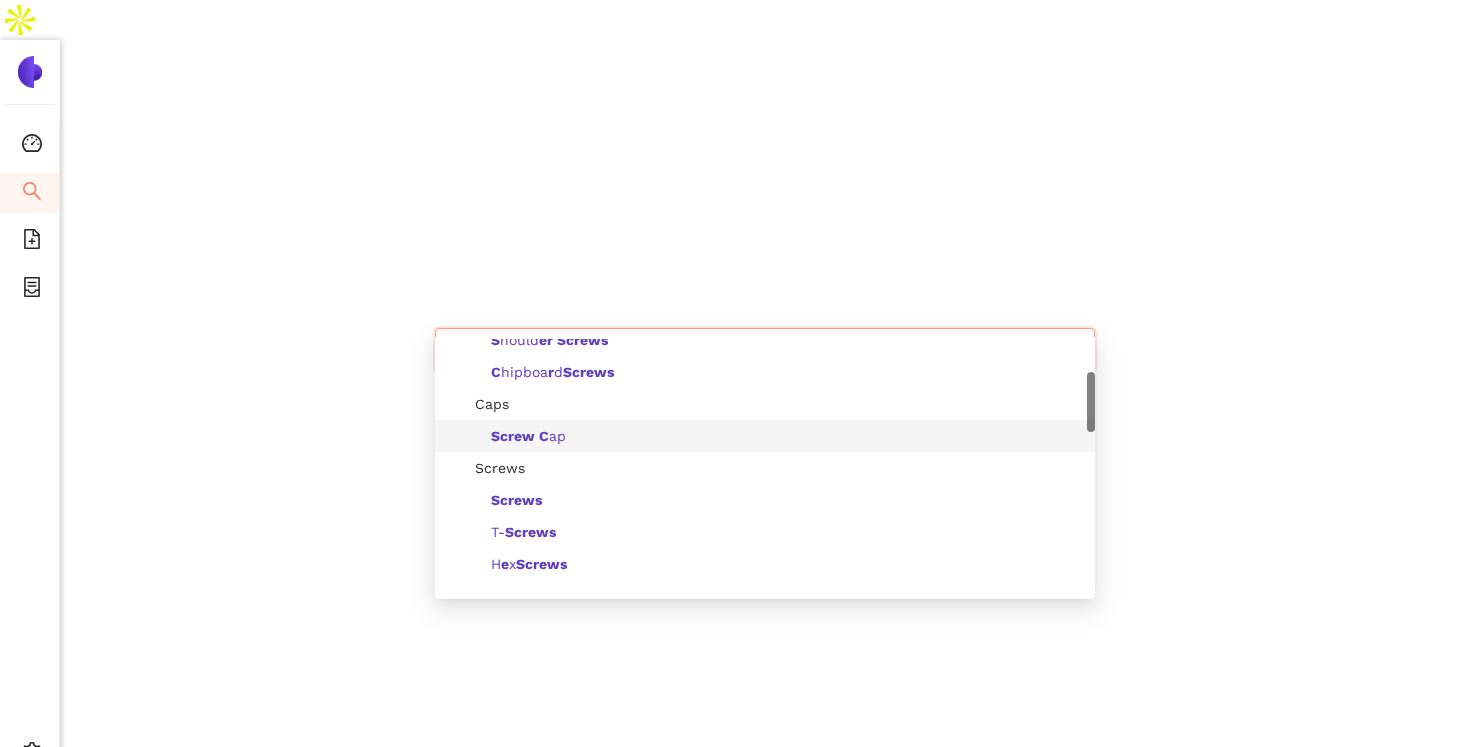 scroll, scrollTop: 0, scrollLeft: 0, axis: both 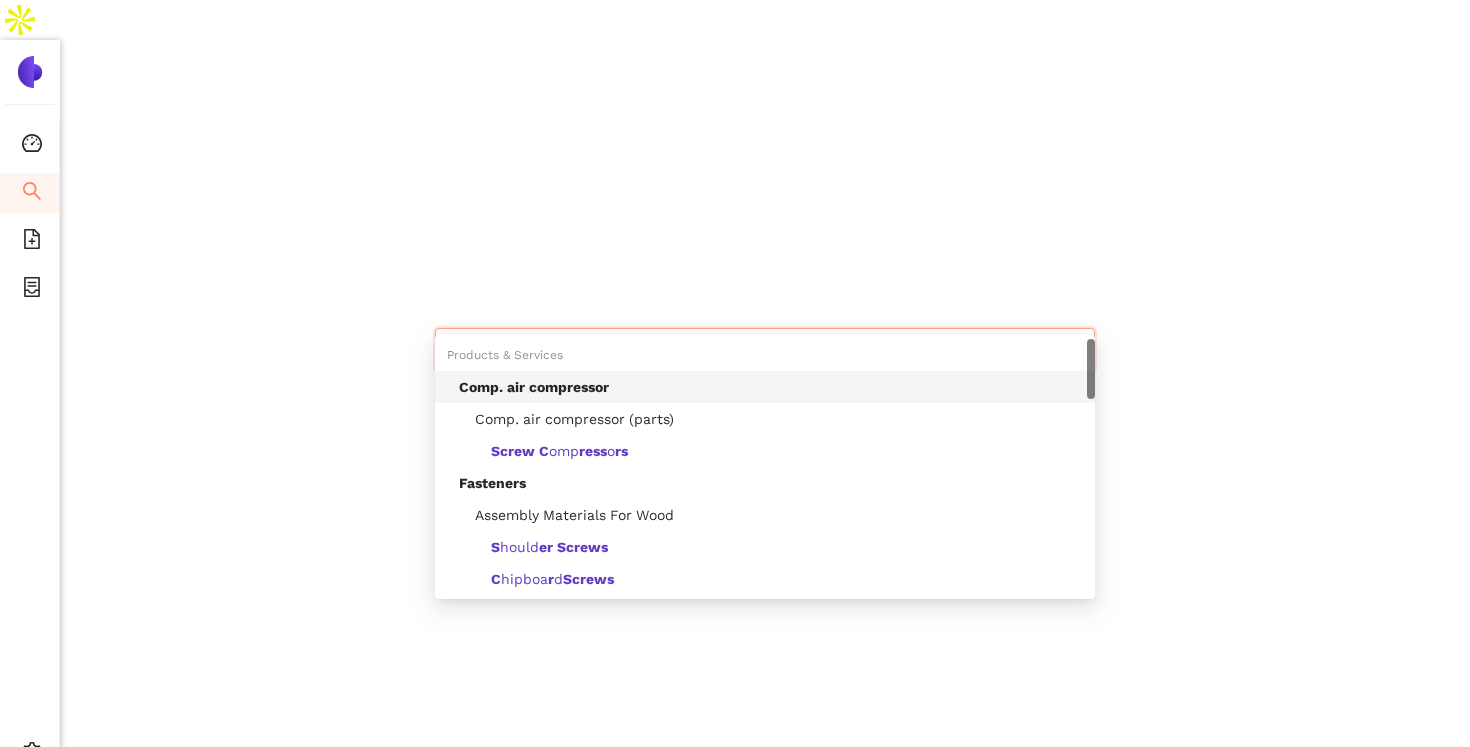 click on "screws" at bounding box center [765, 351] 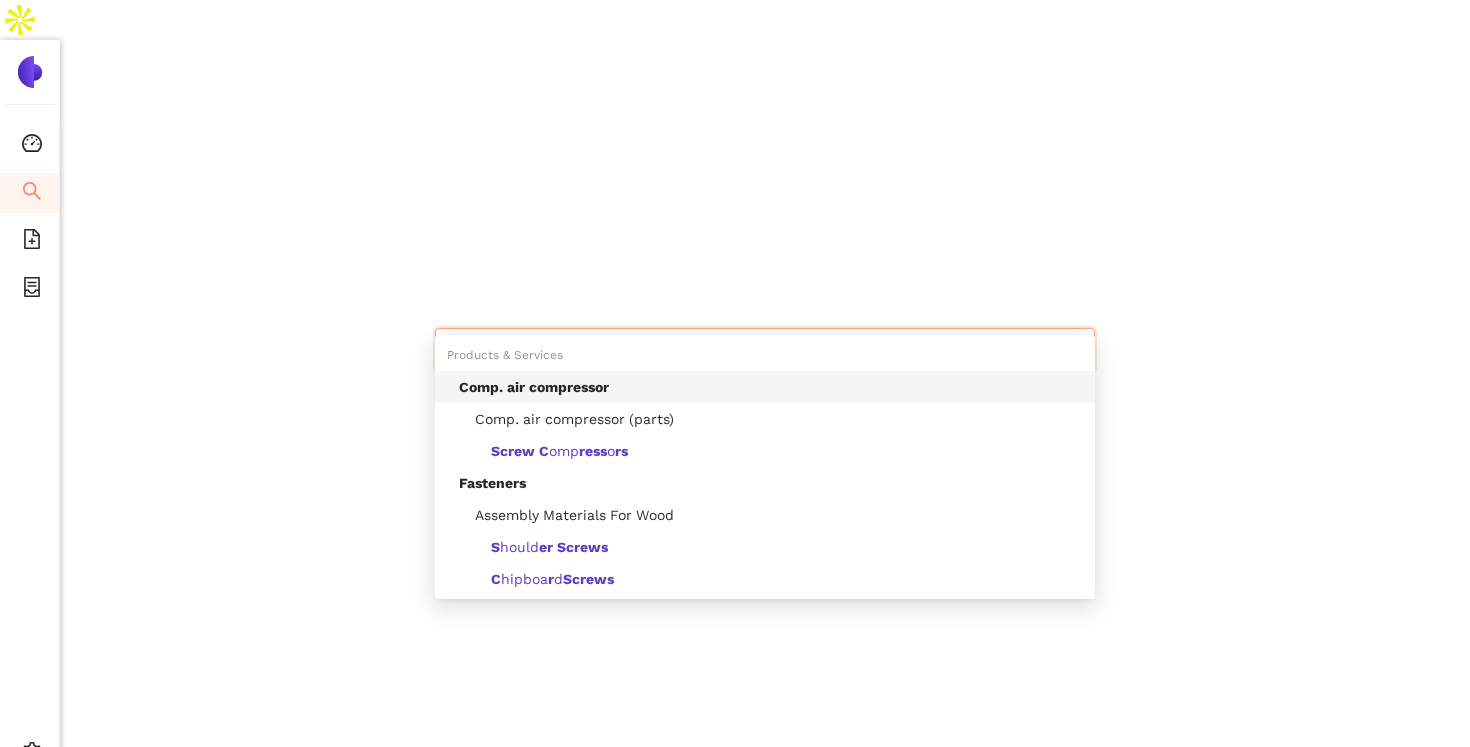 type on "screws" 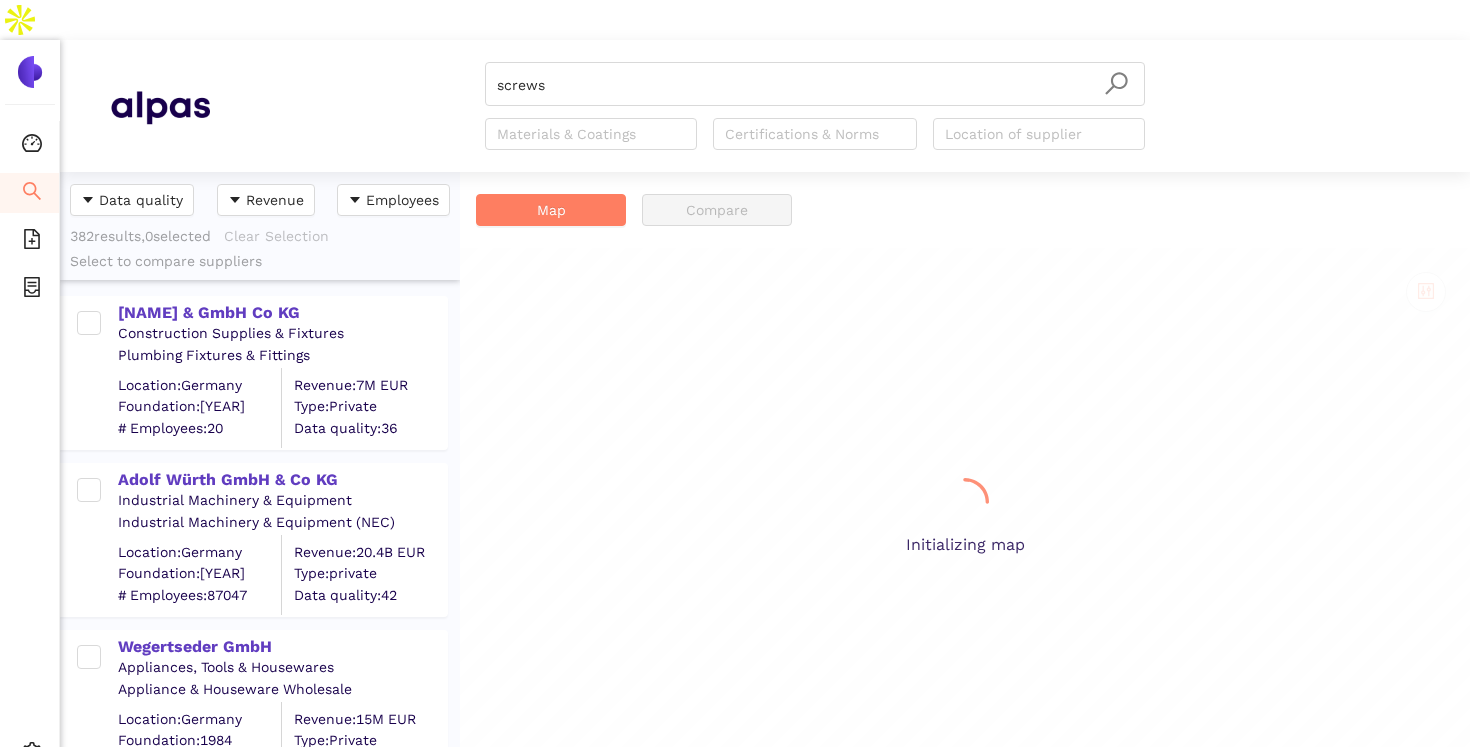 click on "Initializing map" at bounding box center (965, 517) 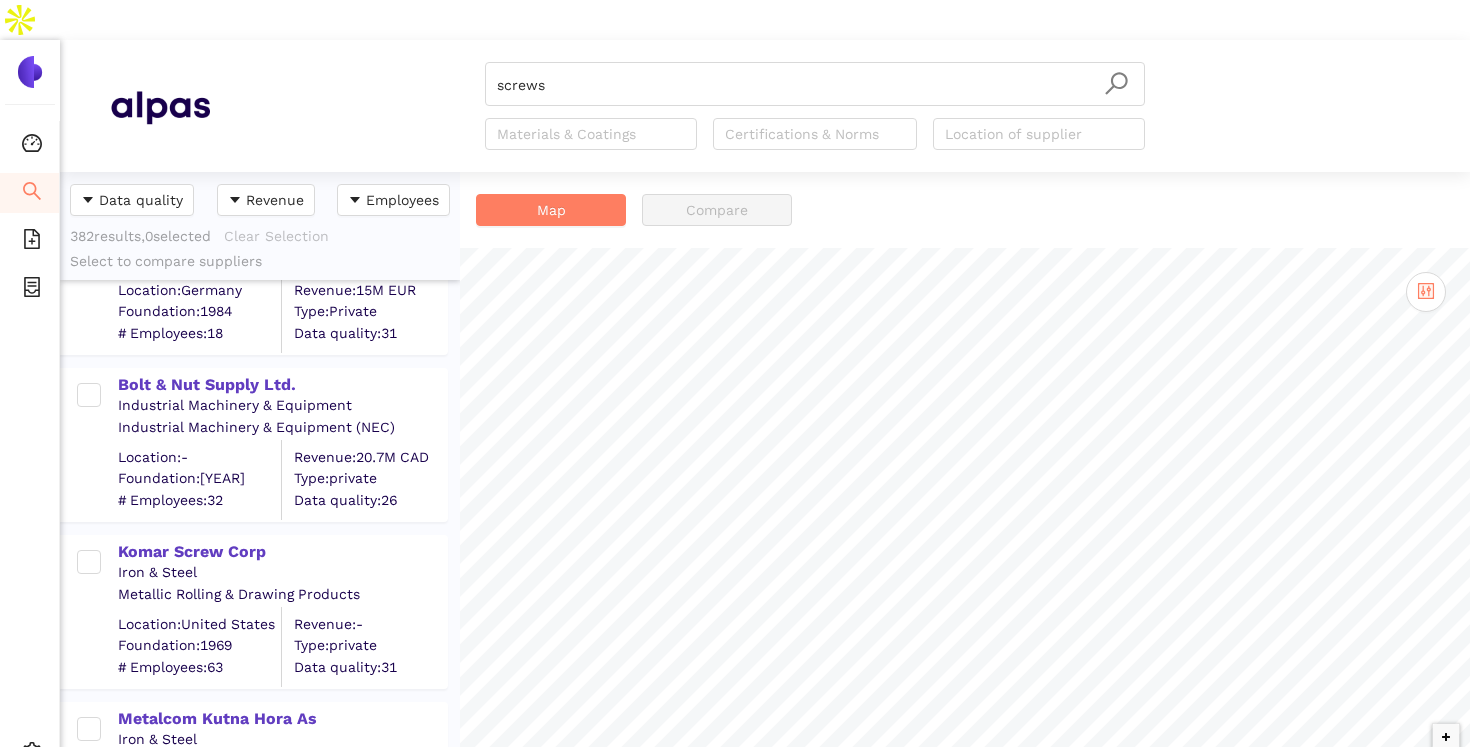 scroll, scrollTop: 443, scrollLeft: 0, axis: vertical 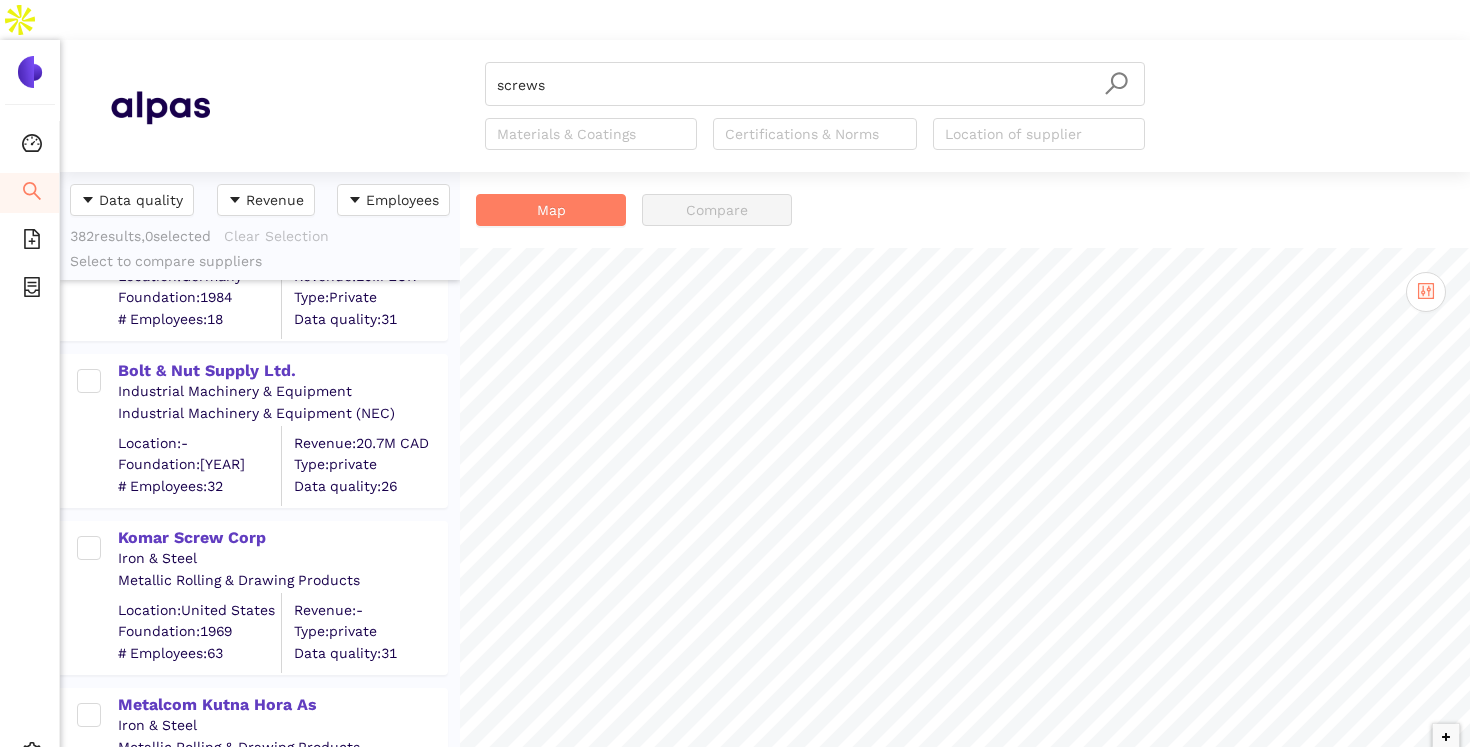 click on "Revenue:  20.7M CAD" at bounding box center (370, 443) 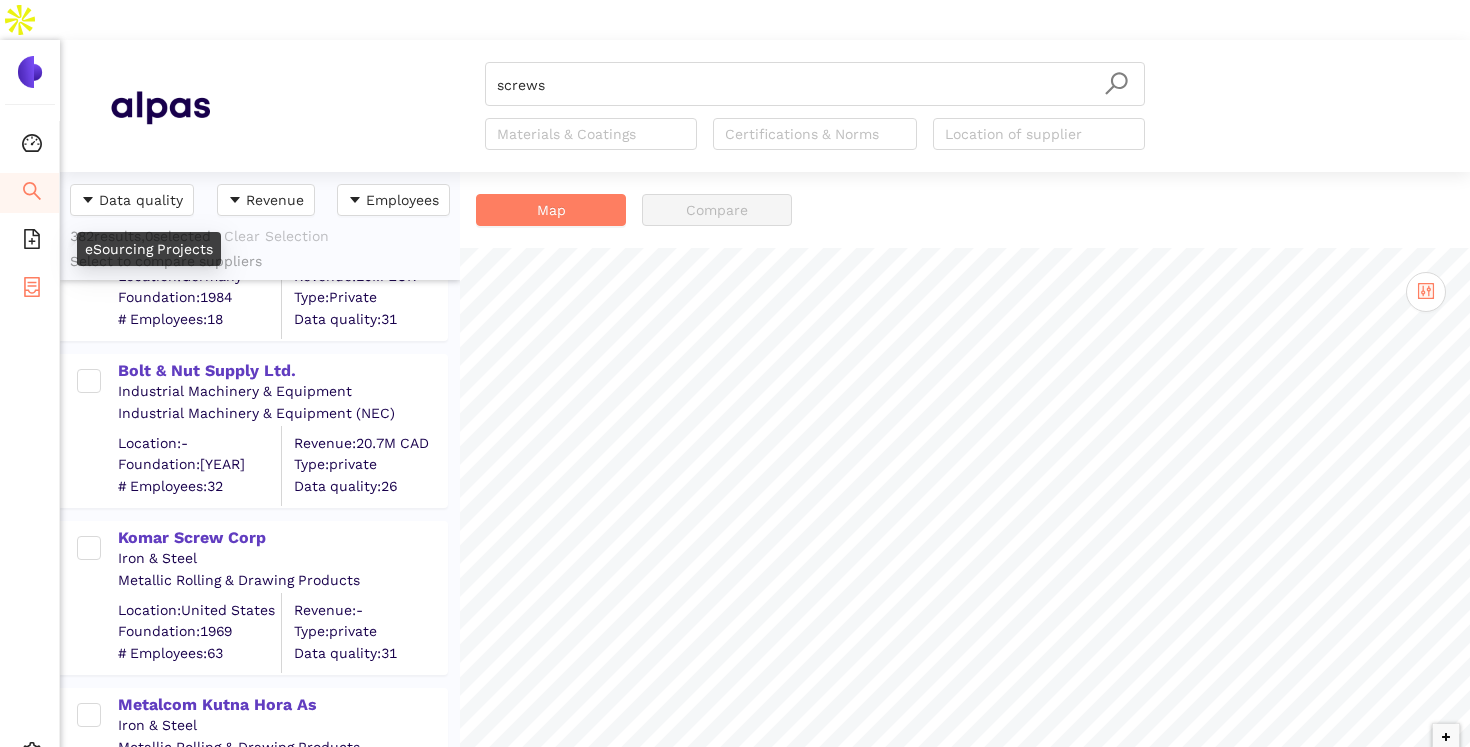click 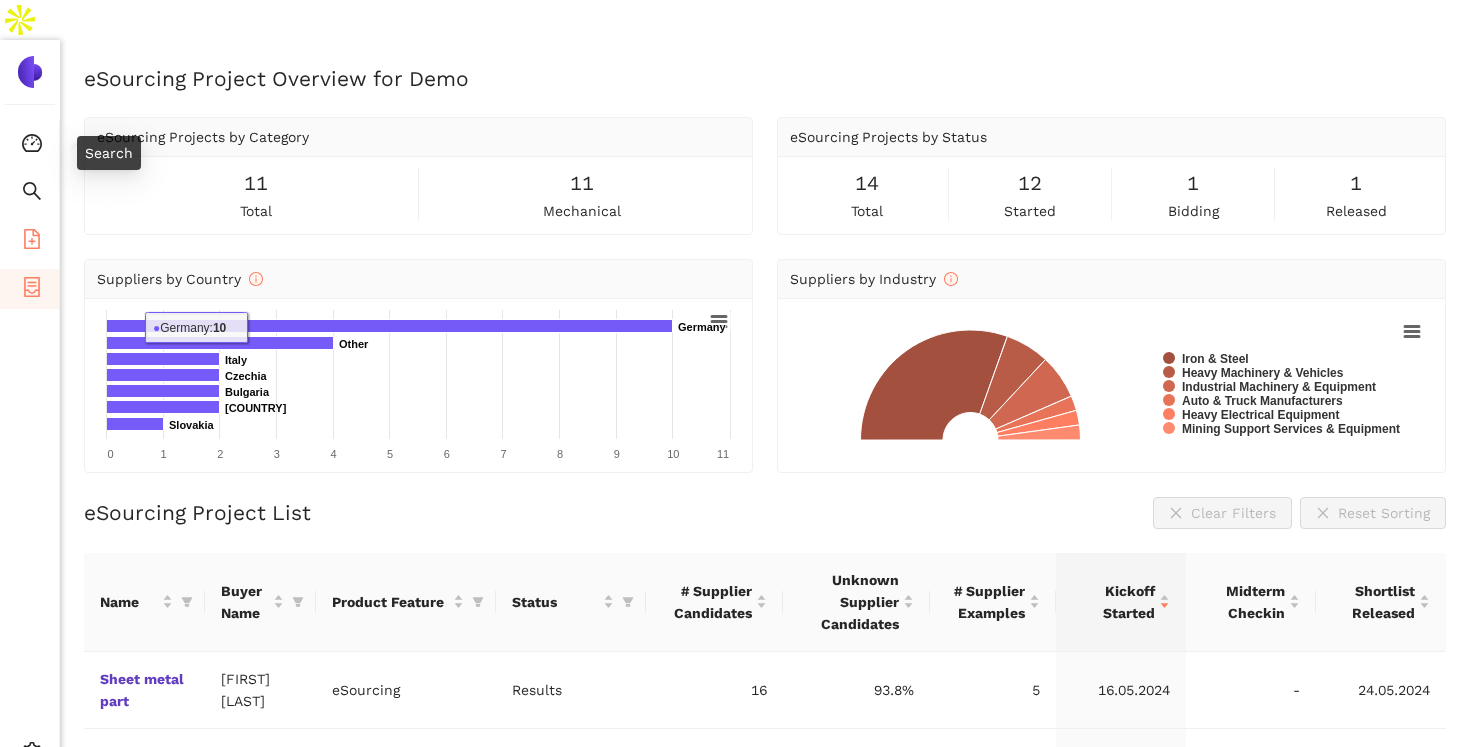 click 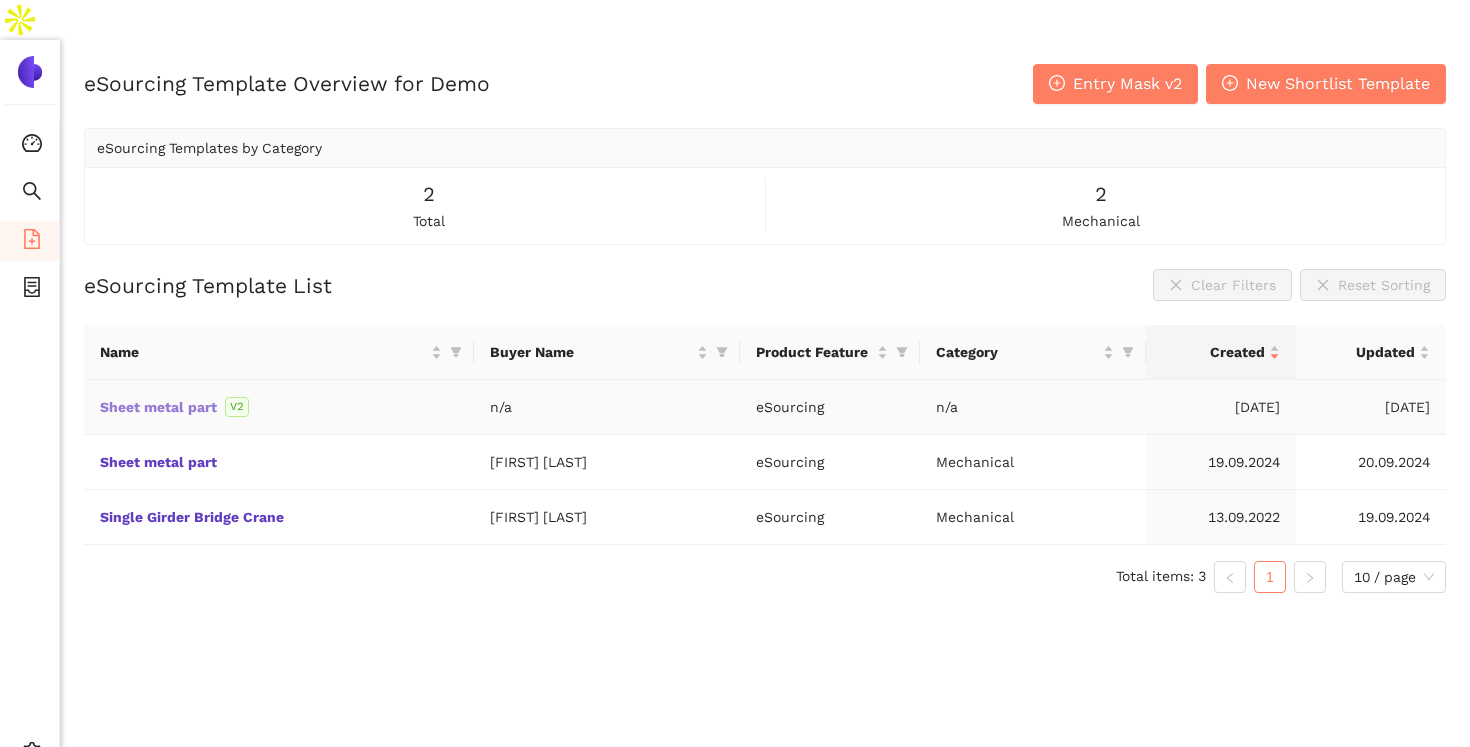 click on "Sheet metal part" at bounding box center (0, 0) 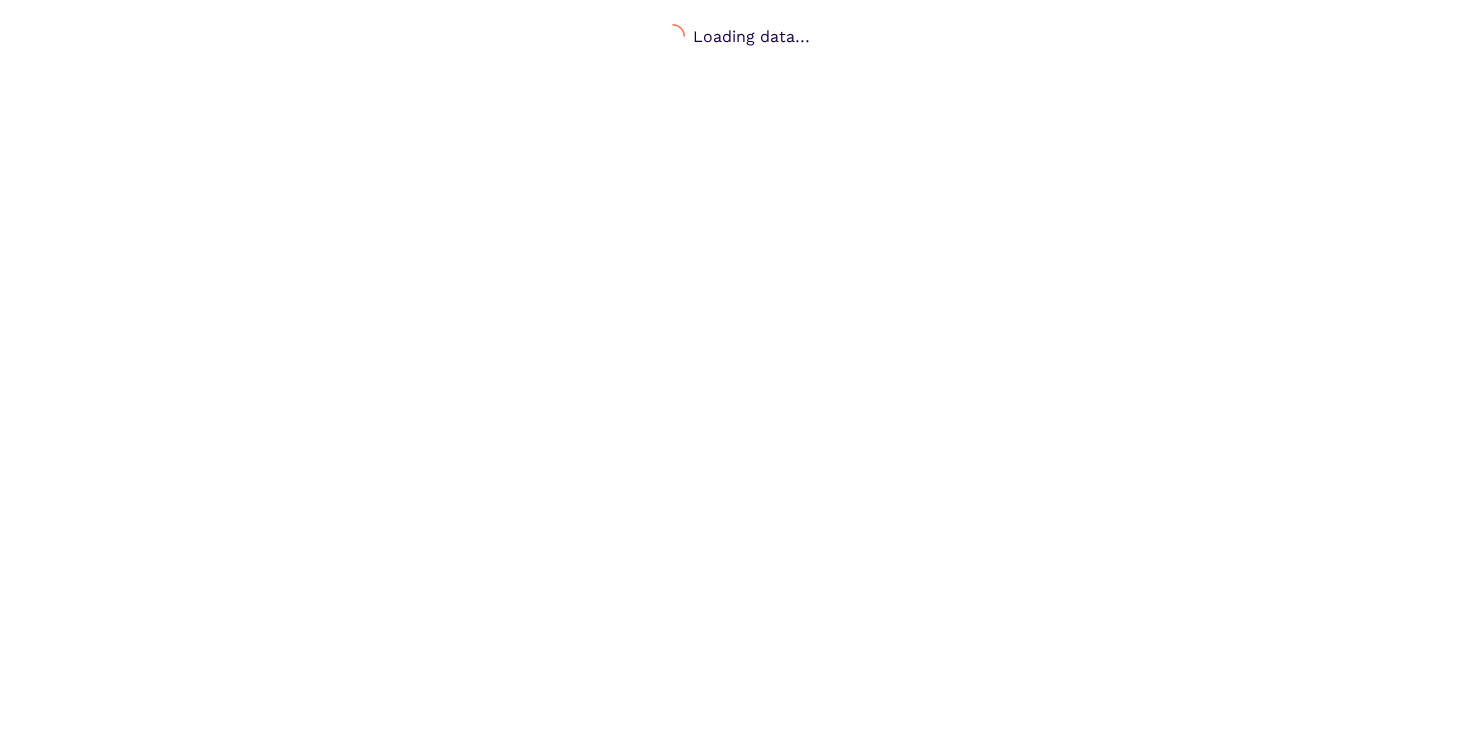 scroll, scrollTop: 0, scrollLeft: 0, axis: both 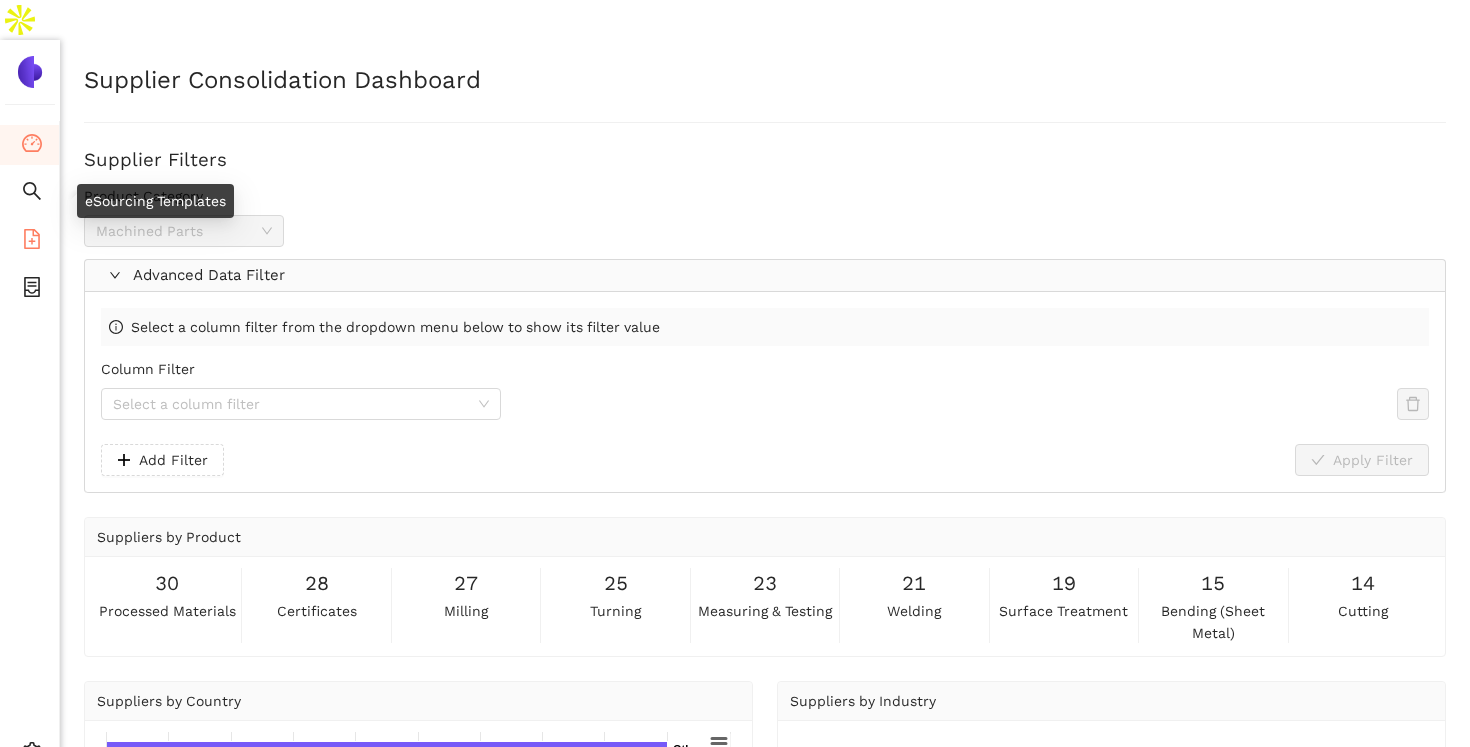 click 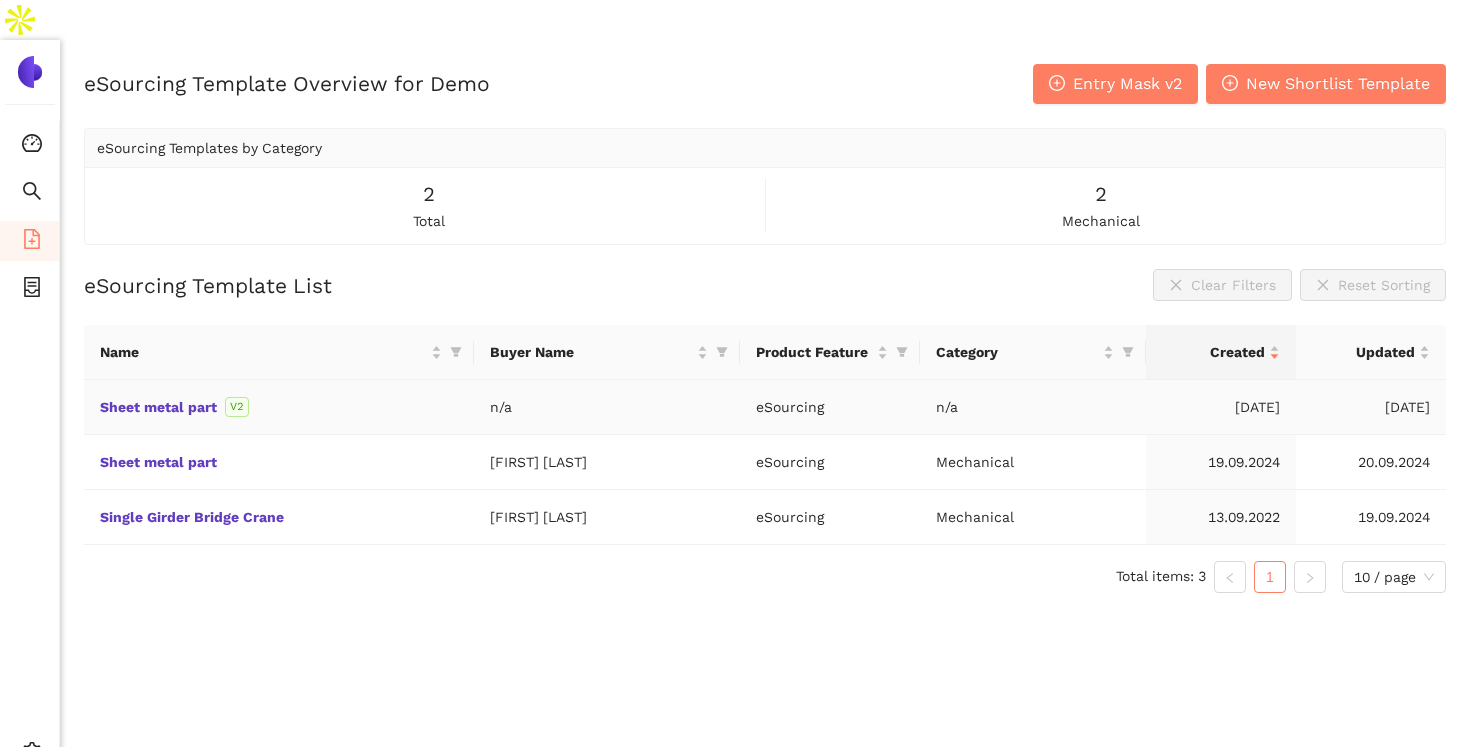 click on "n/a" at bounding box center [607, 407] 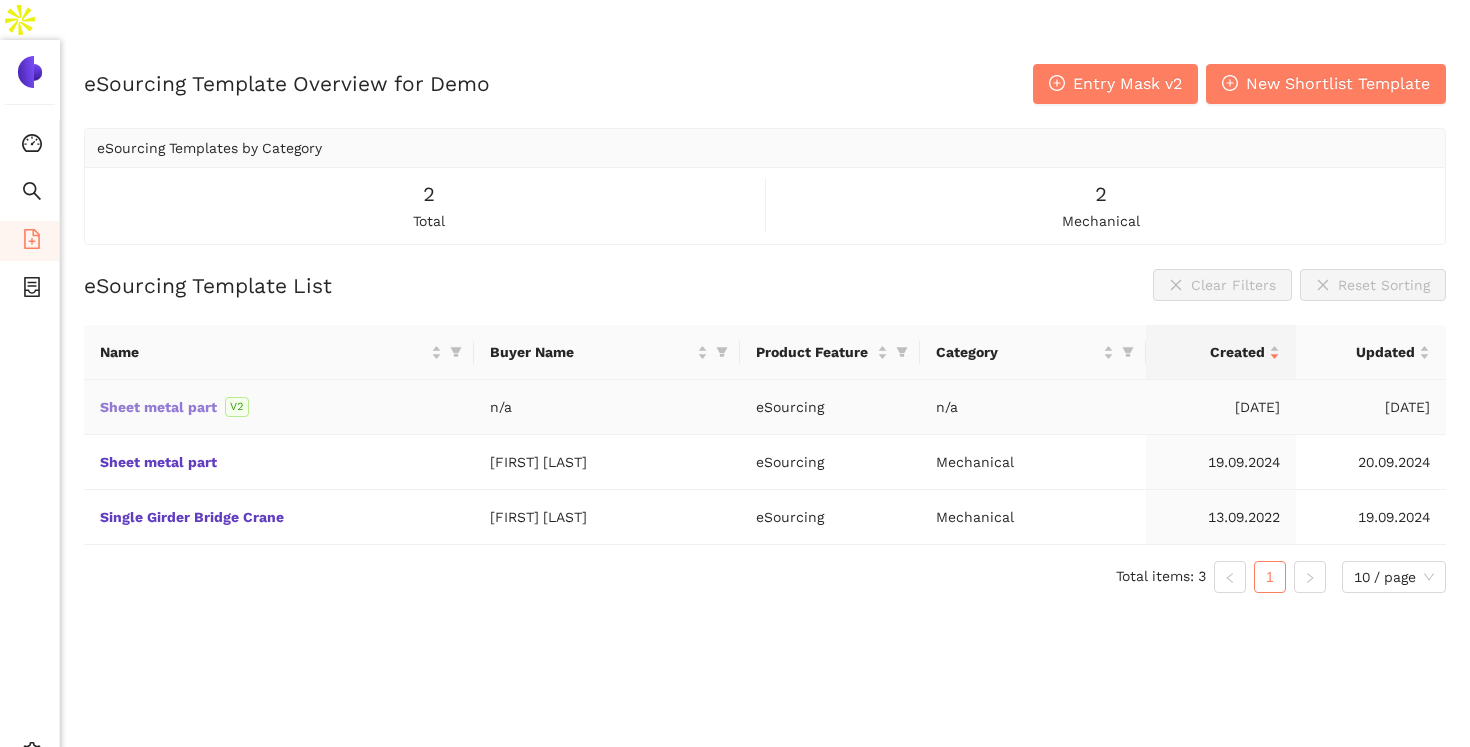 click on "Sheet metal part" at bounding box center [0, 0] 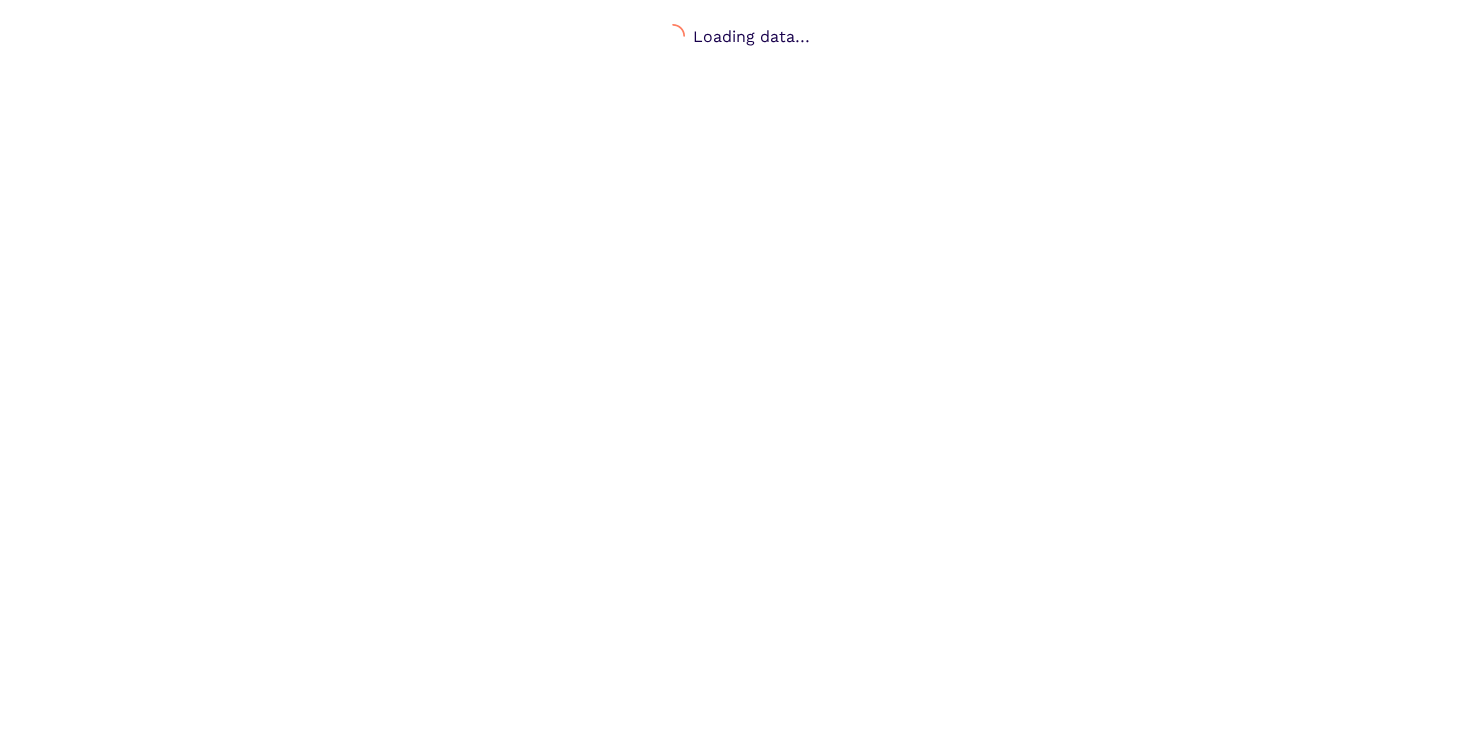 scroll, scrollTop: 0, scrollLeft: 0, axis: both 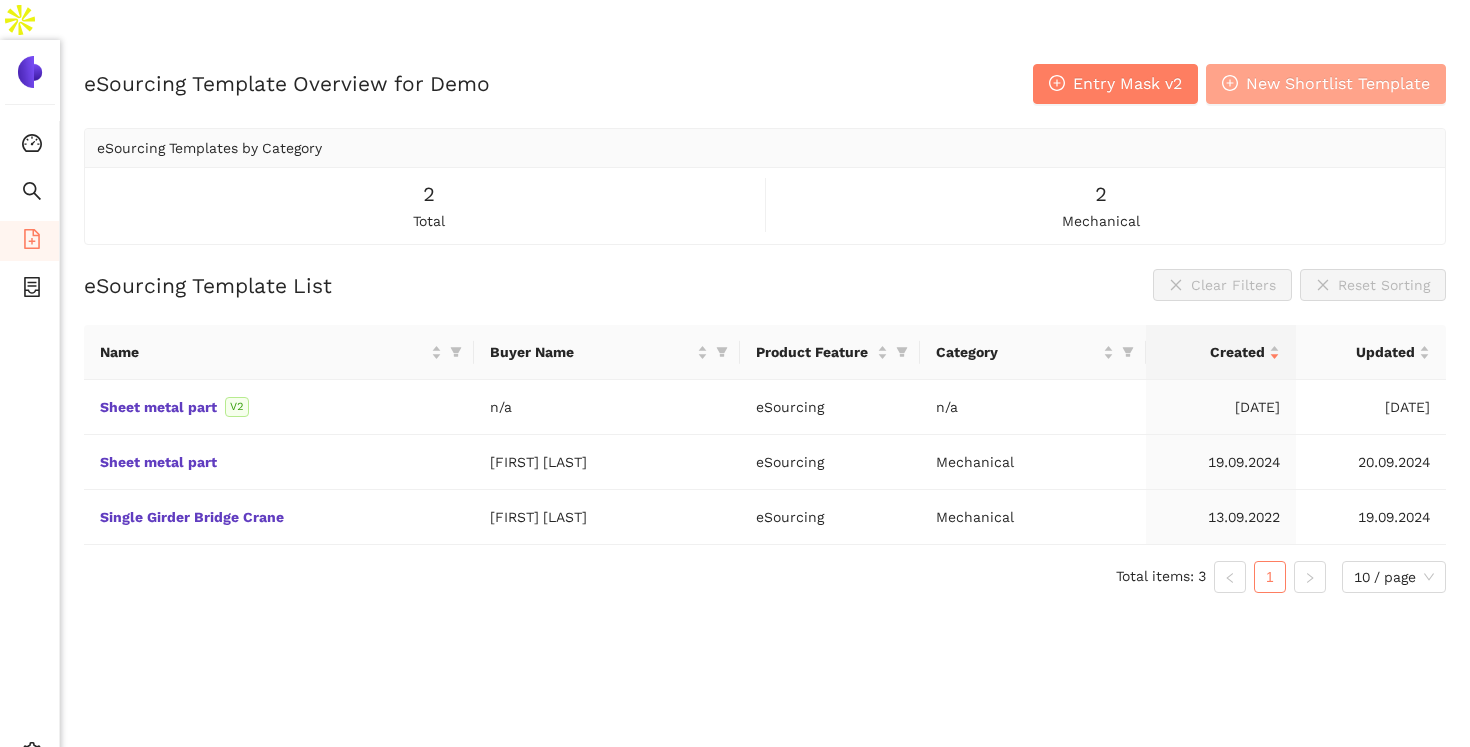 click on "New Shortlist Template" at bounding box center [1338, 83] 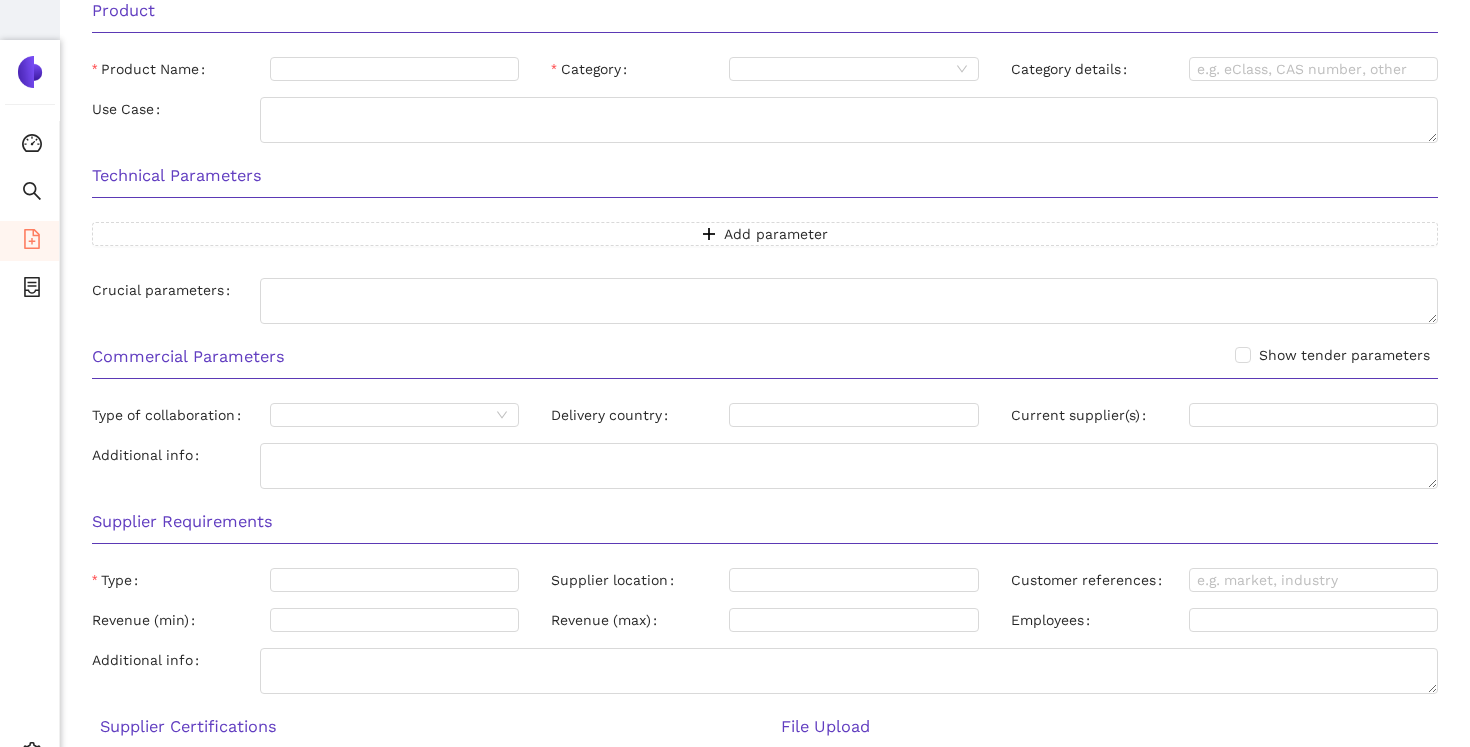 scroll, scrollTop: 300, scrollLeft: 0, axis: vertical 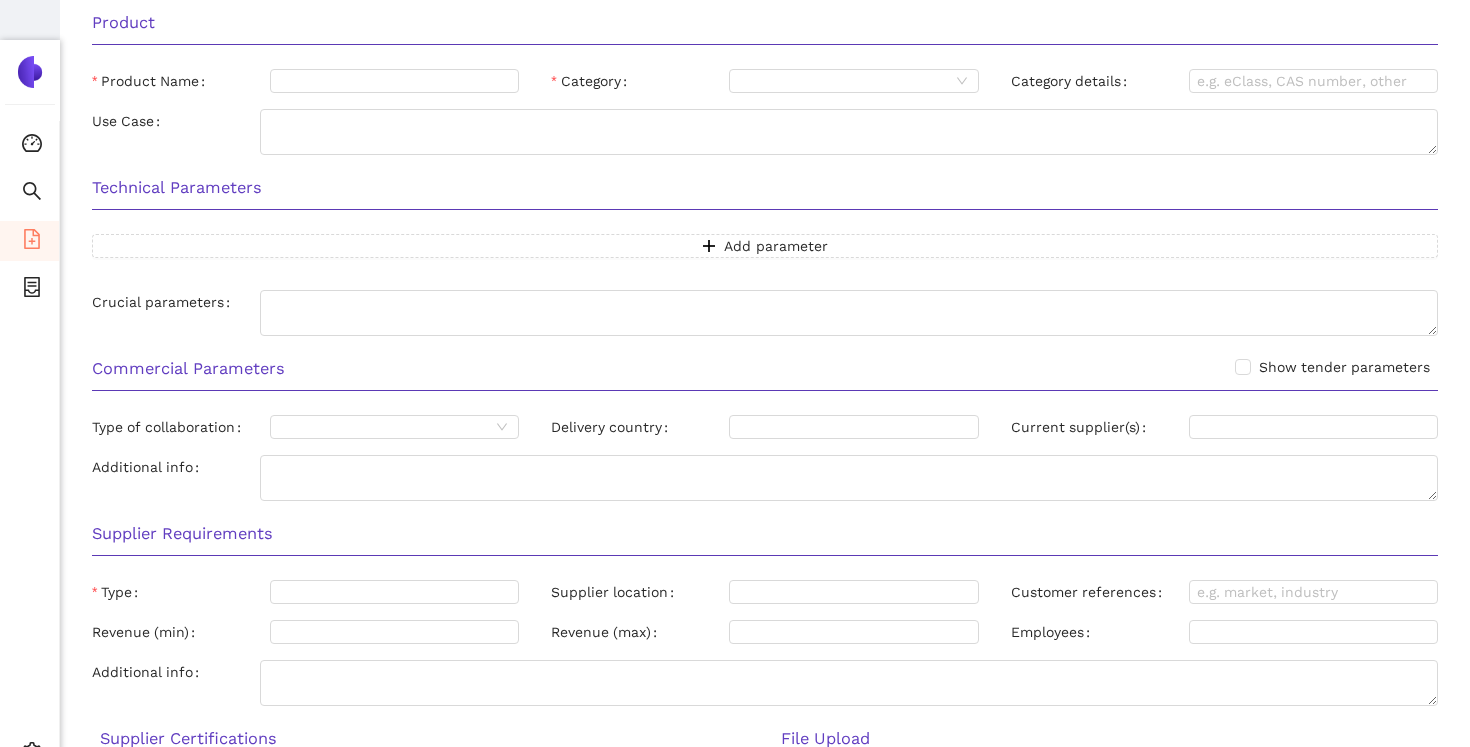click on "Commercial Parameters Show tender parameters" at bounding box center (765, 375) 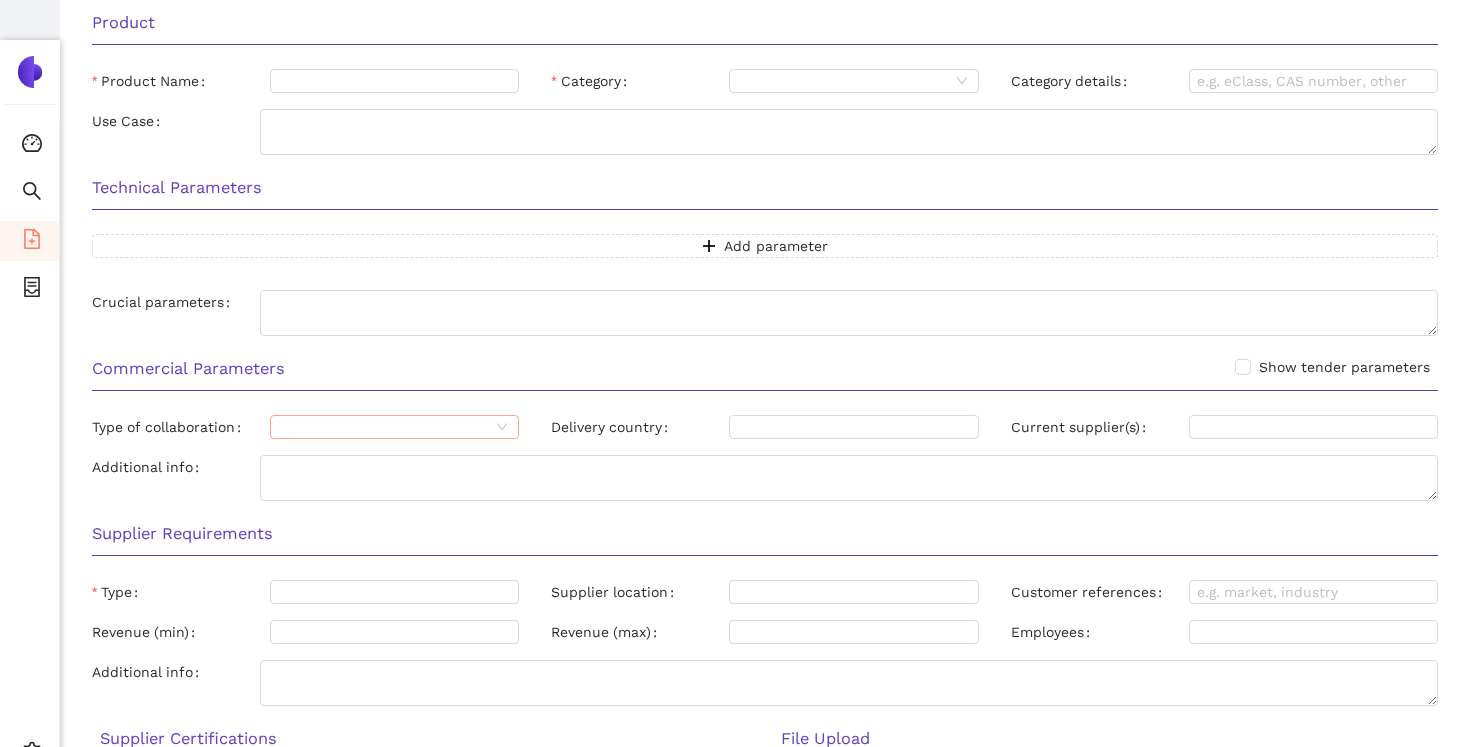 click at bounding box center (394, 427) 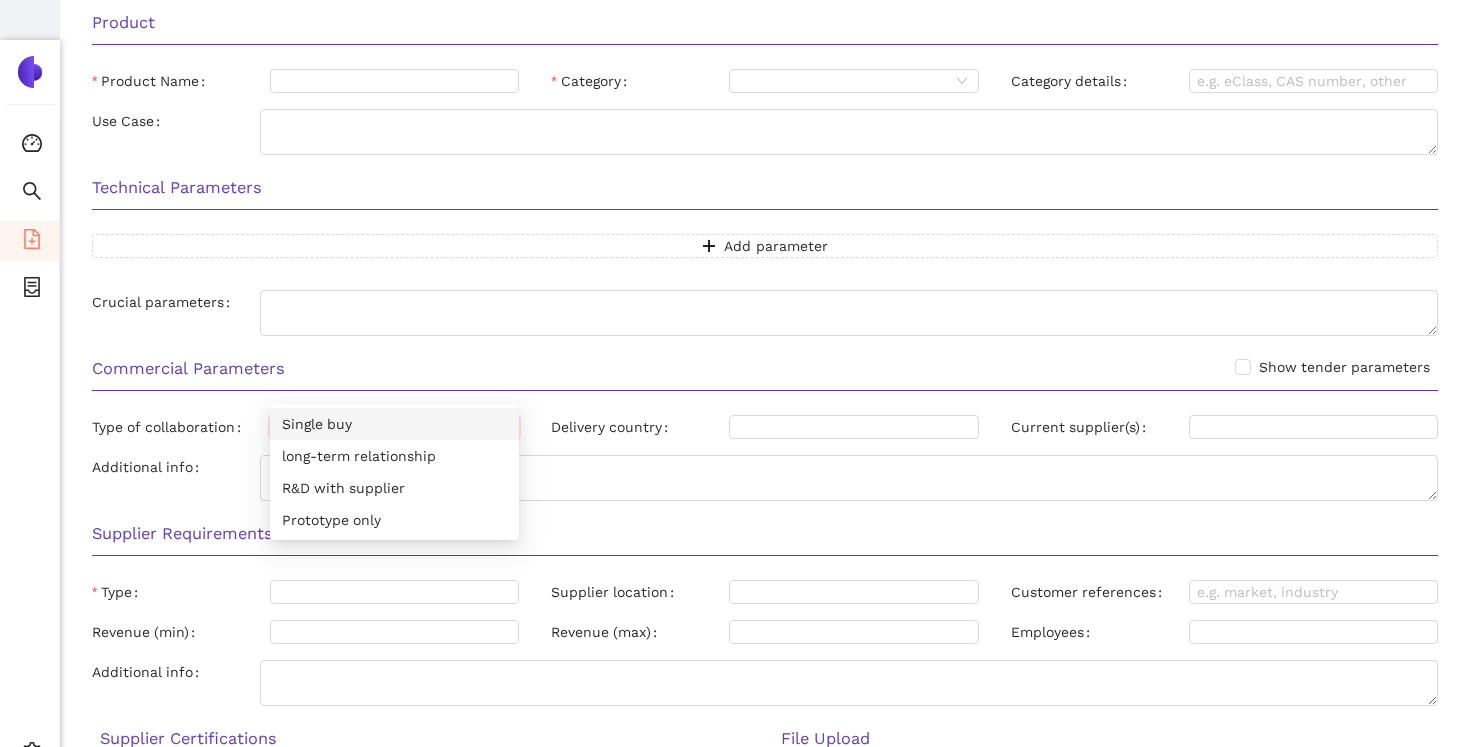 click on "Commercial Parameters Show tender parameters" at bounding box center (765, 375) 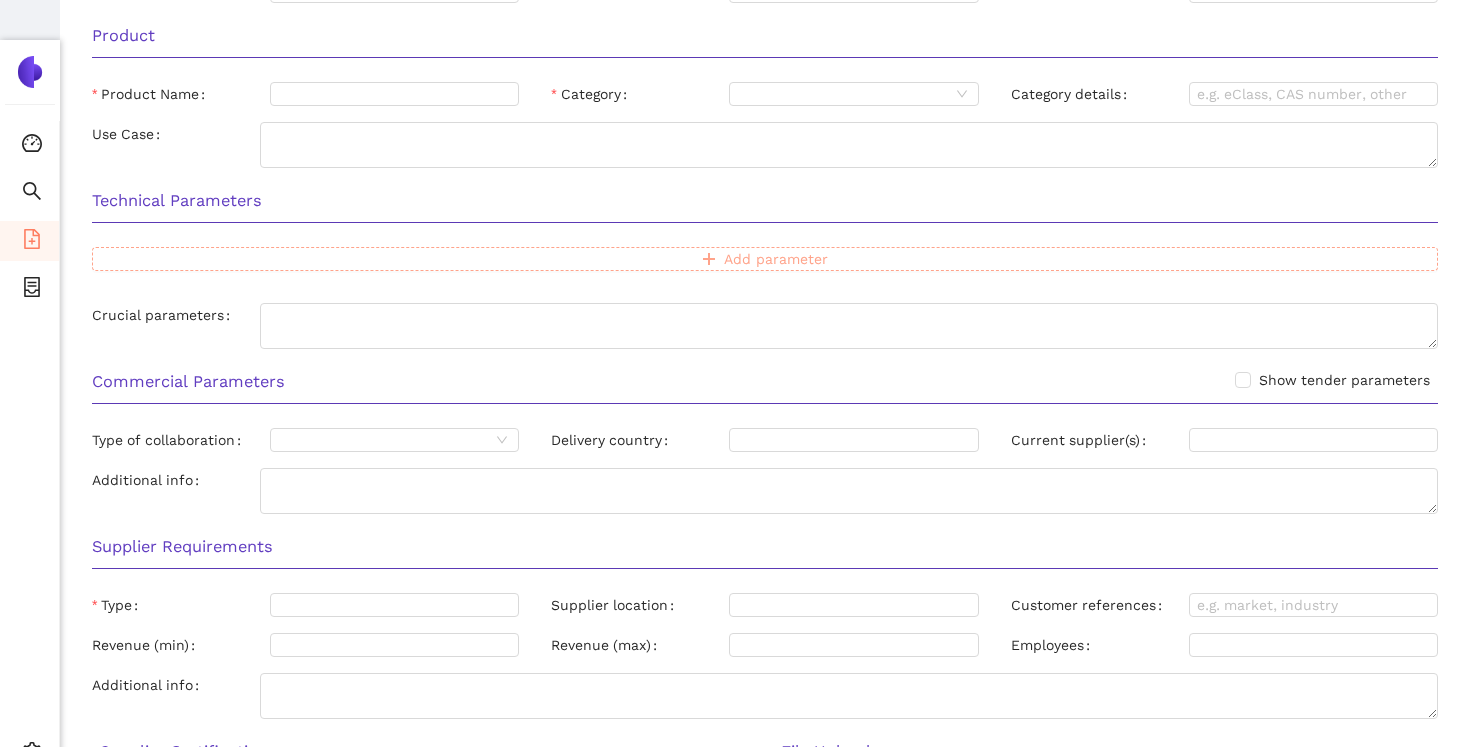 scroll, scrollTop: 0, scrollLeft: 0, axis: both 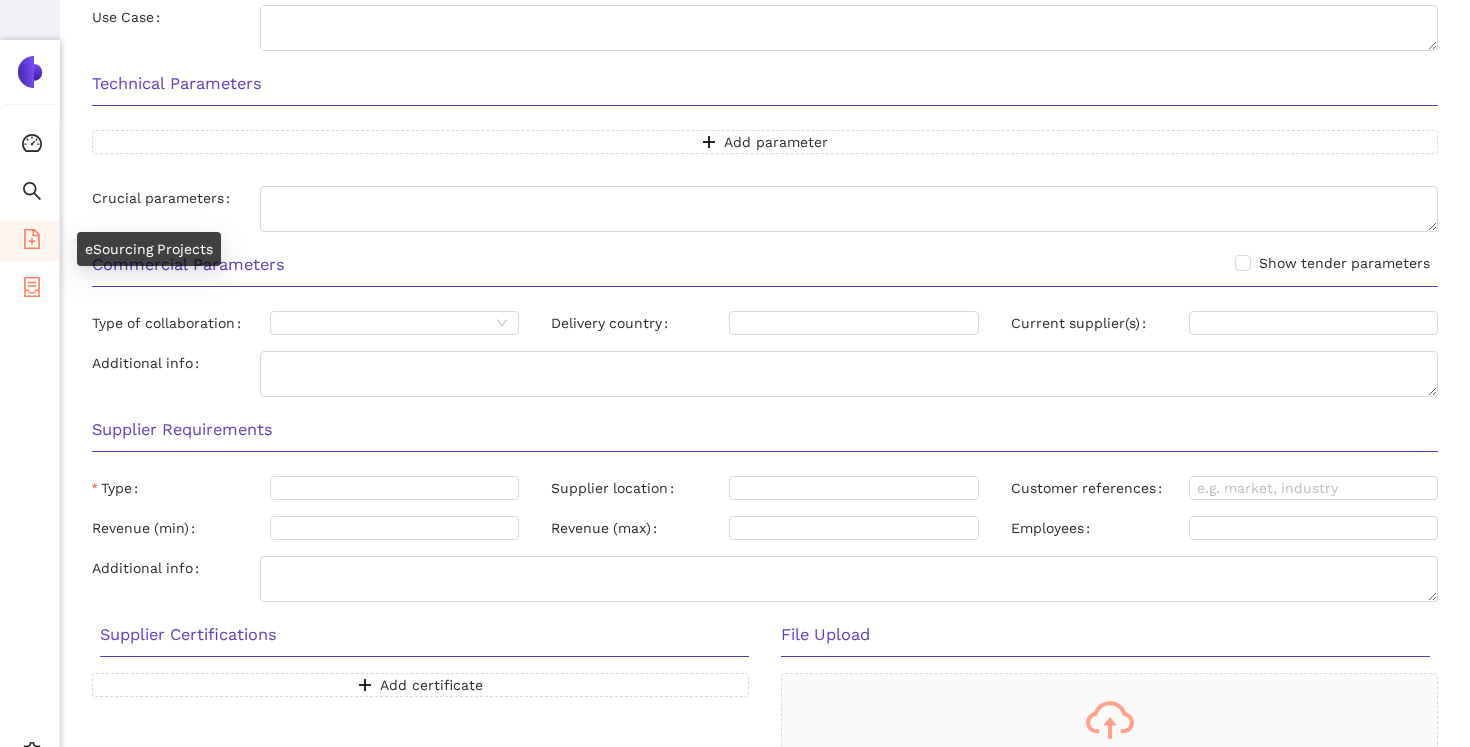 click at bounding box center (32, 290) 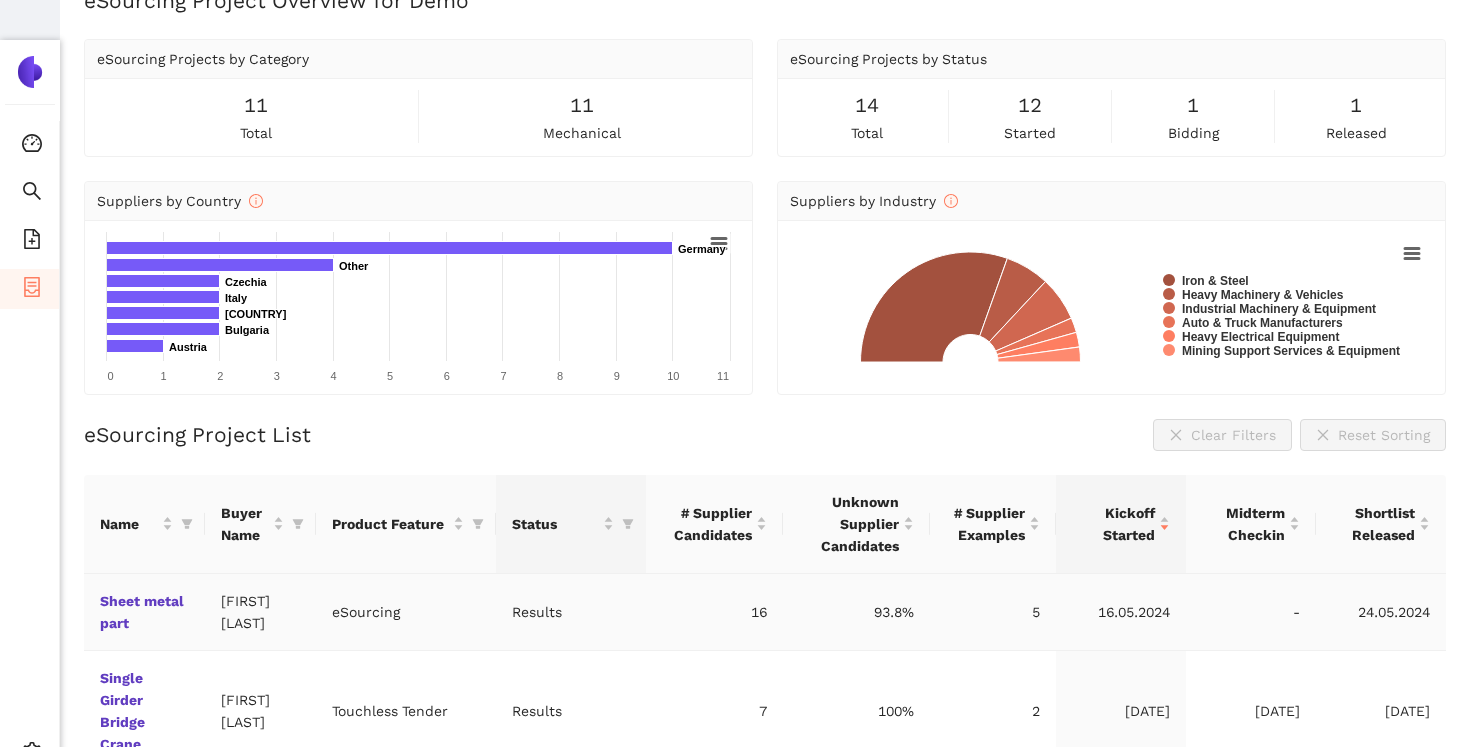 scroll, scrollTop: 54, scrollLeft: 0, axis: vertical 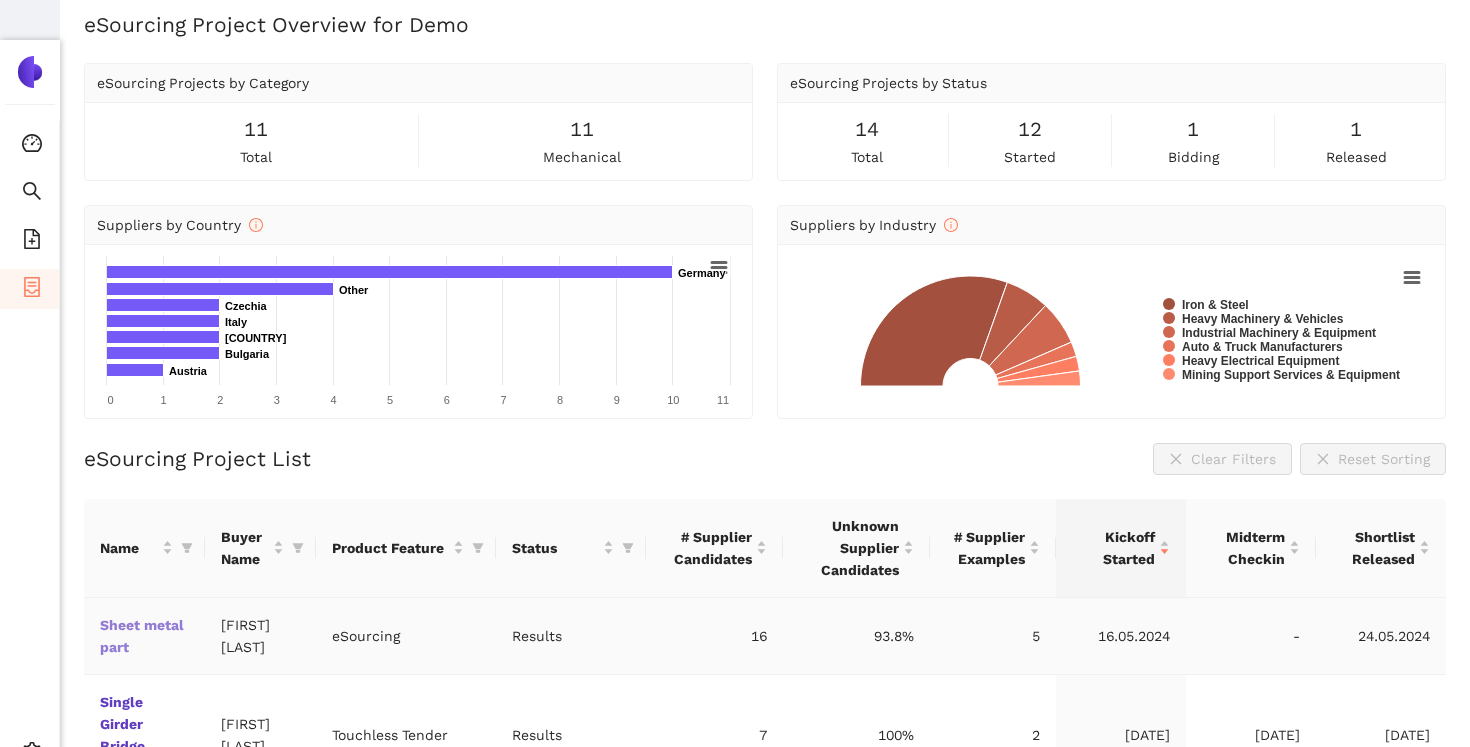 click on "Sheet metal part" at bounding box center [0, 0] 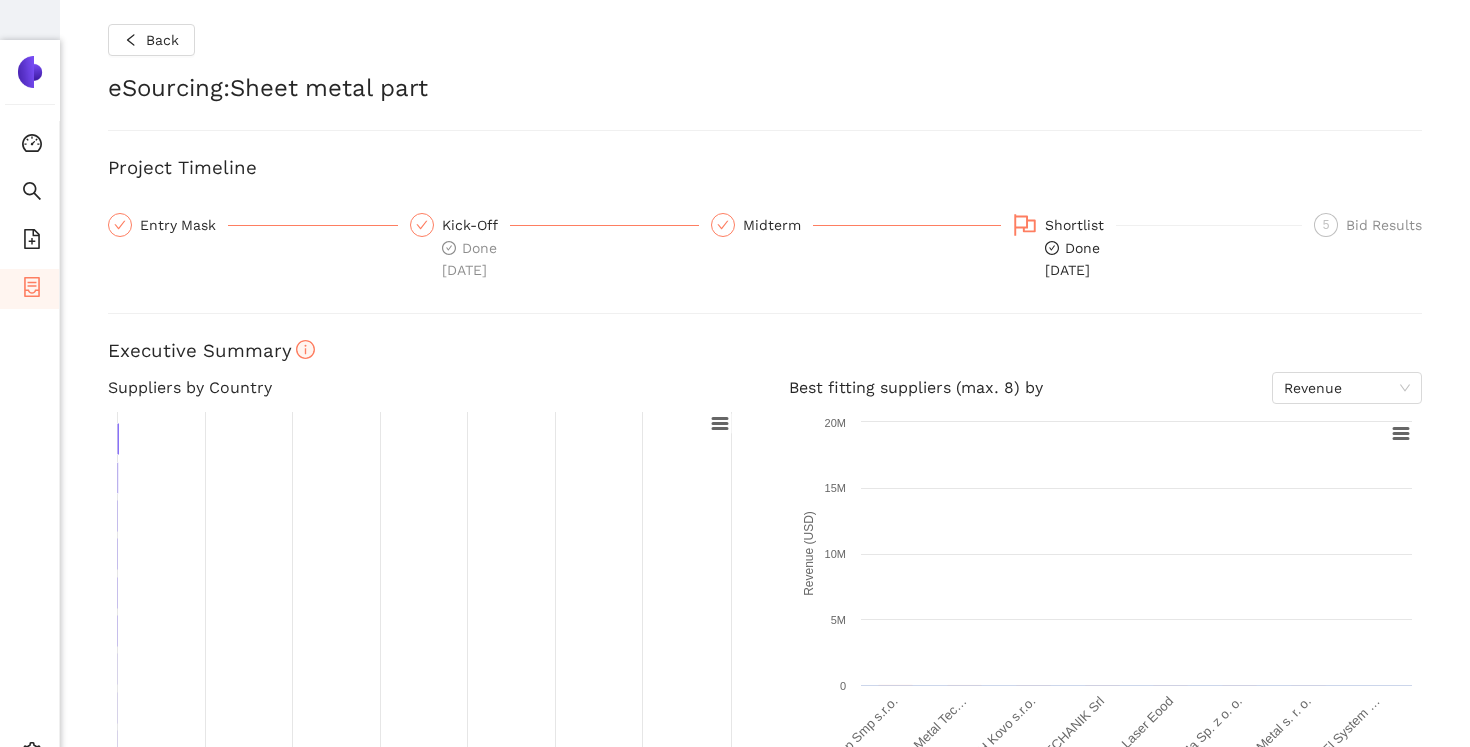 scroll, scrollTop: 0, scrollLeft: 0, axis: both 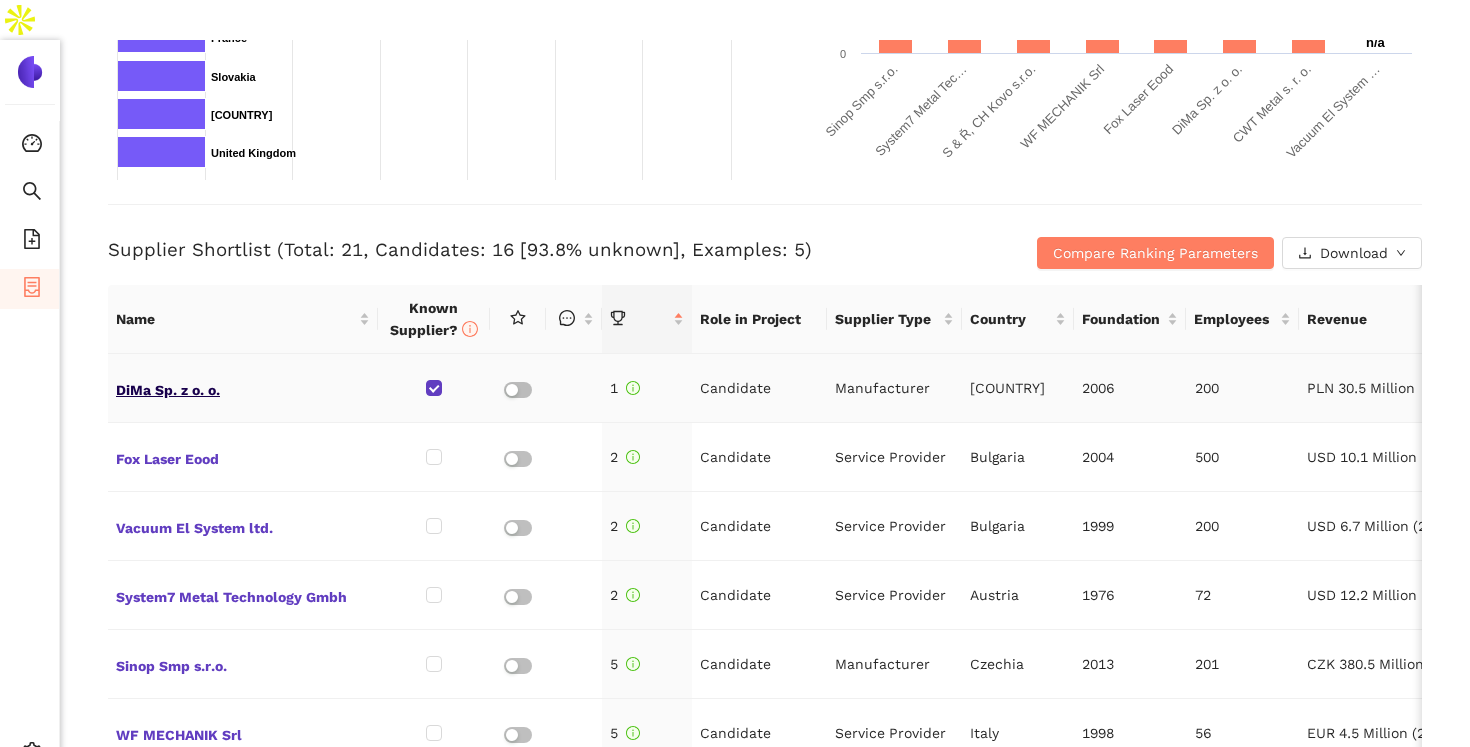 click on "DiMa Sp. z o. o." at bounding box center (243, 388) 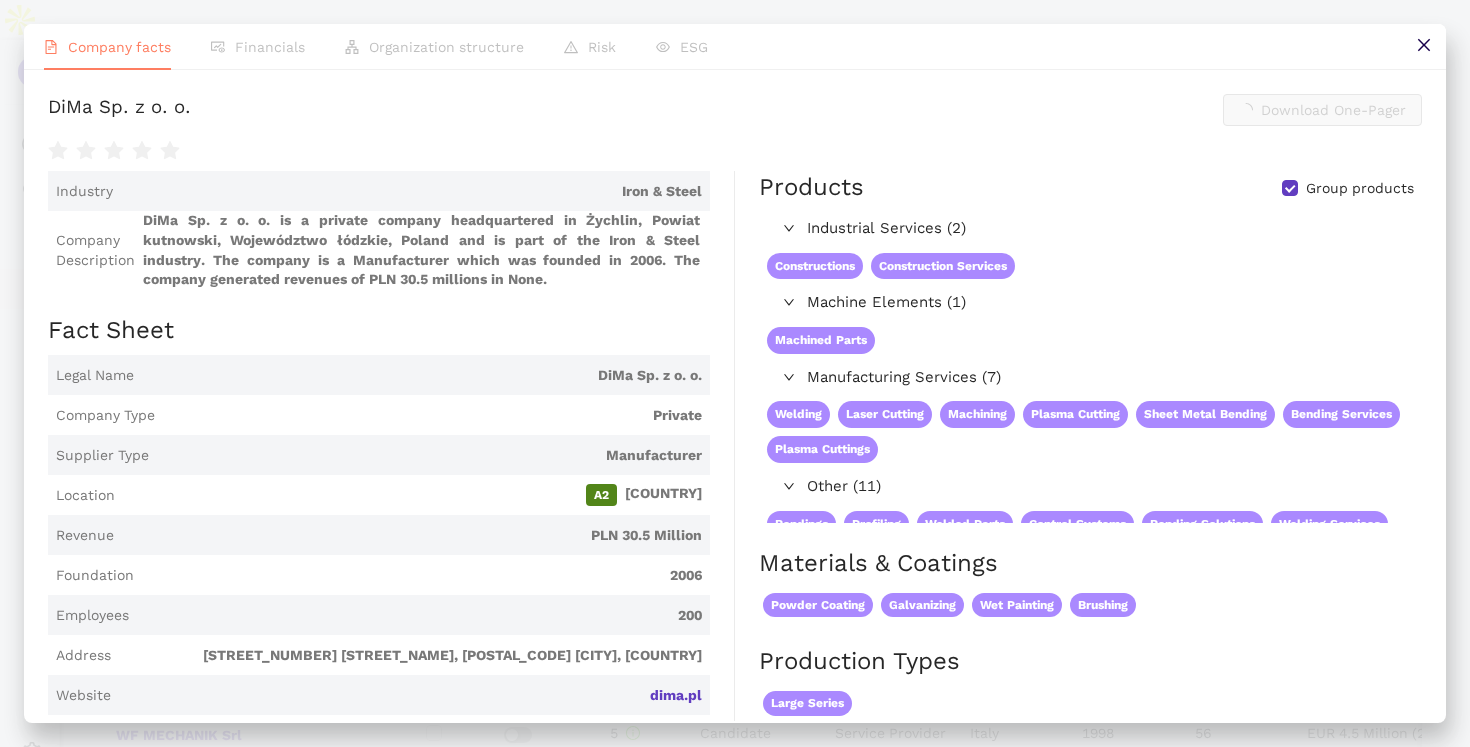 scroll, scrollTop: 672, scrollLeft: 0, axis: vertical 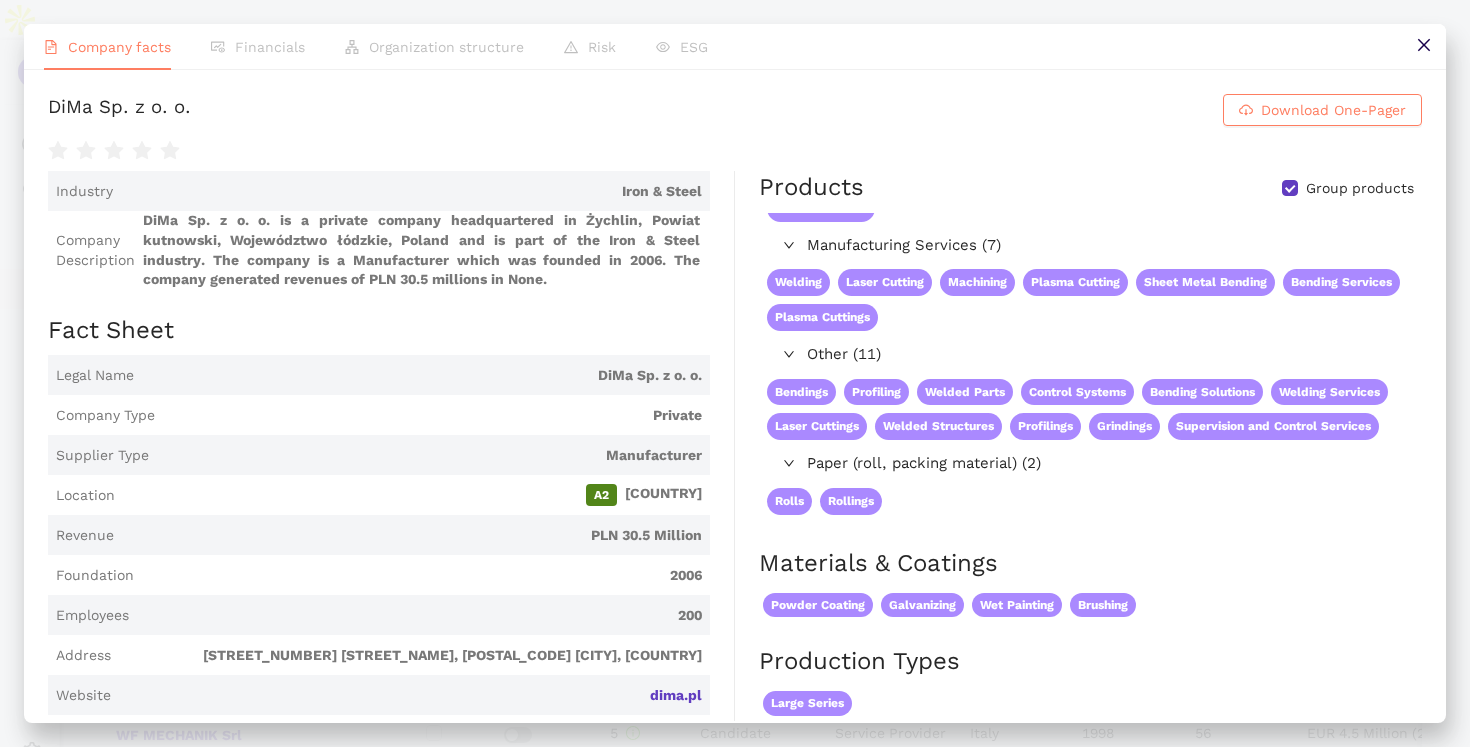 click on "Company facts Financials Organization structure Risk ESG DiMa Sp. z o. o. Download One-Pager Industry Iron & Steel Company Description DiMa Sp. z o. o. is a private company headquartered in Żychlin, Powiat kutnowski, Województwo łódzkie, Poland and is part of the Iron & Steel industry. The company is a Manufacturer which was founded in 2006. The company generated revenues of PLN 30.5 millions in None. Fact Sheet Legal Name DiMa Sp. z o. o. Company Type Private Supplier Type Manufacturer Location A2 Poland Revenue PLN 30.5 Million Foundation 2006 Employees 200 Address [STREET_NUMBER] [STREET_NAME], [POSTAL_CODE] [CITY], [COUNTRY] Website dima.pl Phone +48 [PHONE] +48 [PHONE] +48 [PHONE] Email kooperacja@example.com Get in touch Officers & Directors F Founder [FIRST] [LAST] Products Group products Industrial Services (2) Constructions Construction Services Machine Elements (1) Machined Parts Manufacturing Services (7) Welding Laser Cutting Machining Plasma Cutting Sheet Metal Bending Bending Services Bendings" at bounding box center [735, 373] 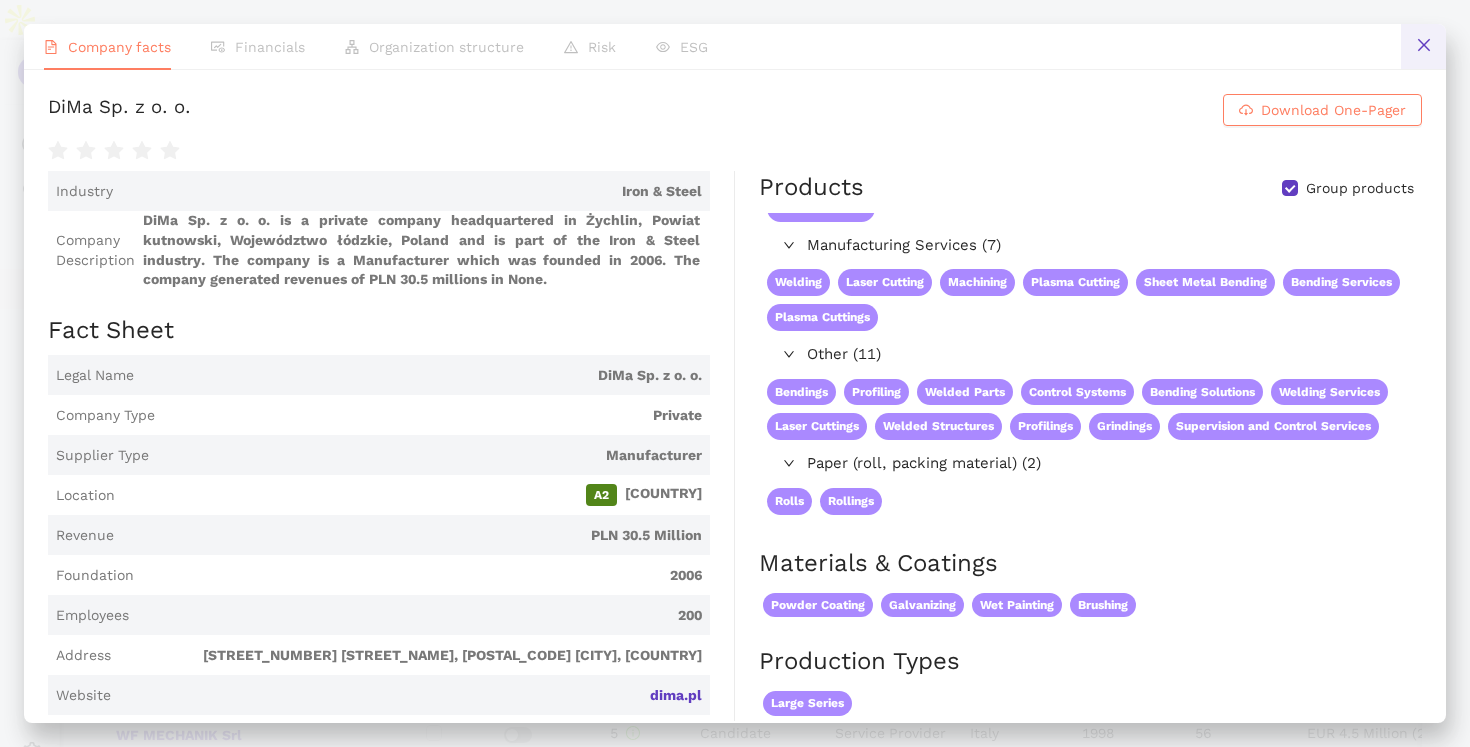 click 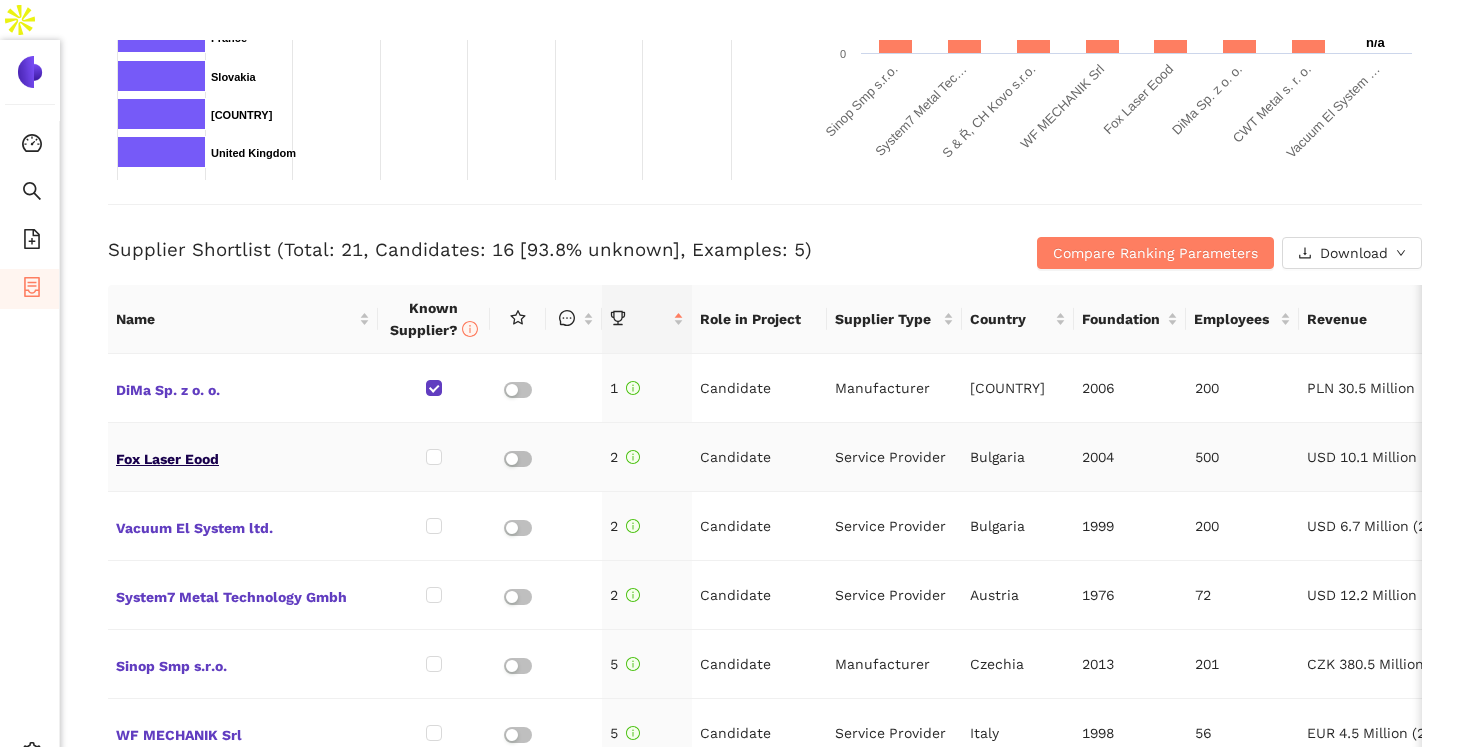 click on "Fox Laser Eood" at bounding box center (243, 457) 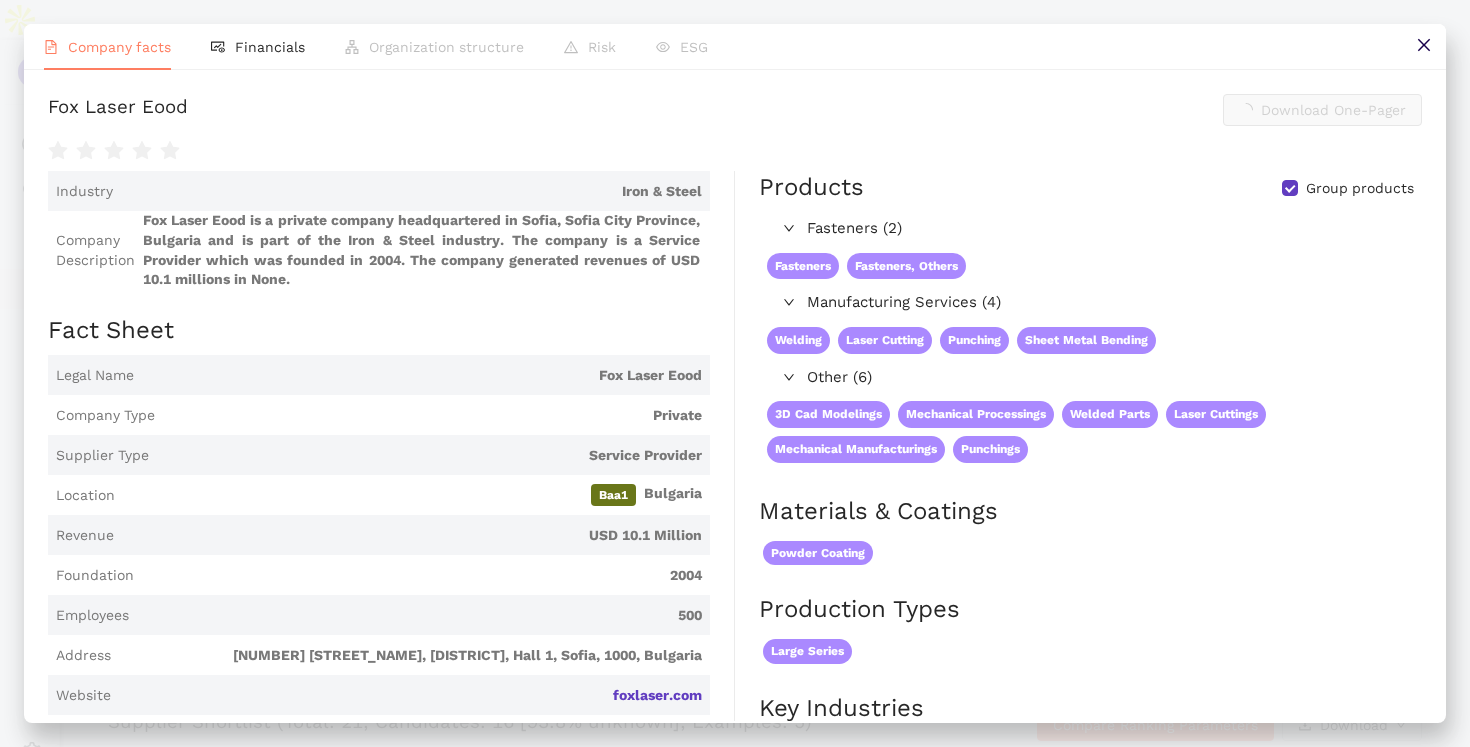 scroll, scrollTop: 672, scrollLeft: 0, axis: vertical 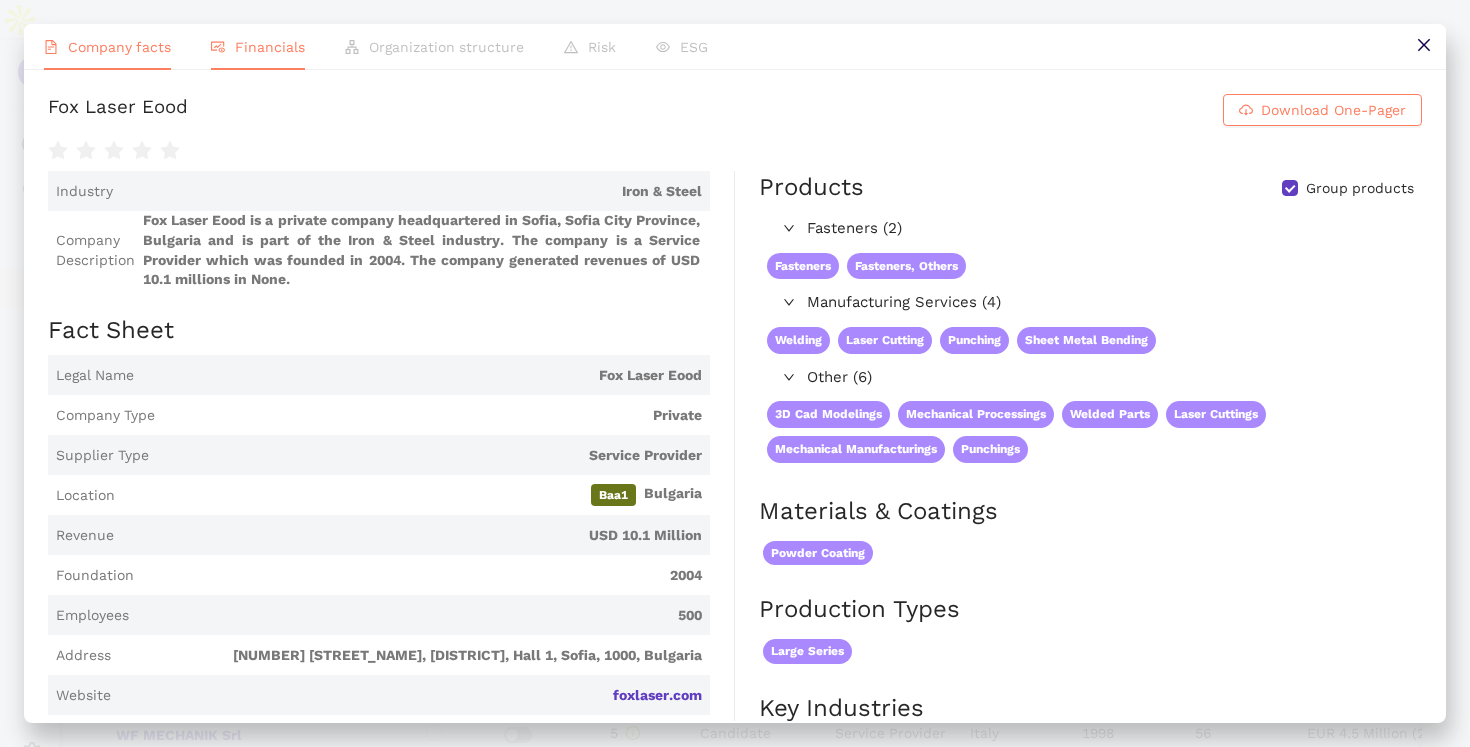 click on "Financials" at bounding box center (270, 47) 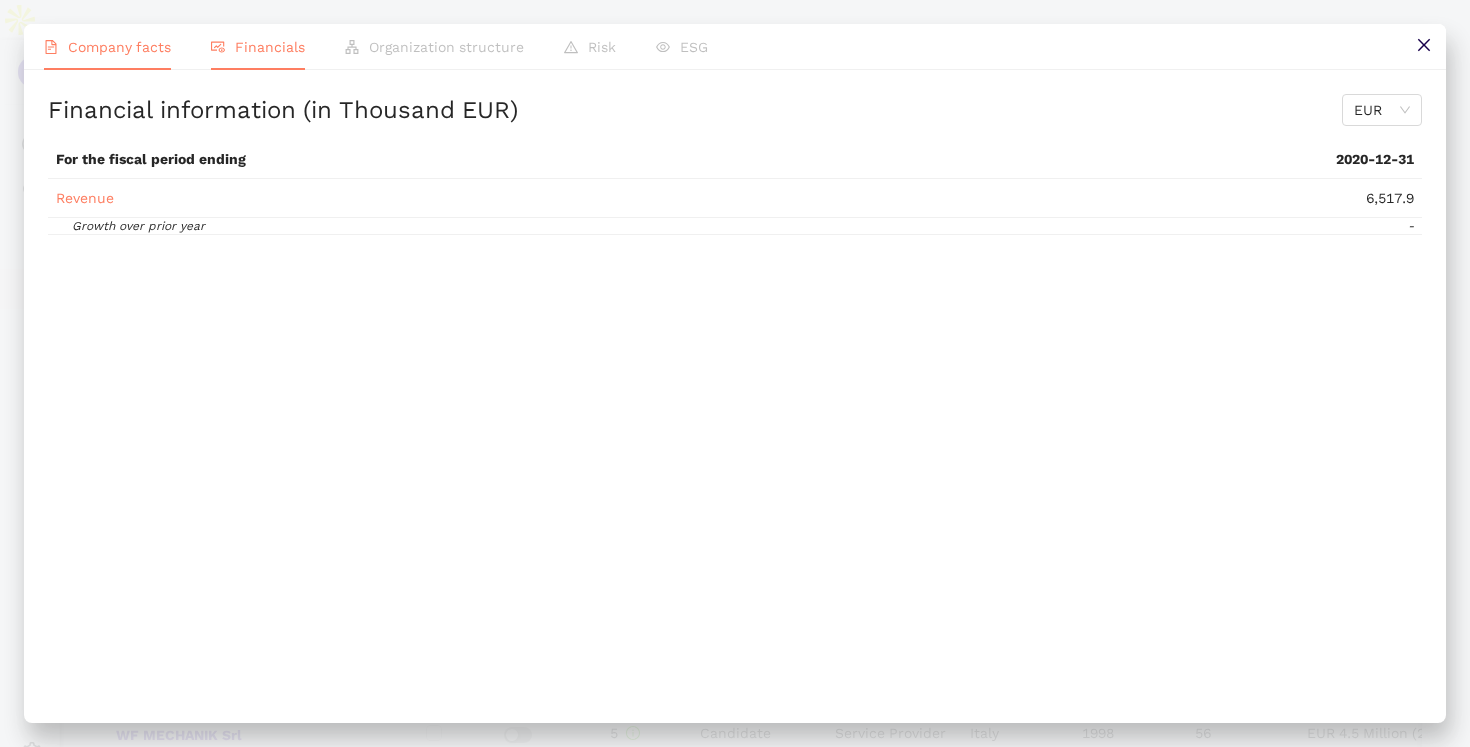 click on "Company facts" at bounding box center [119, 47] 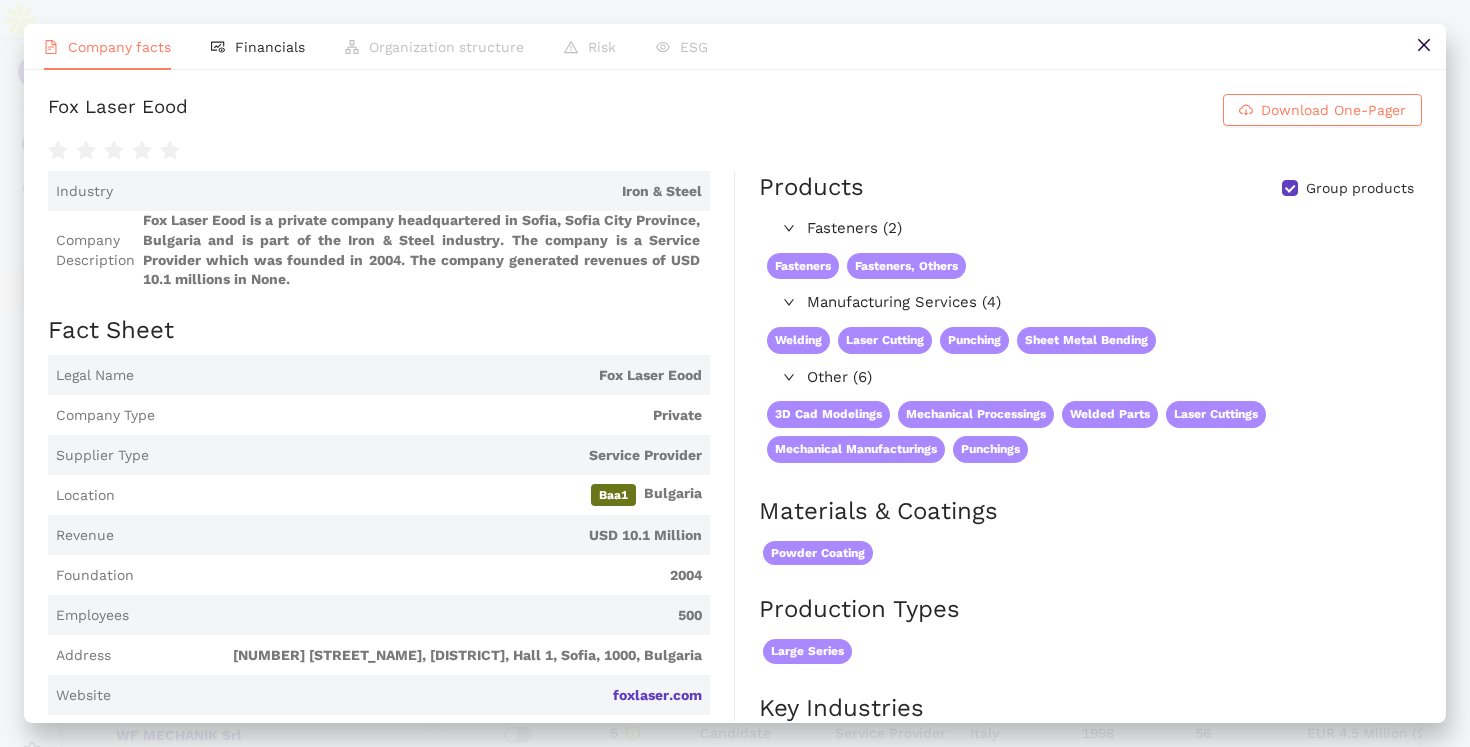 click on "ESG" at bounding box center [682, 47] 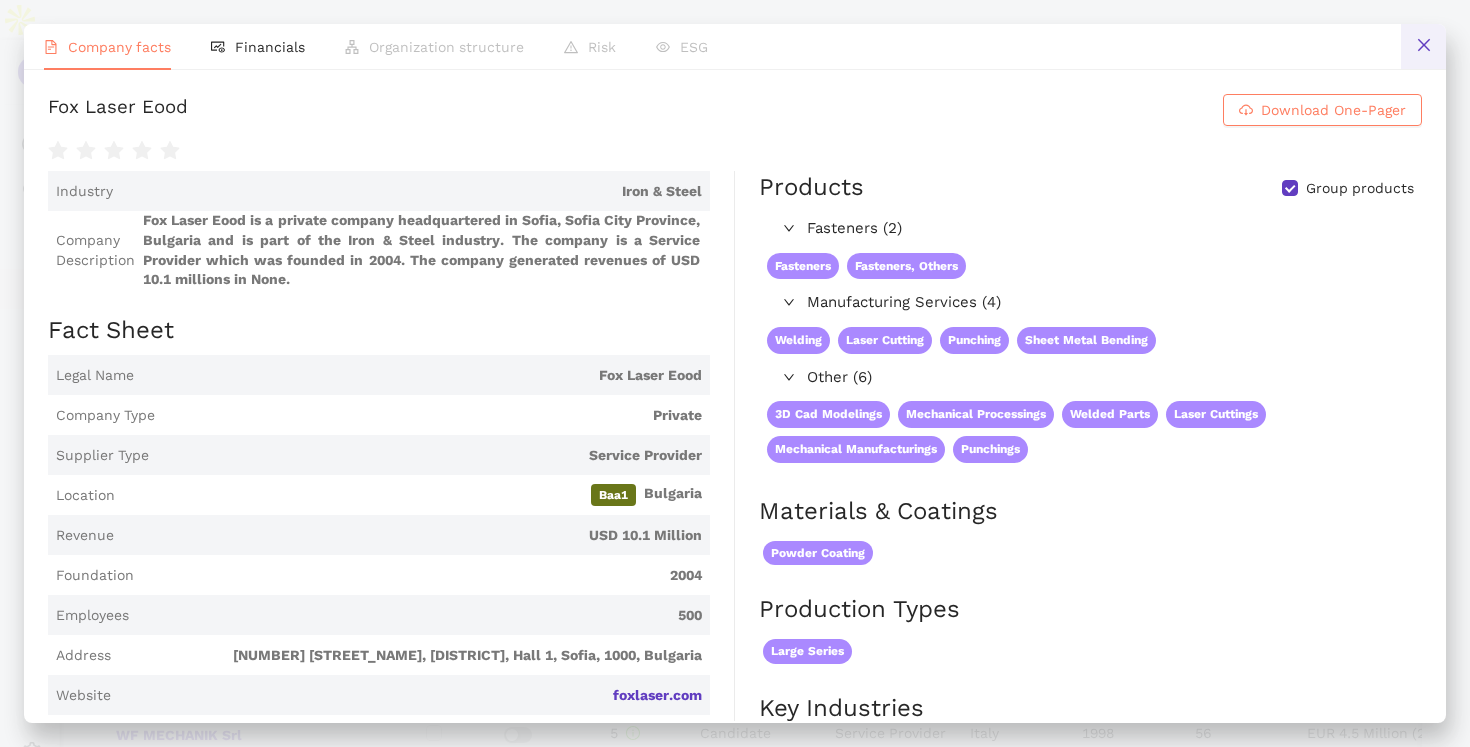 click 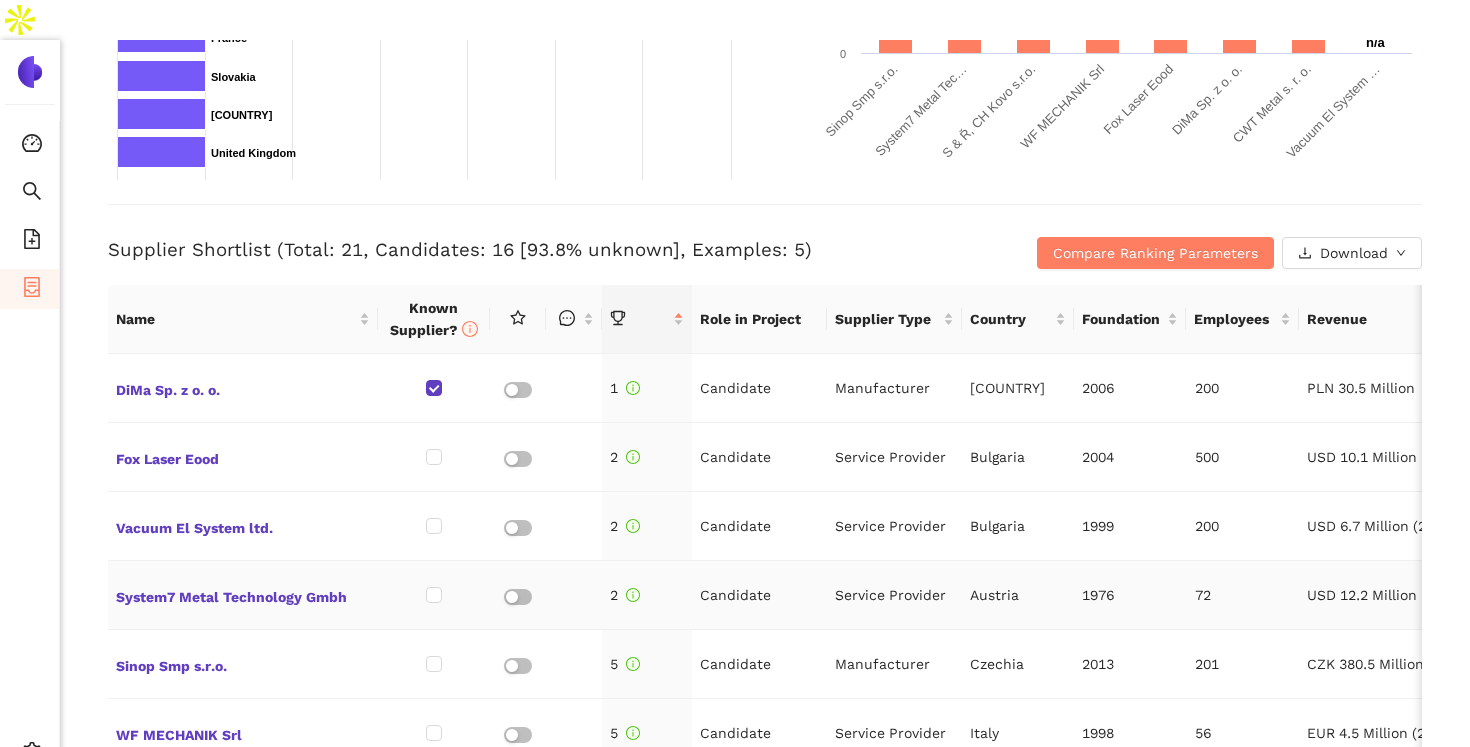 scroll, scrollTop: 0, scrollLeft: 202, axis: horizontal 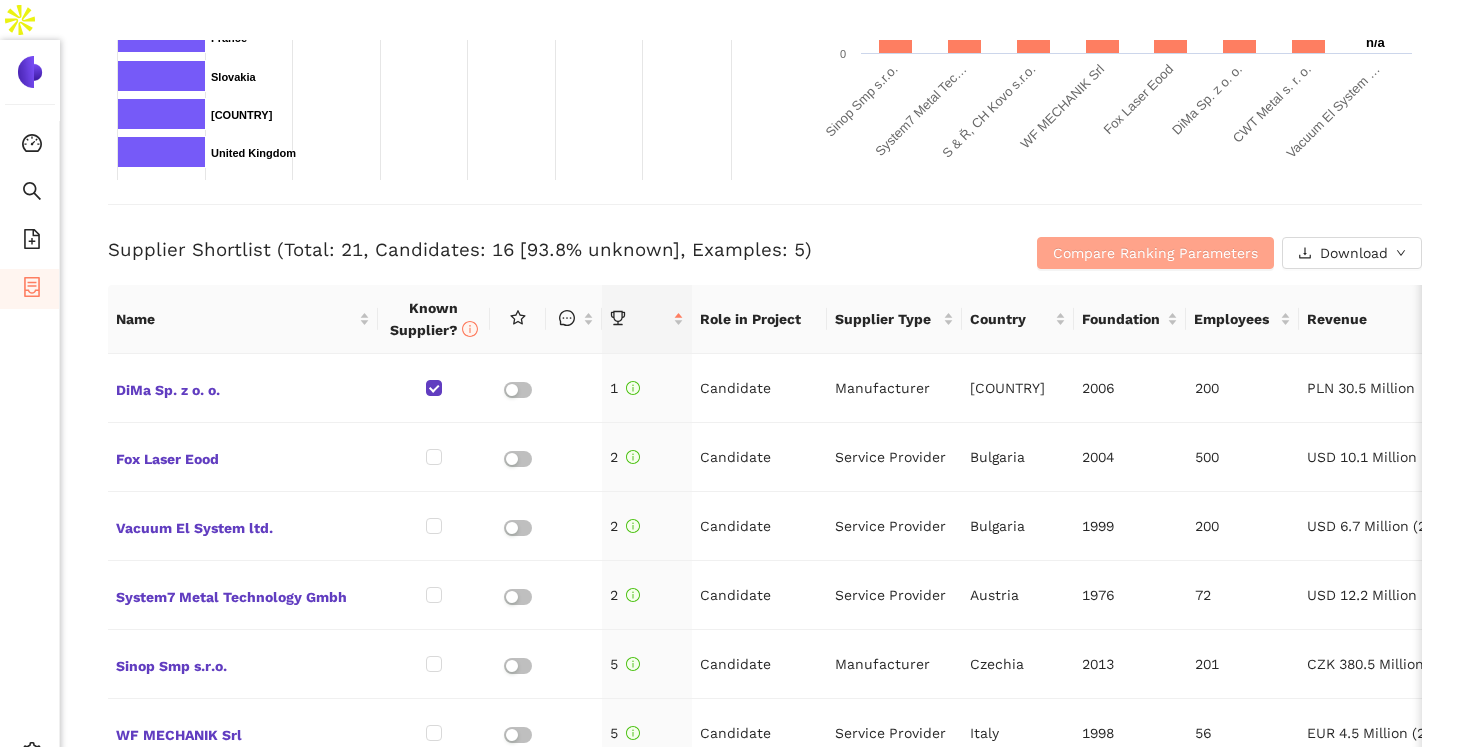 click on "Compare Ranking Parameters" at bounding box center [1155, 253] 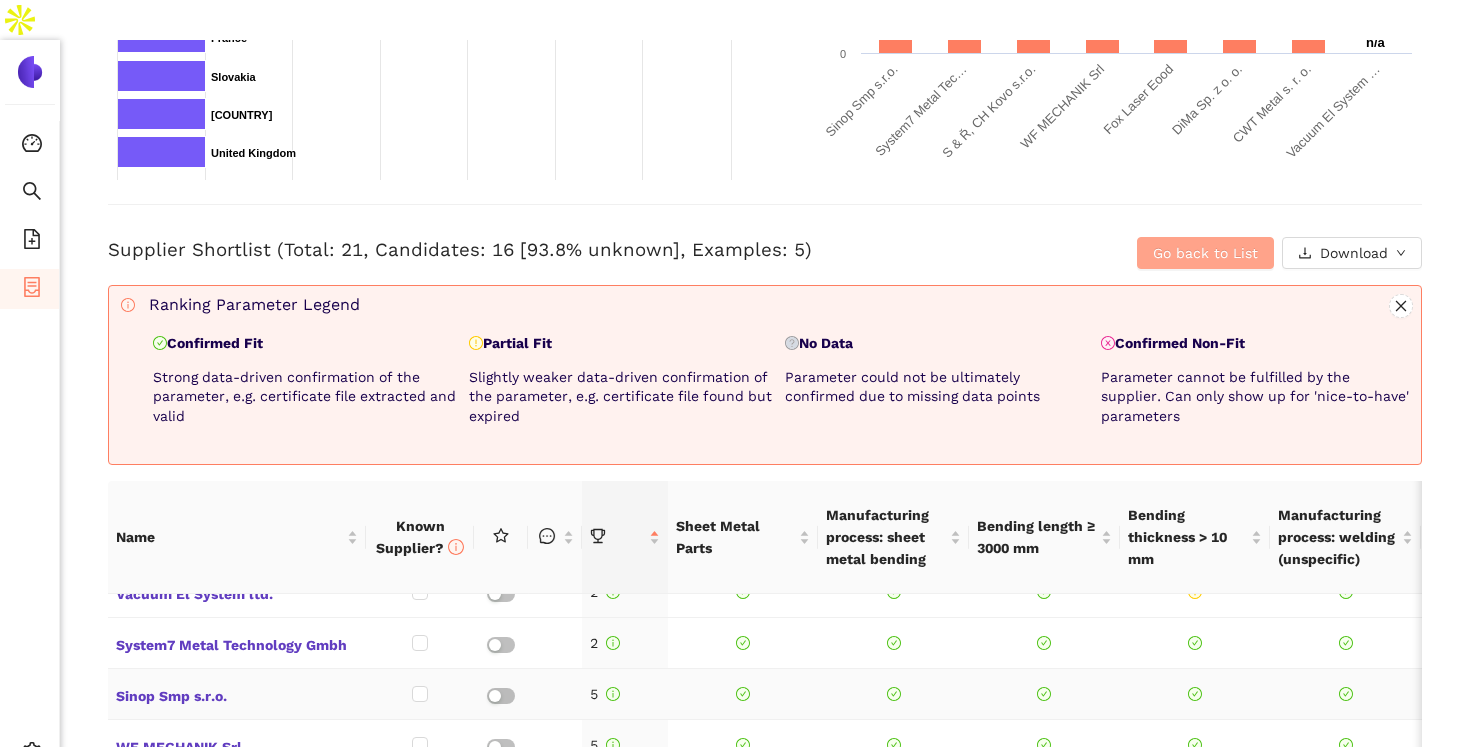 scroll, scrollTop: 132, scrollLeft: 0, axis: vertical 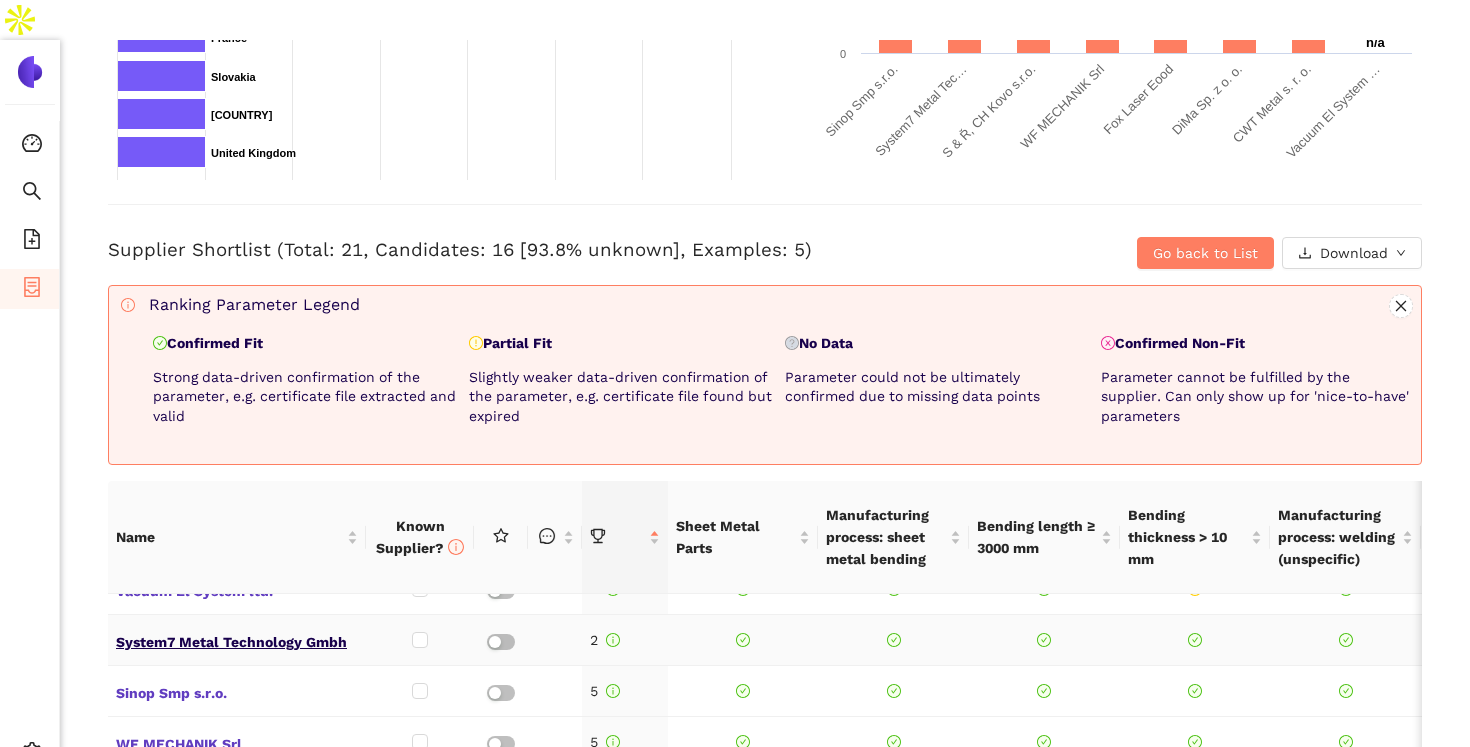 click on "System7 Metal Technology Gmbh" at bounding box center [237, 640] 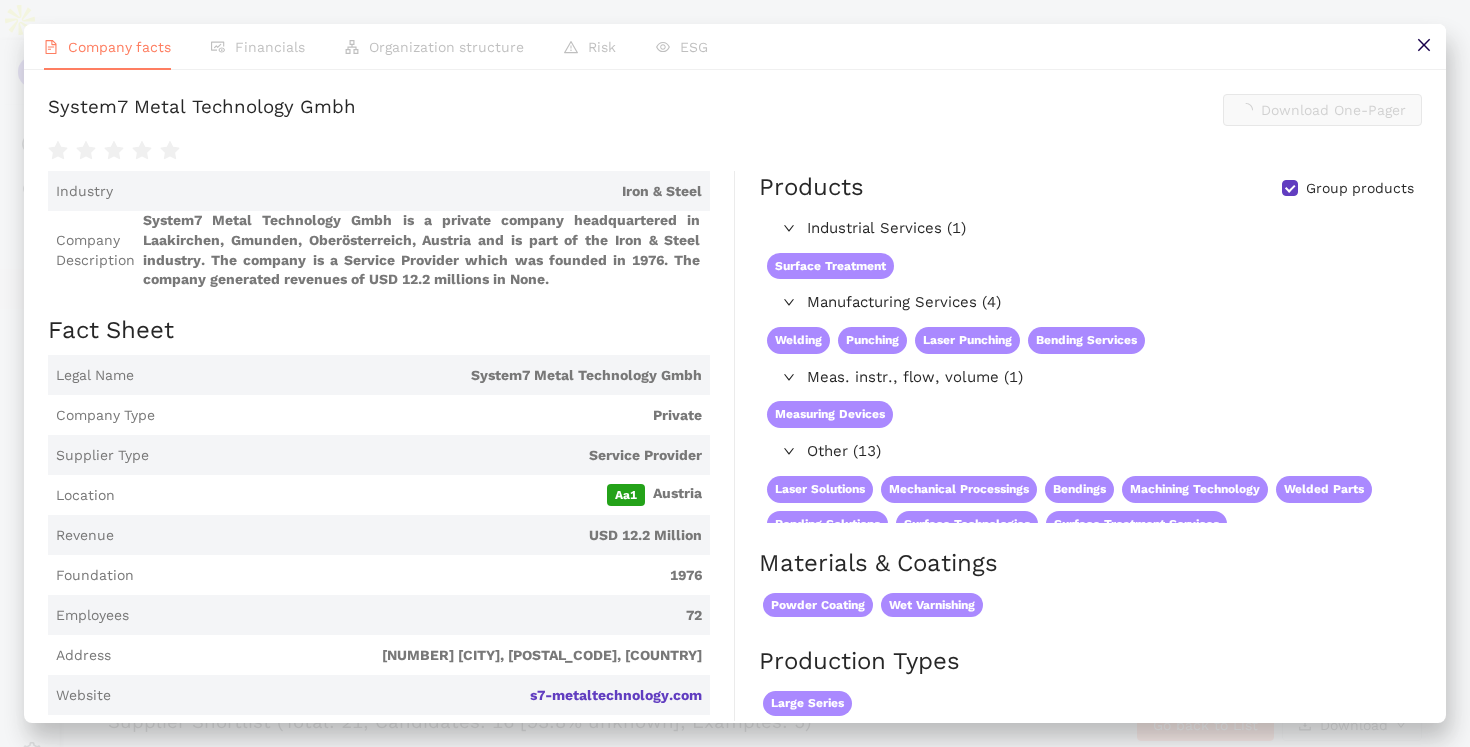 scroll, scrollTop: 672, scrollLeft: 0, axis: vertical 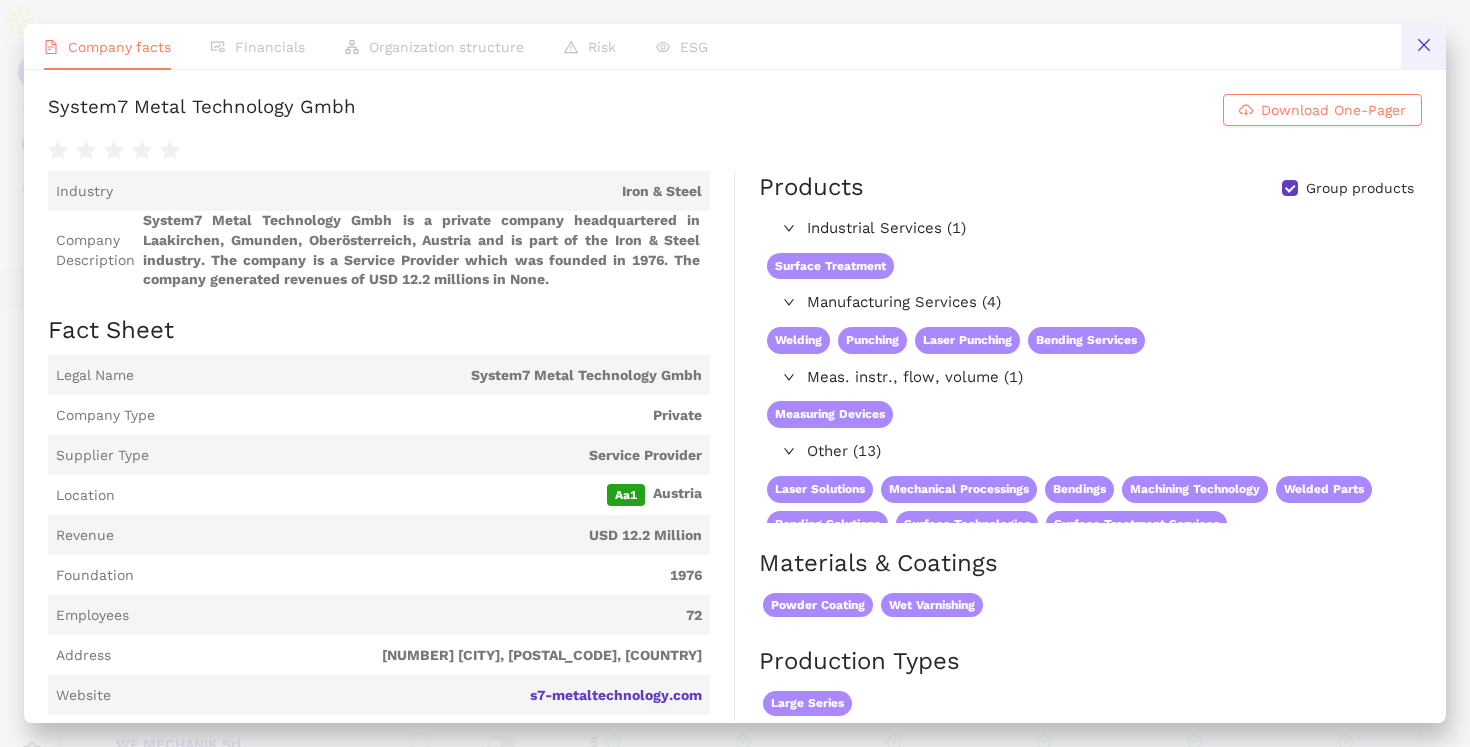 click 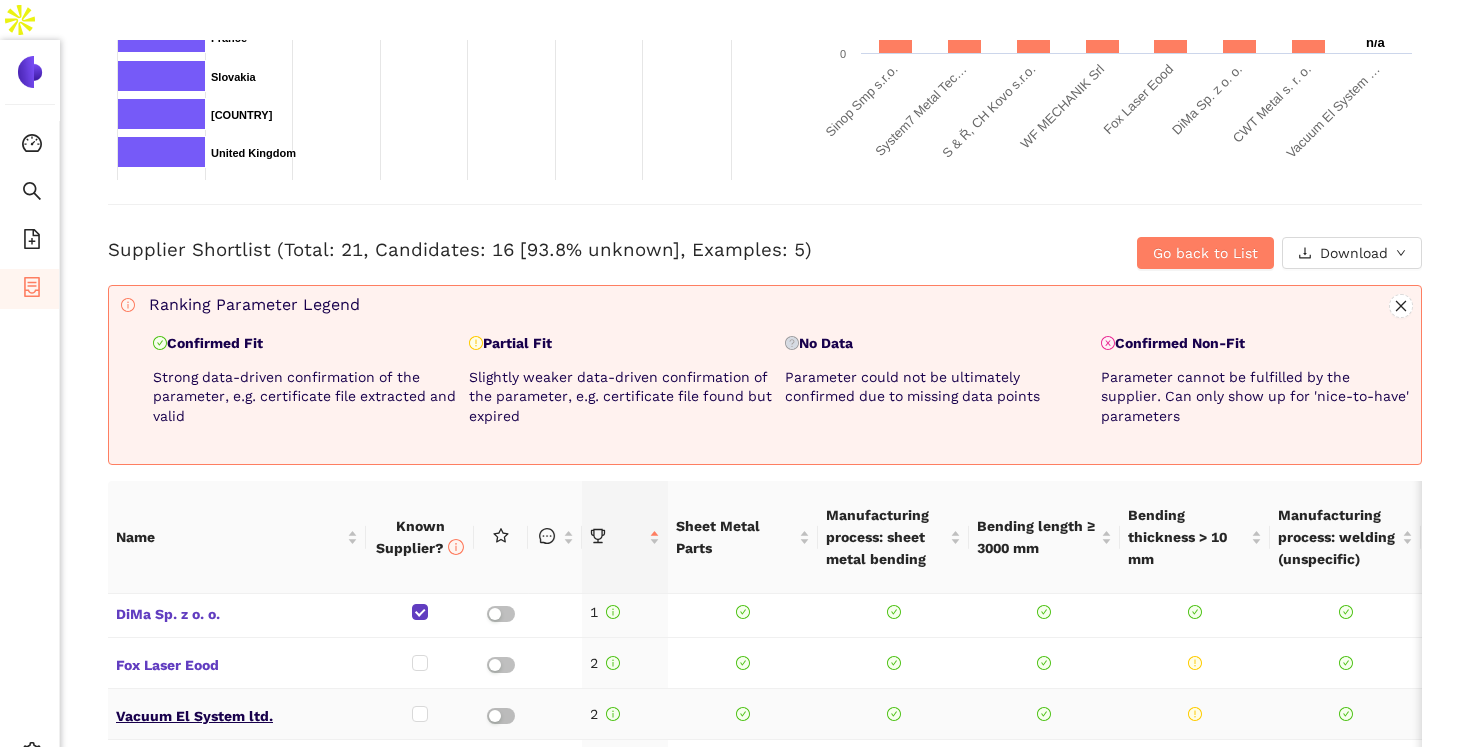 scroll, scrollTop: 1, scrollLeft: 0, axis: vertical 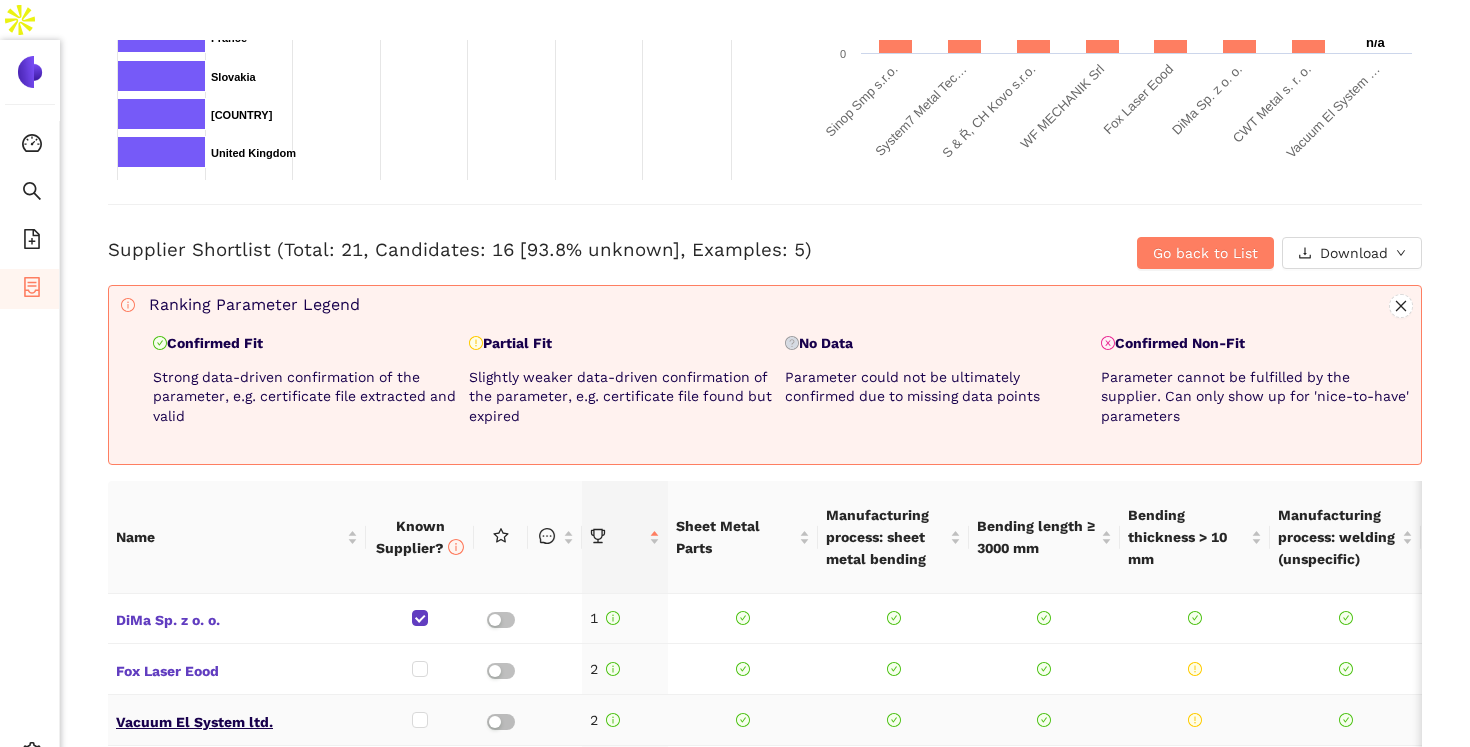 click on "Vacuum El System ltd." at bounding box center [237, 720] 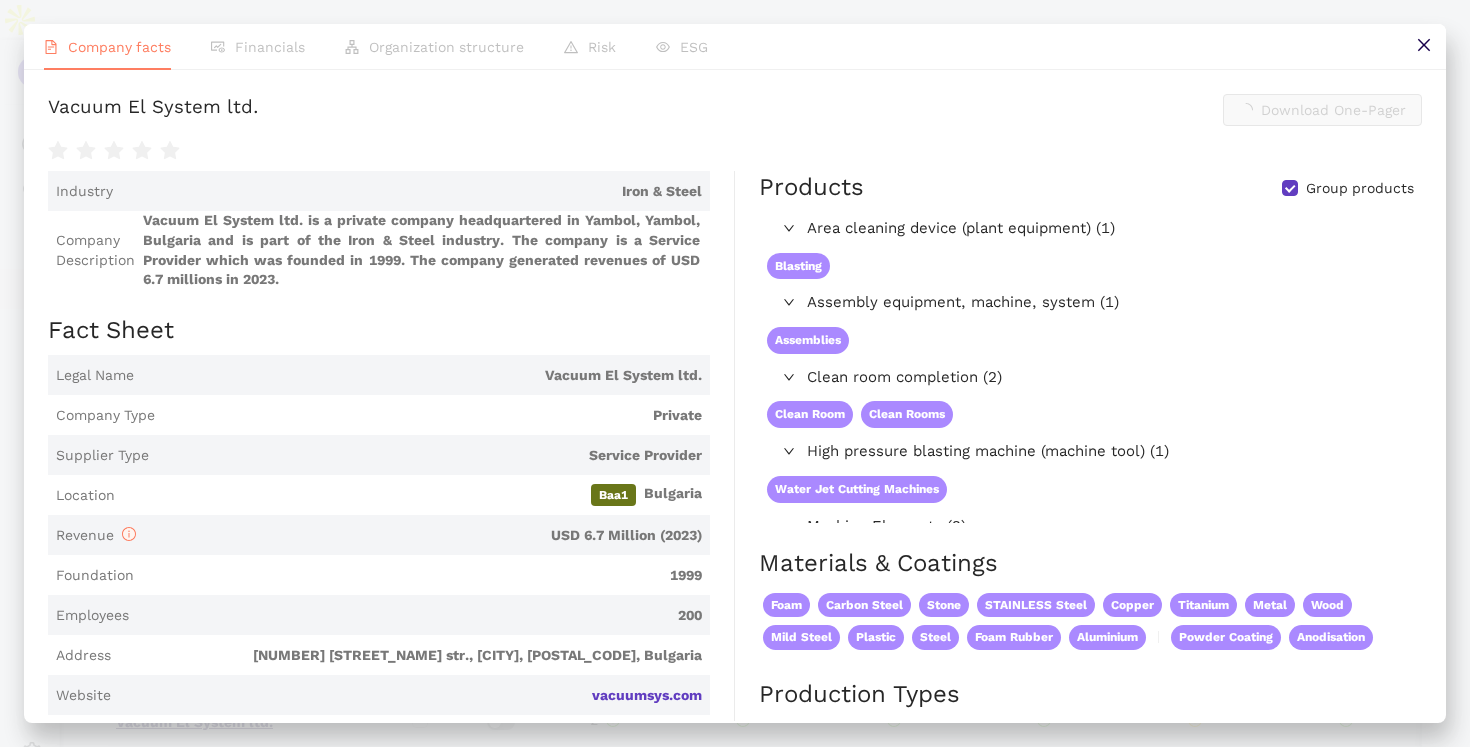 scroll 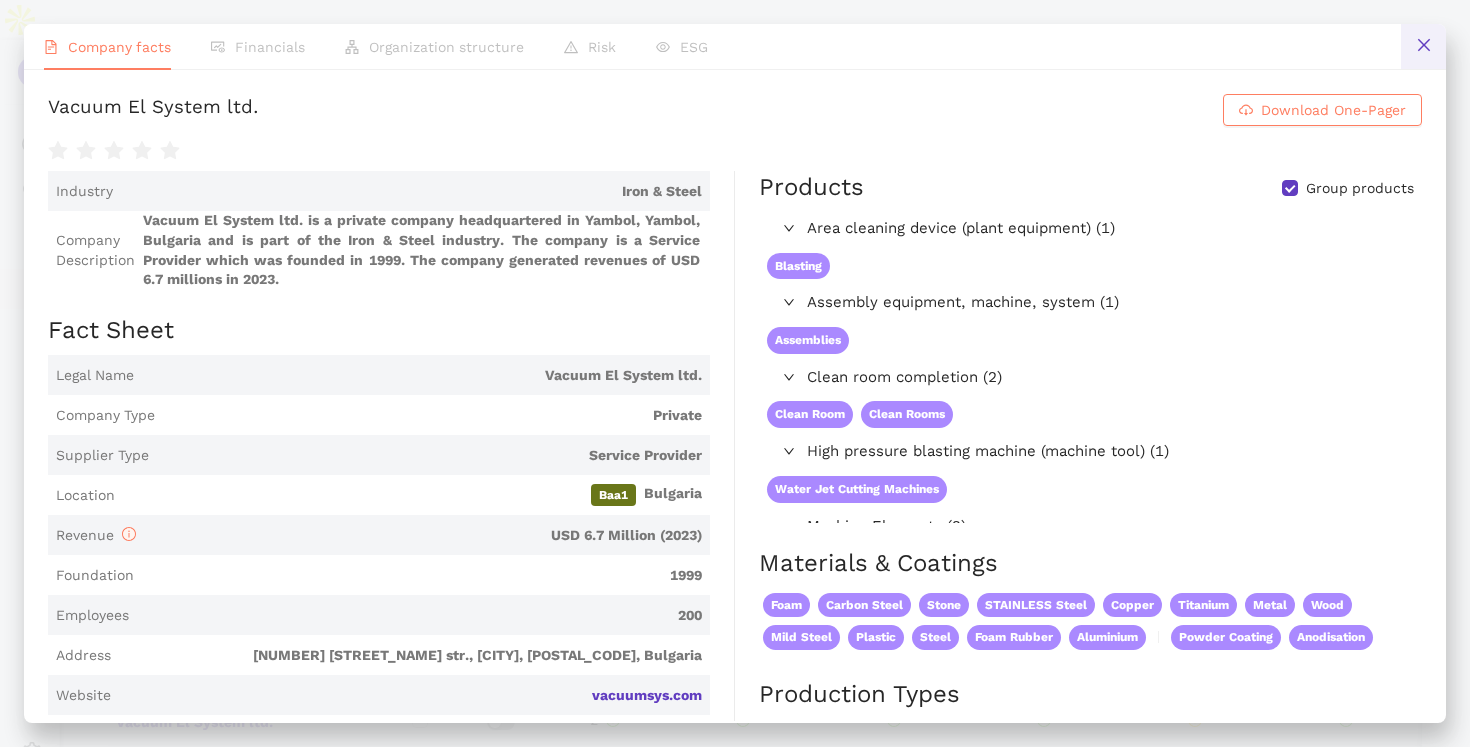 click at bounding box center [1423, 46] 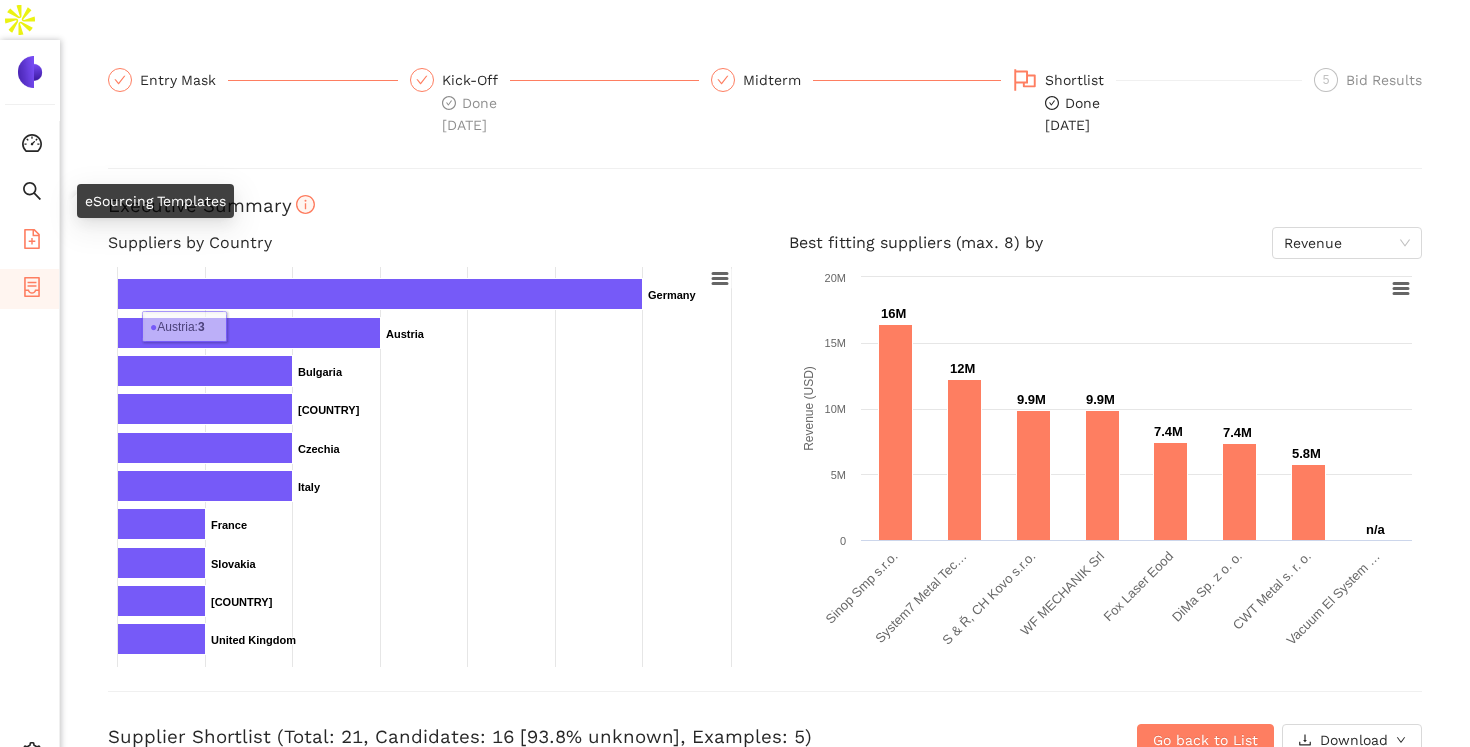 click 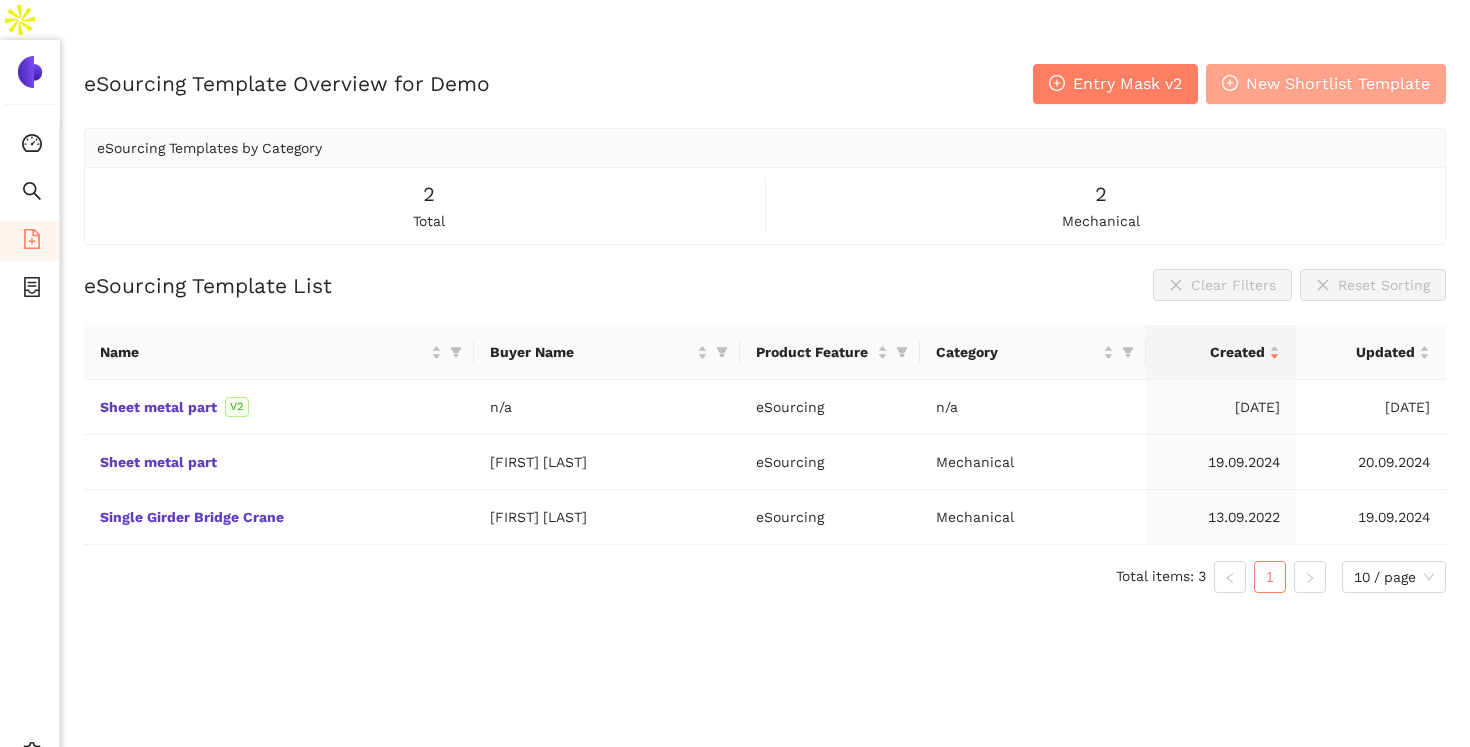 click on "New Shortlist Template" at bounding box center (1326, 84) 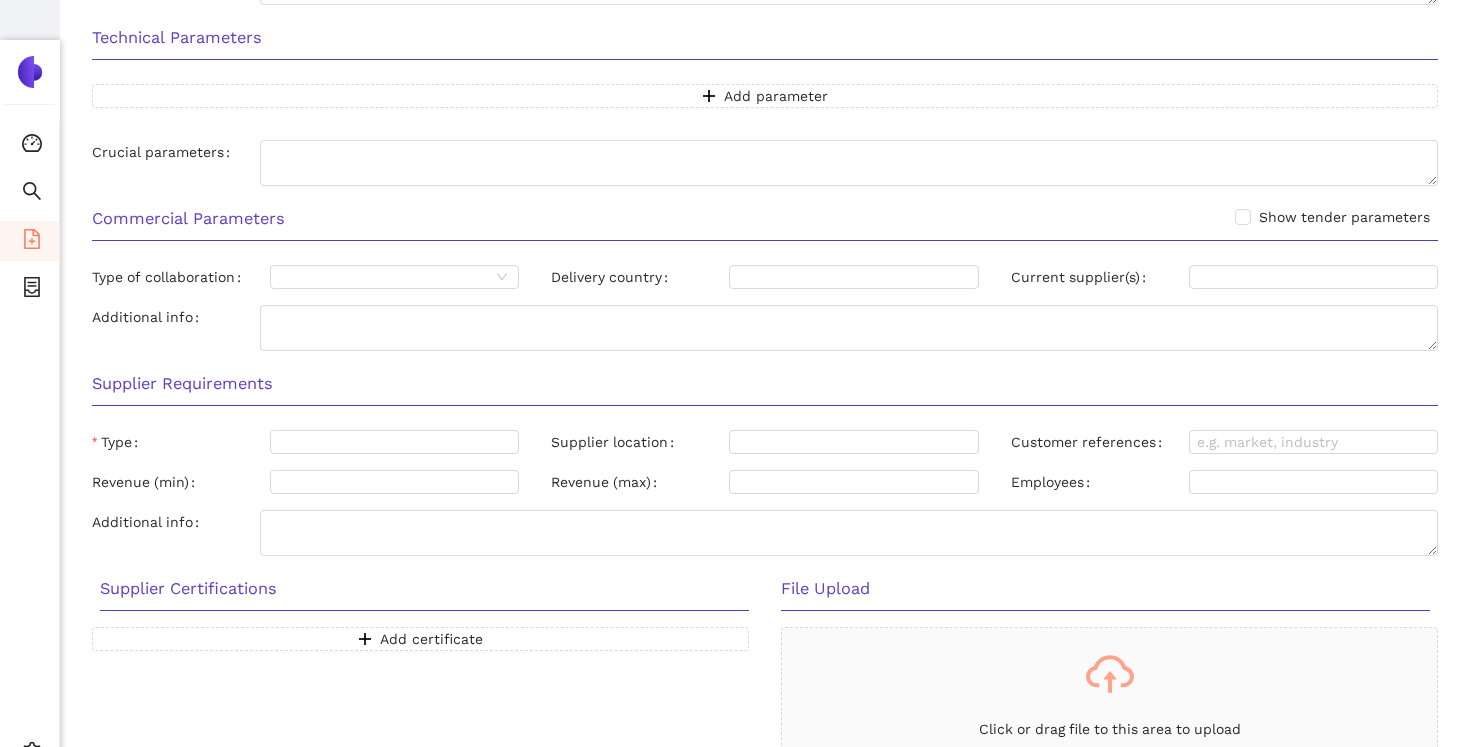 scroll, scrollTop: 522, scrollLeft: 0, axis: vertical 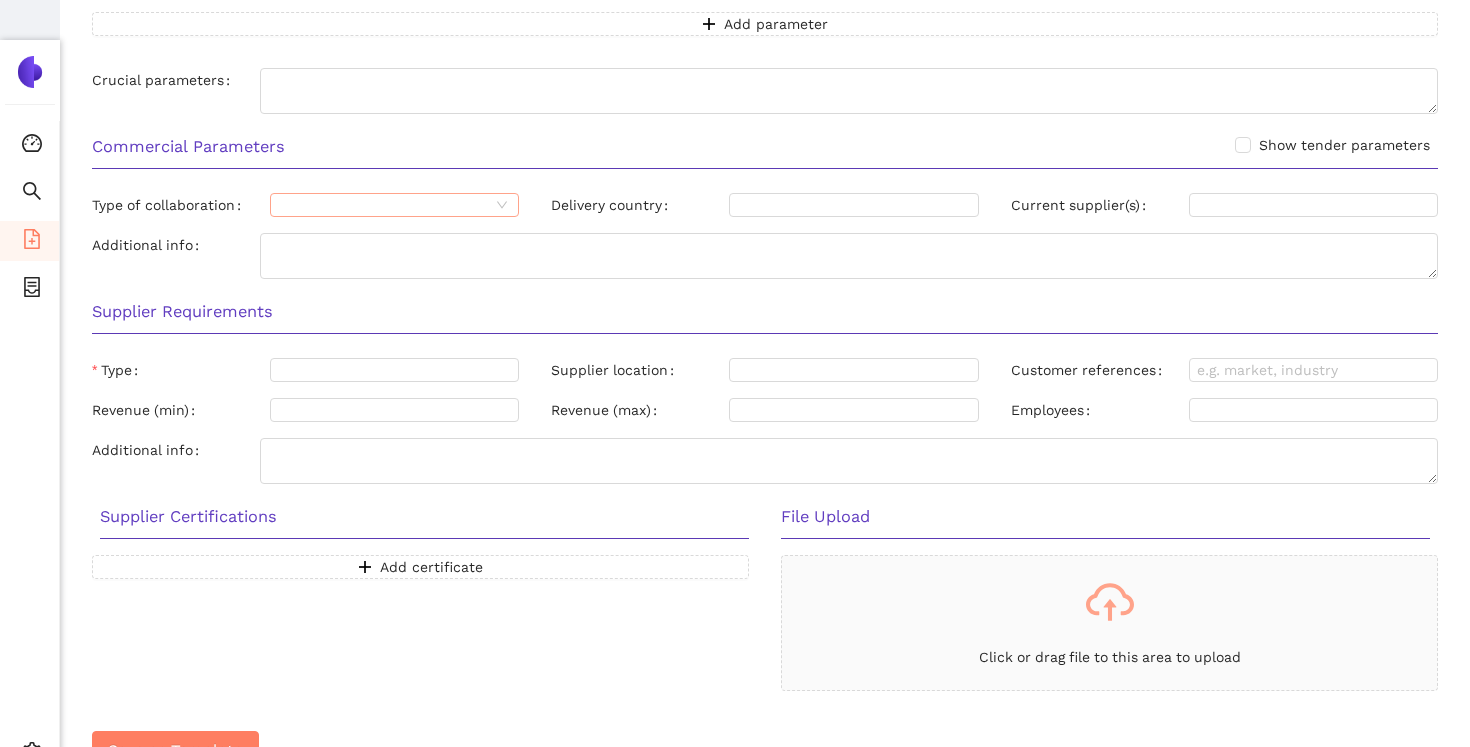 click on "Type of collaboration" at bounding box center (384, 205) 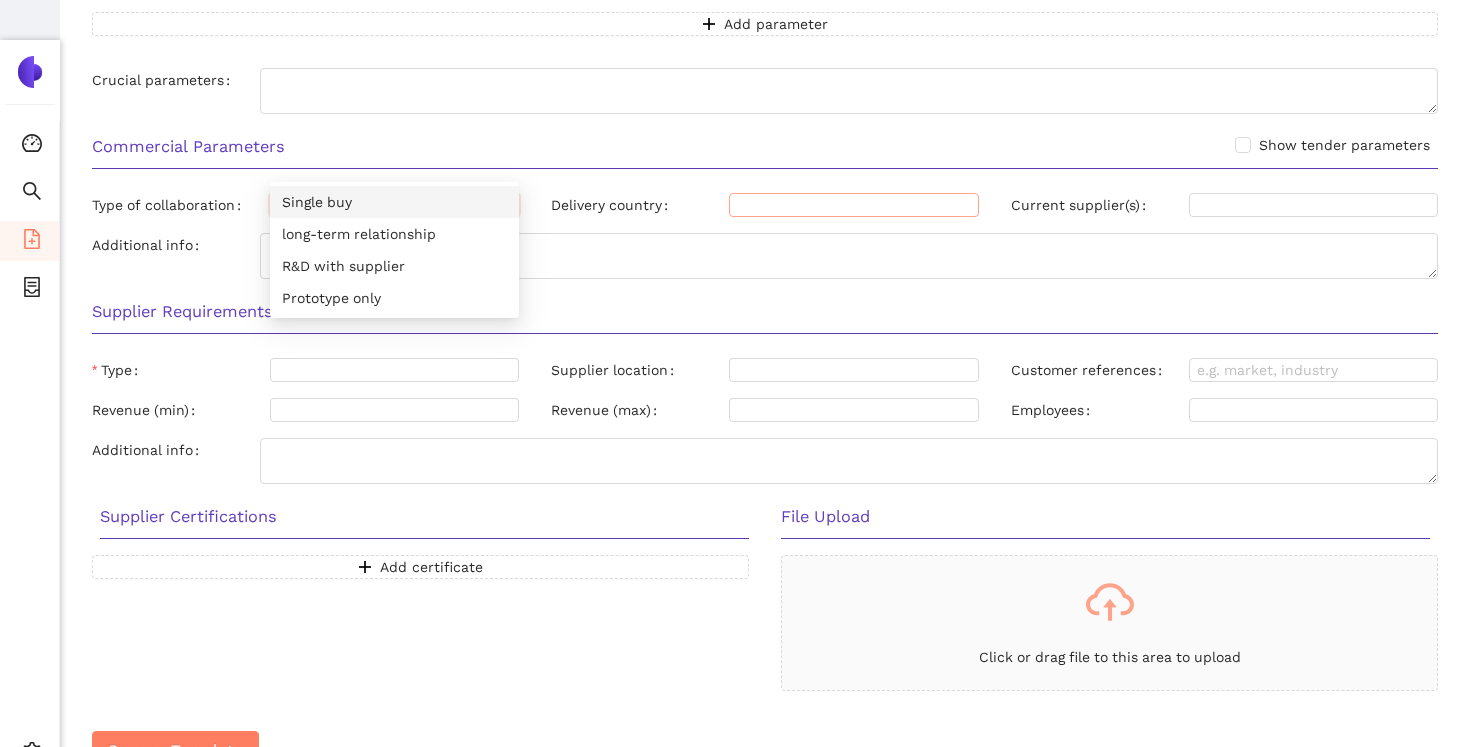 click at bounding box center (853, 205) 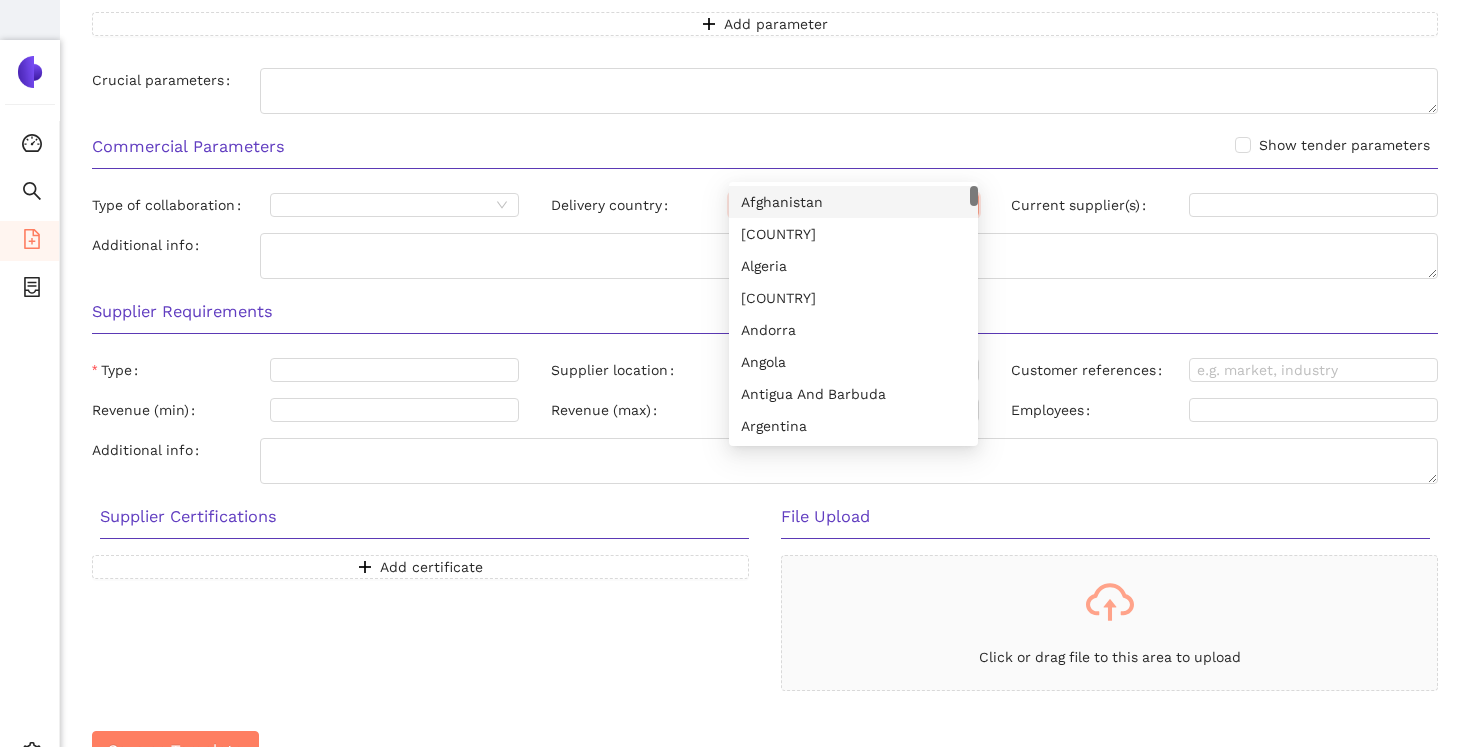 click on "Commercial Parameters Show tender parameters Type of collaboration Delivery country   Current supplier(s) Additional info" at bounding box center (765, 204) 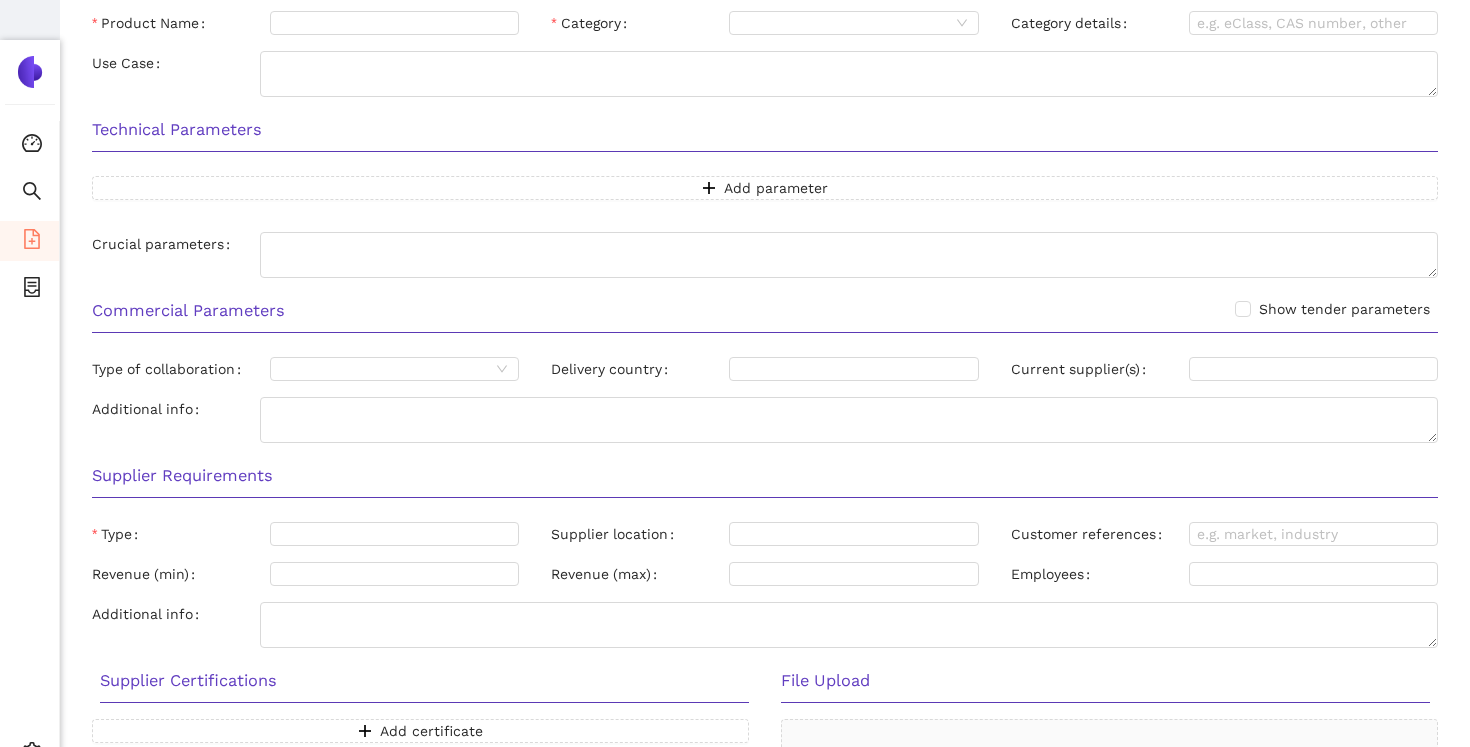 scroll, scrollTop: 346, scrollLeft: 0, axis: vertical 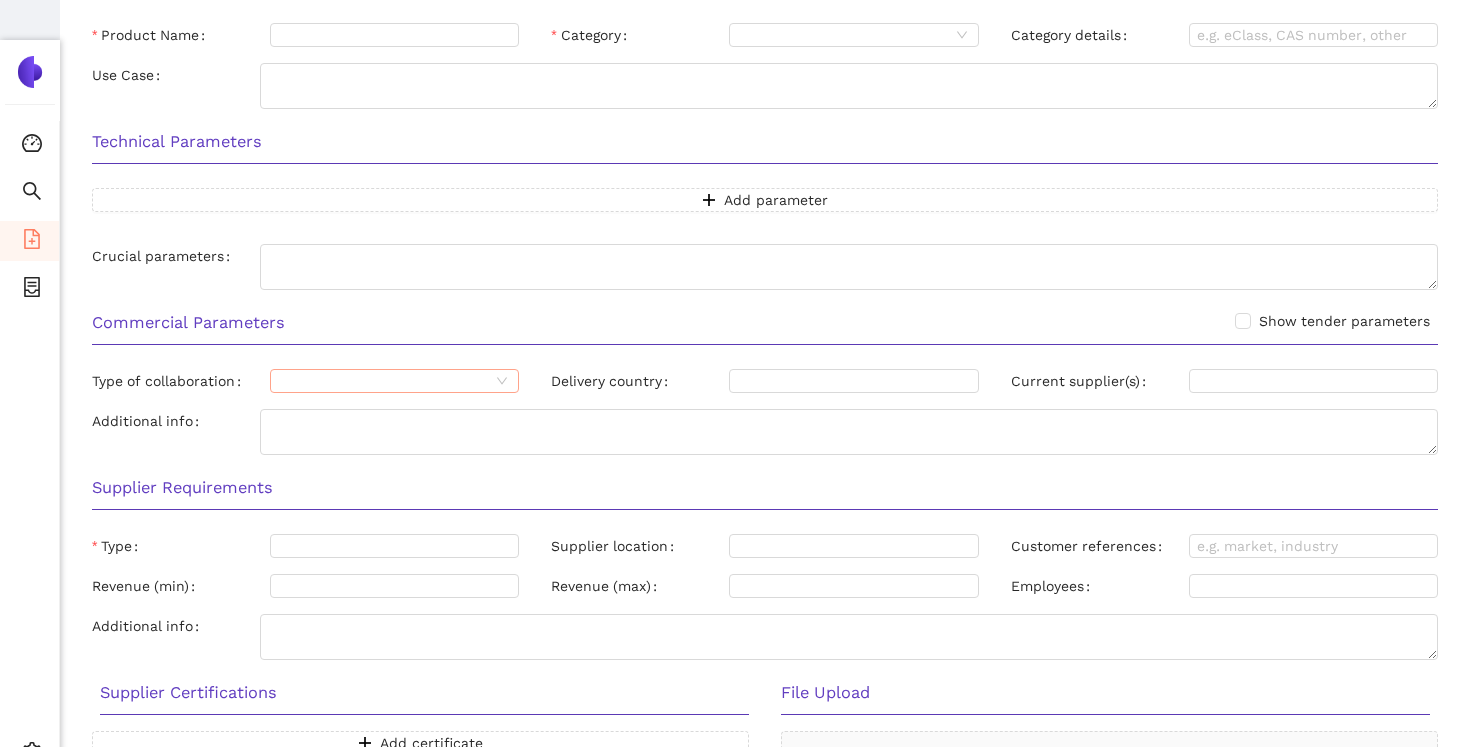 click on "Type of collaboration" at bounding box center (384, 381) 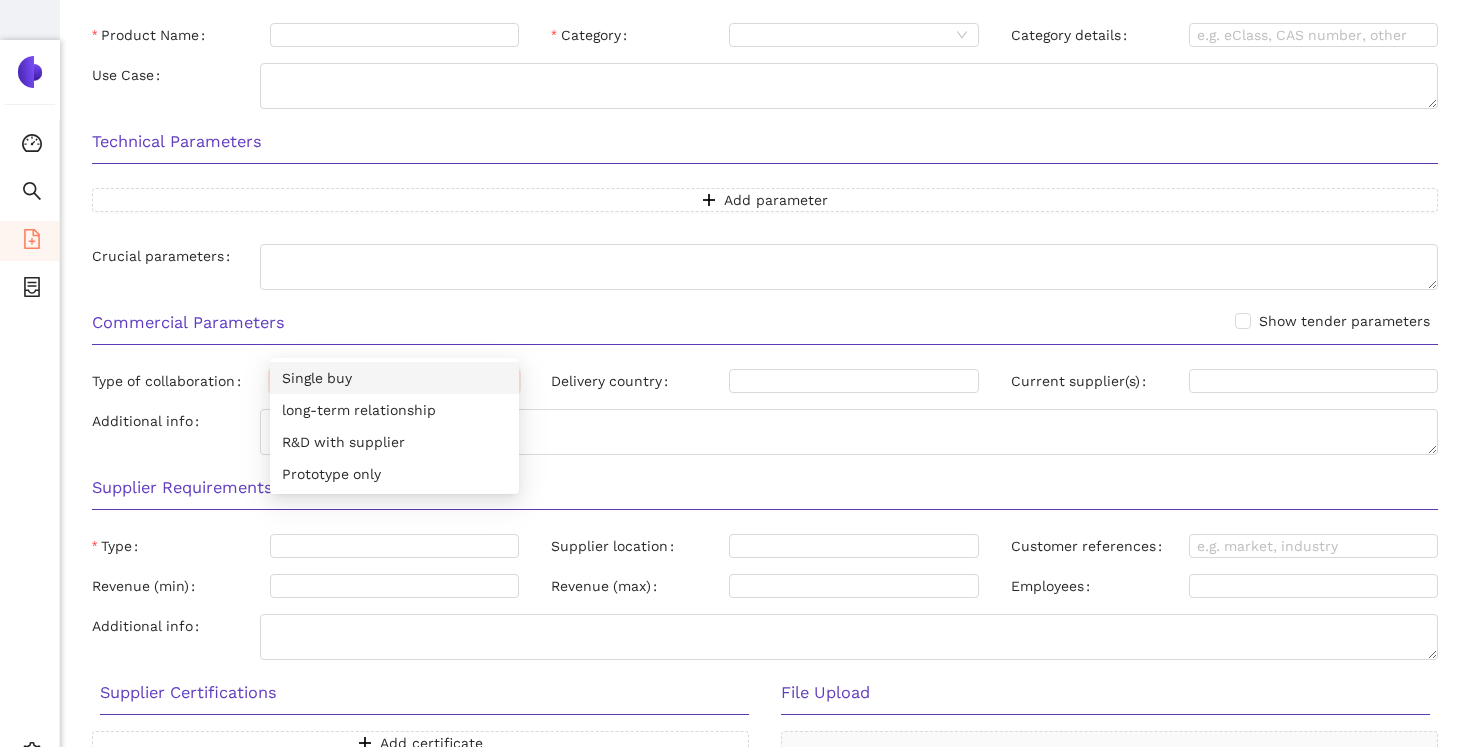 click on "Commercial Parameters Show tender parameters" at bounding box center (765, 329) 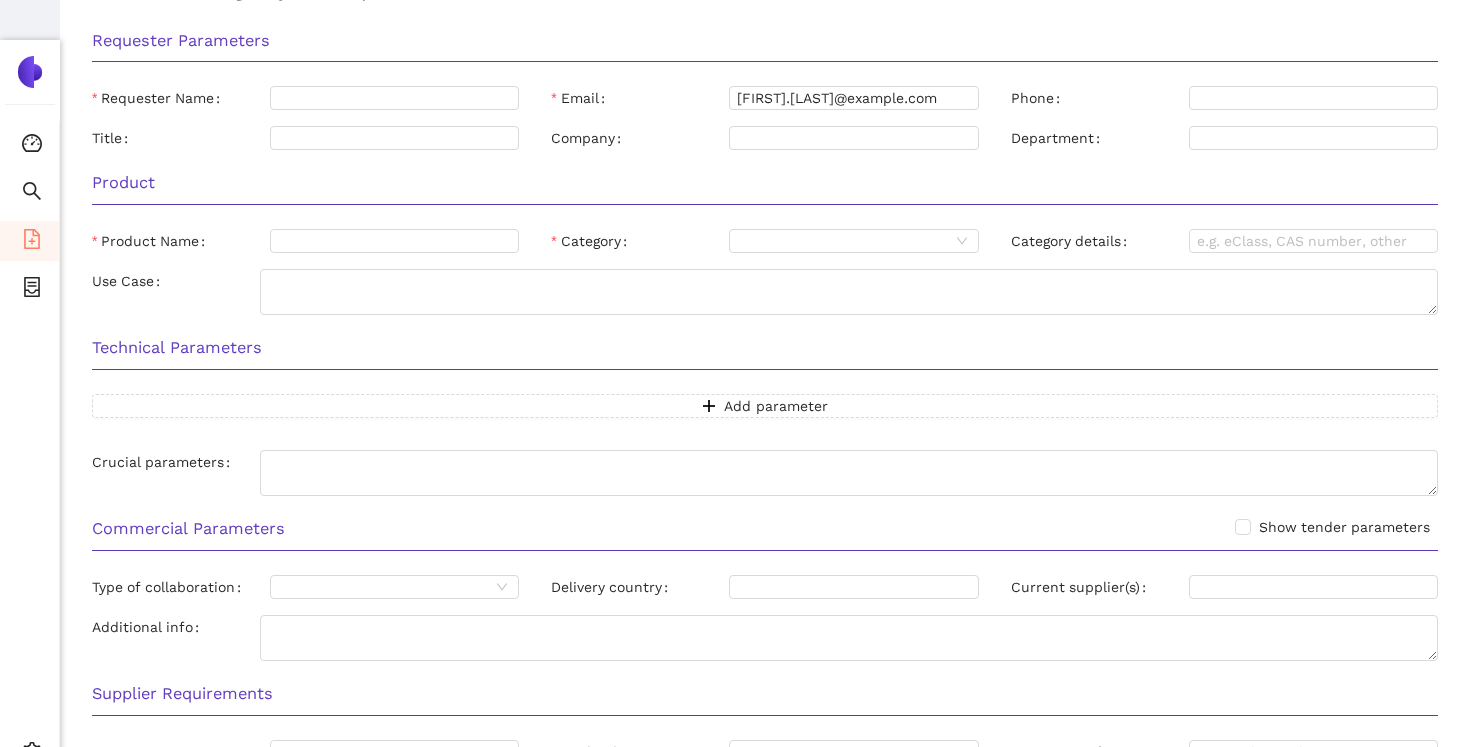 scroll, scrollTop: 138, scrollLeft: 0, axis: vertical 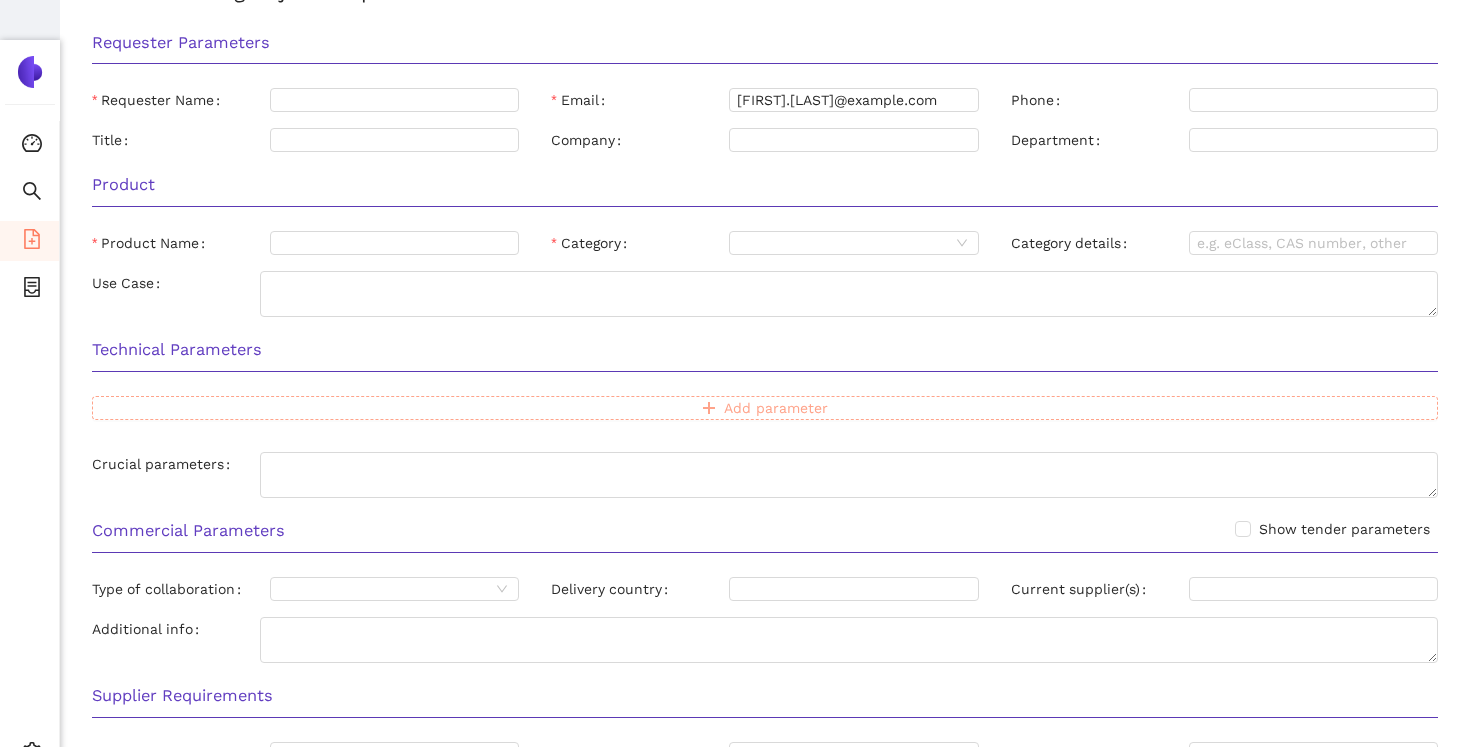 click on "Add parameter" at bounding box center [765, 408] 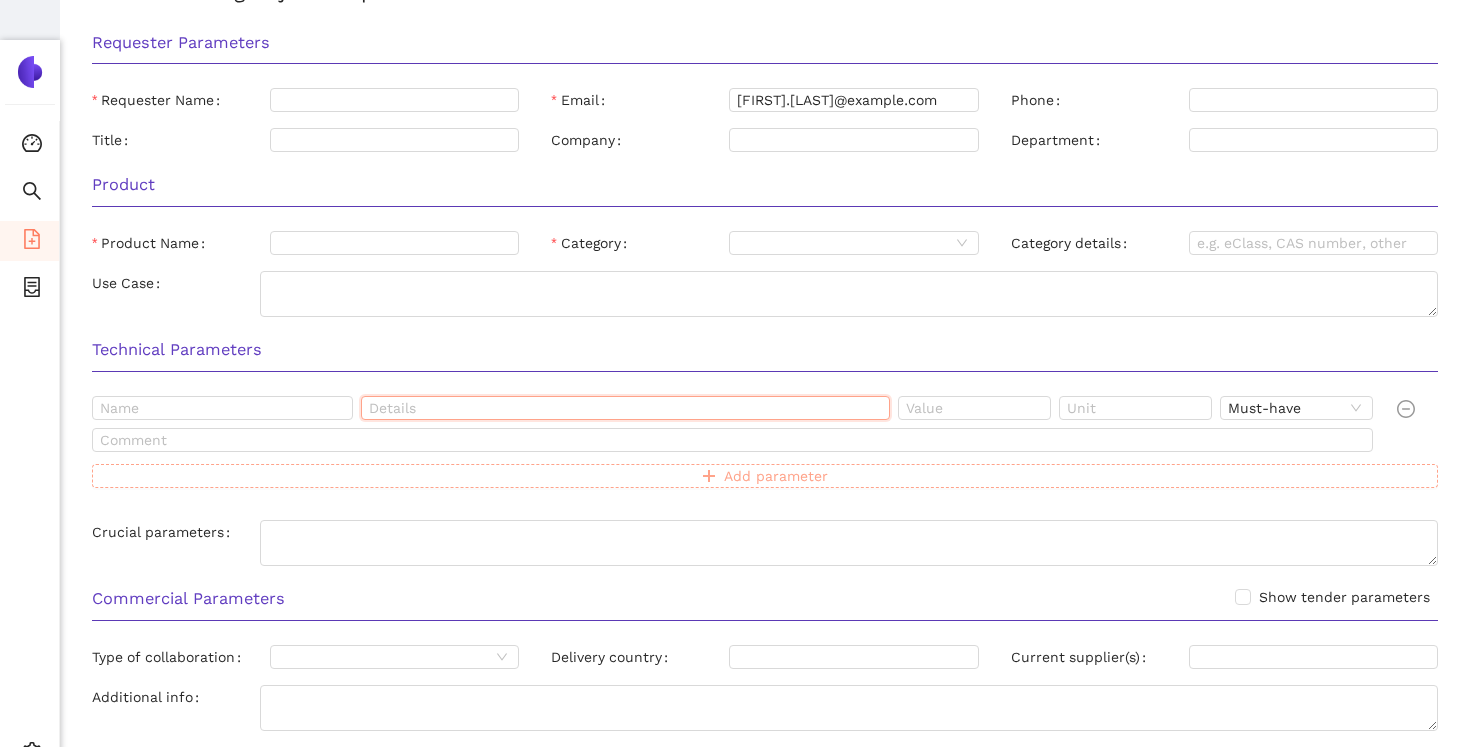 click at bounding box center [625, 408] 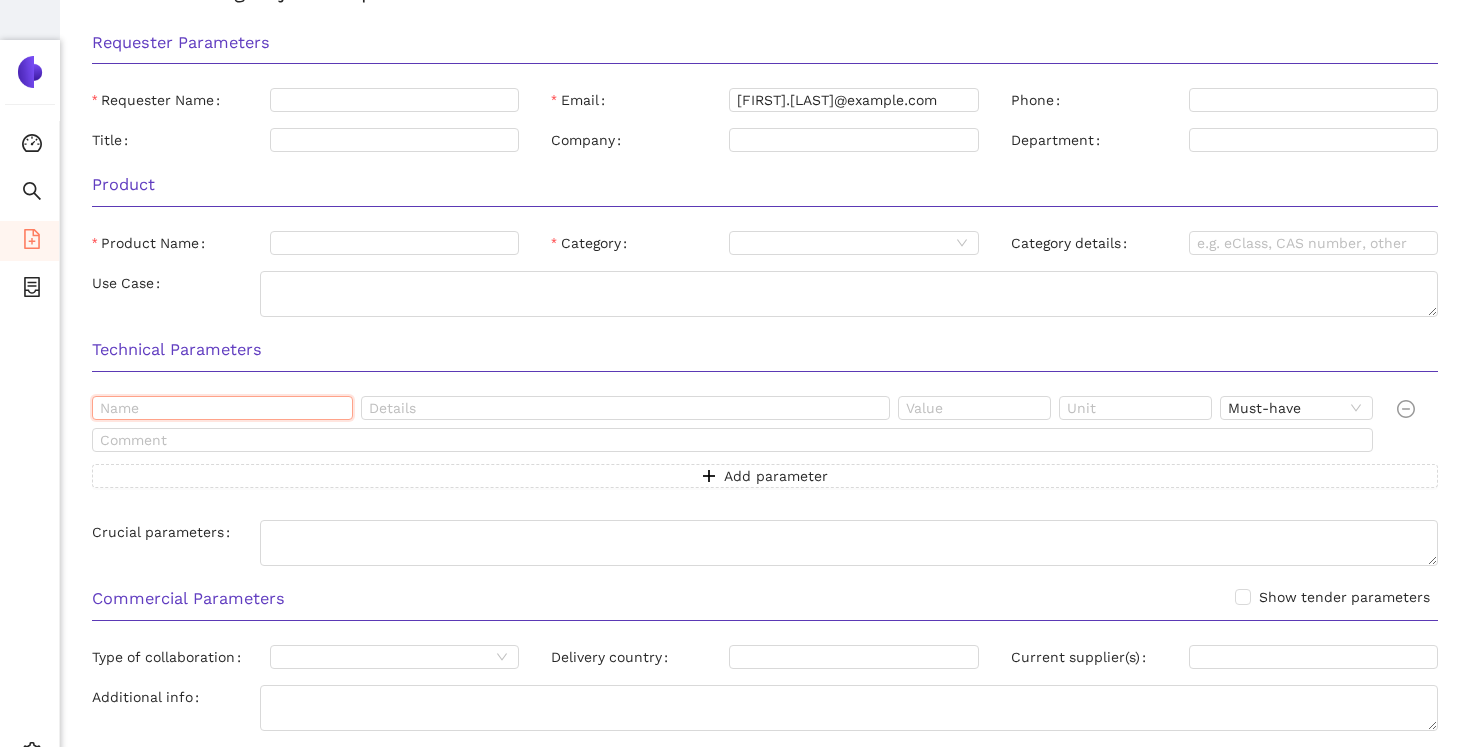 click at bounding box center [222, 408] 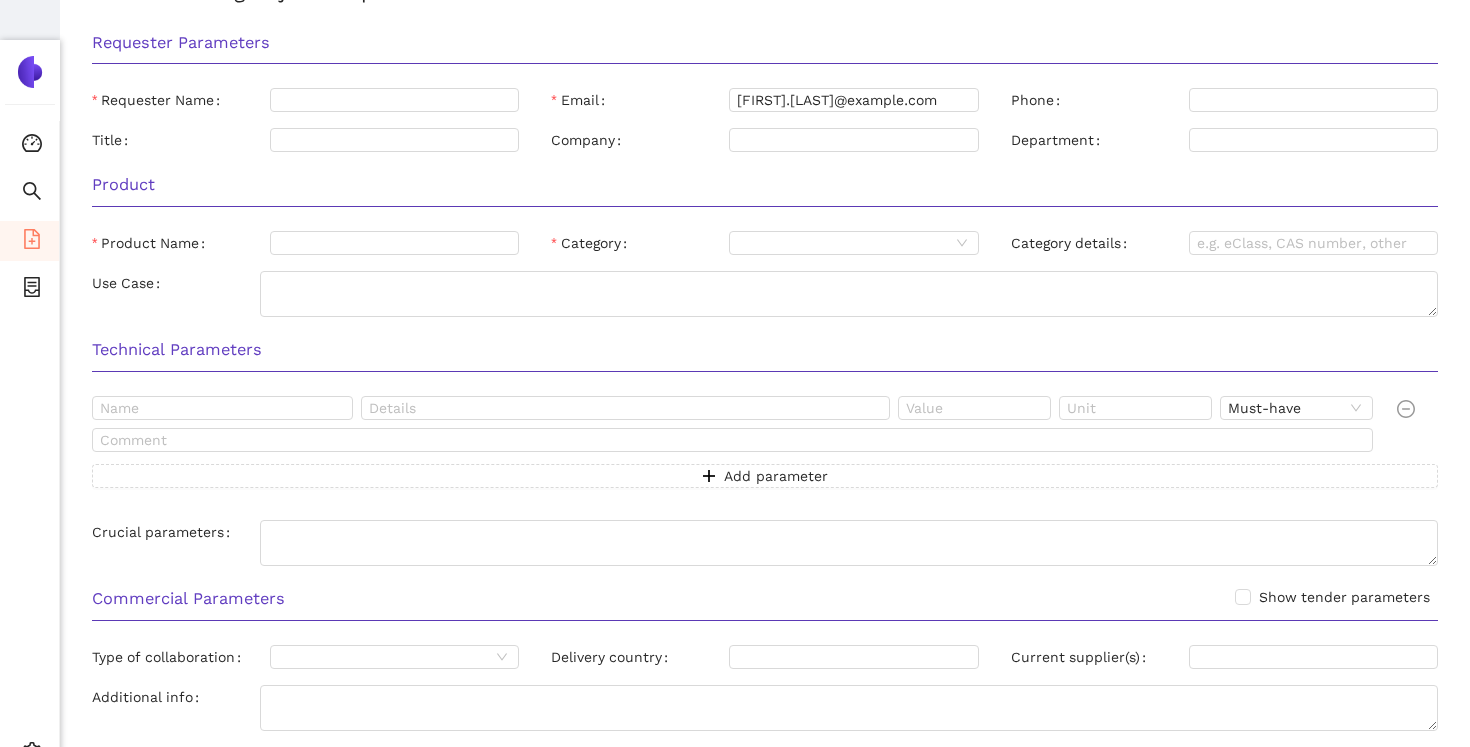 click on "Technical Parameters" at bounding box center [765, 356] 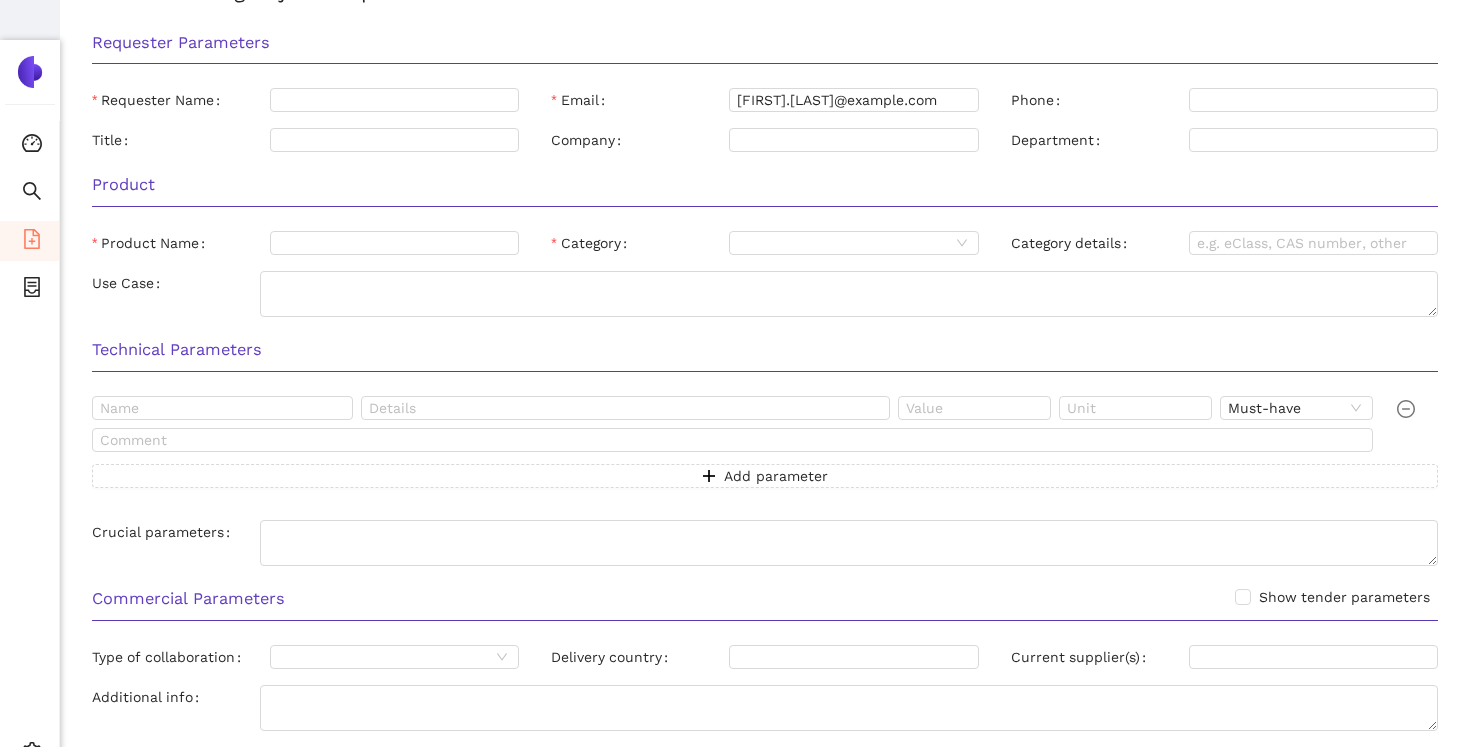 click 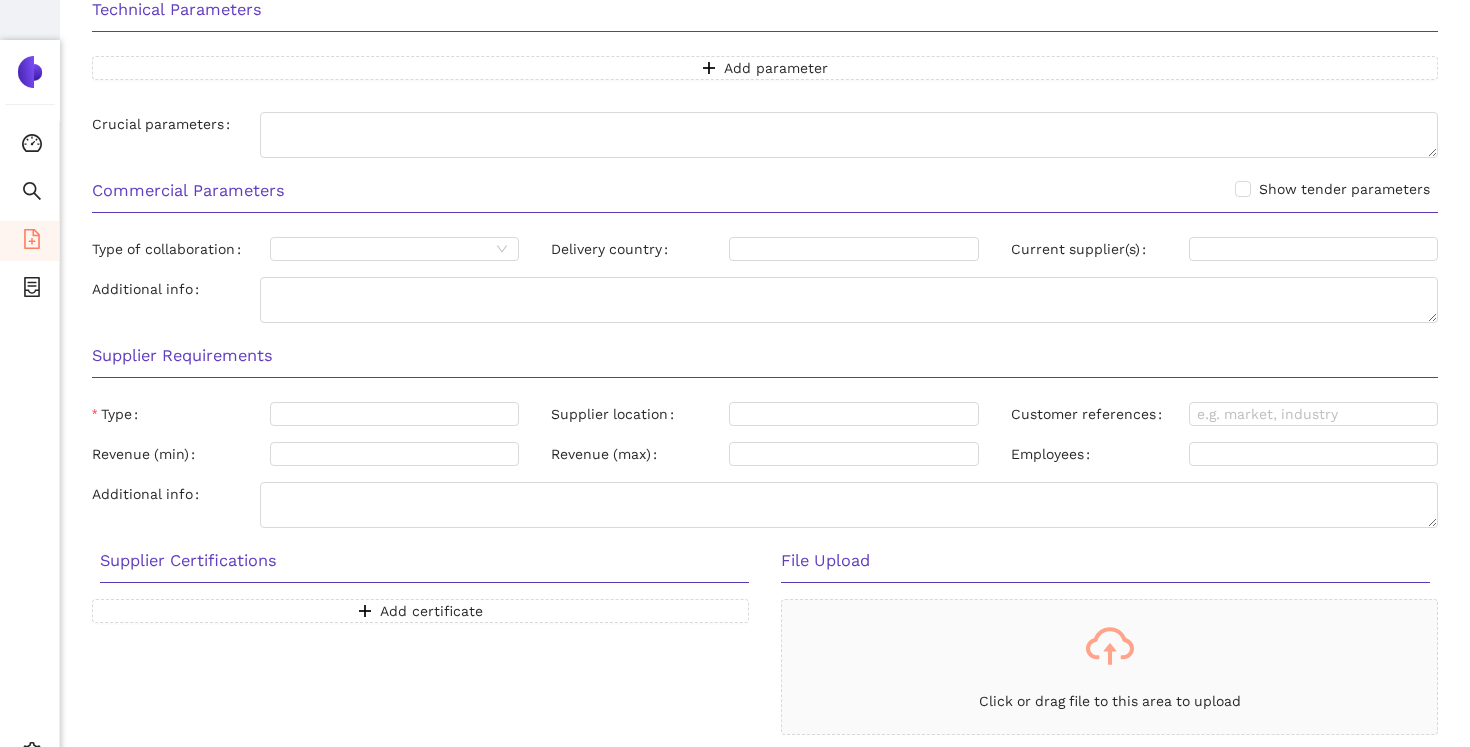 scroll, scrollTop: 522, scrollLeft: 0, axis: vertical 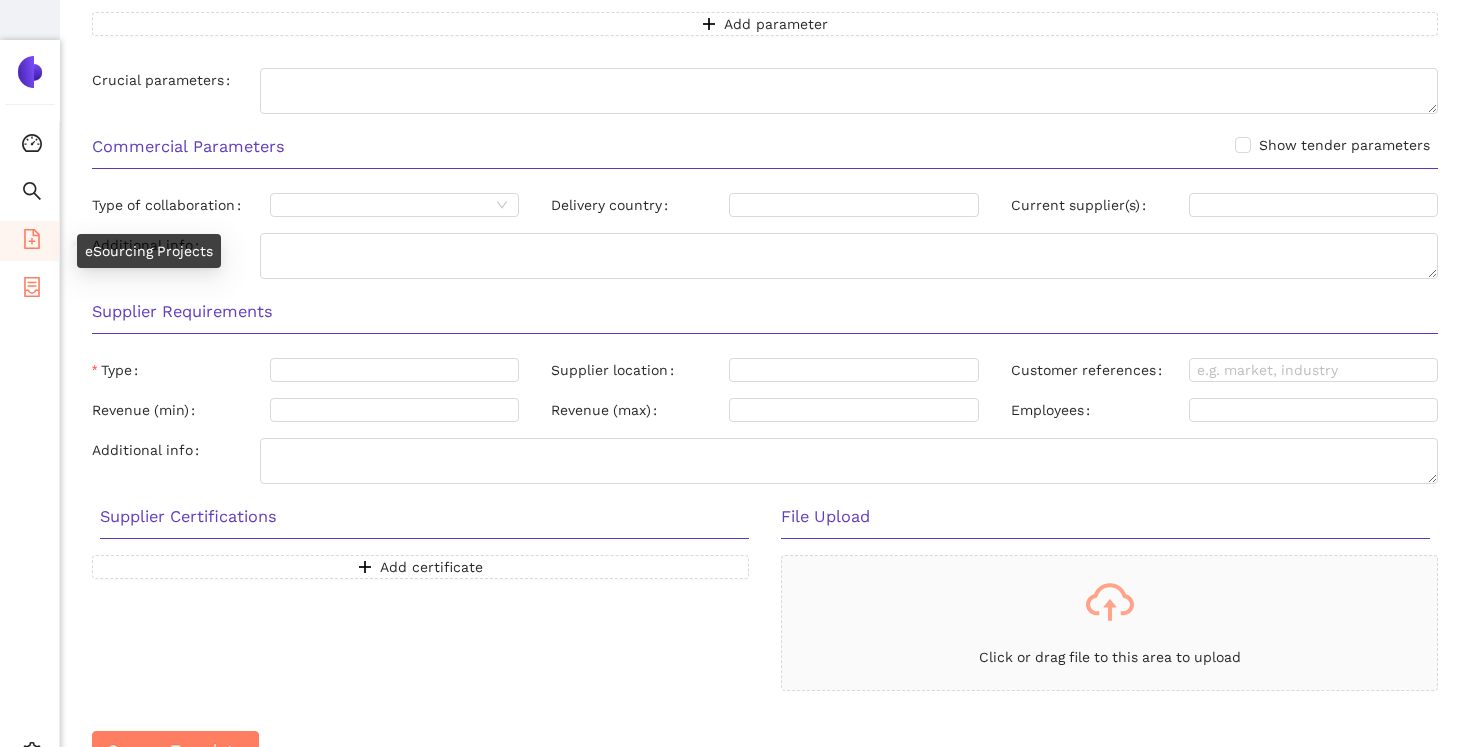 click 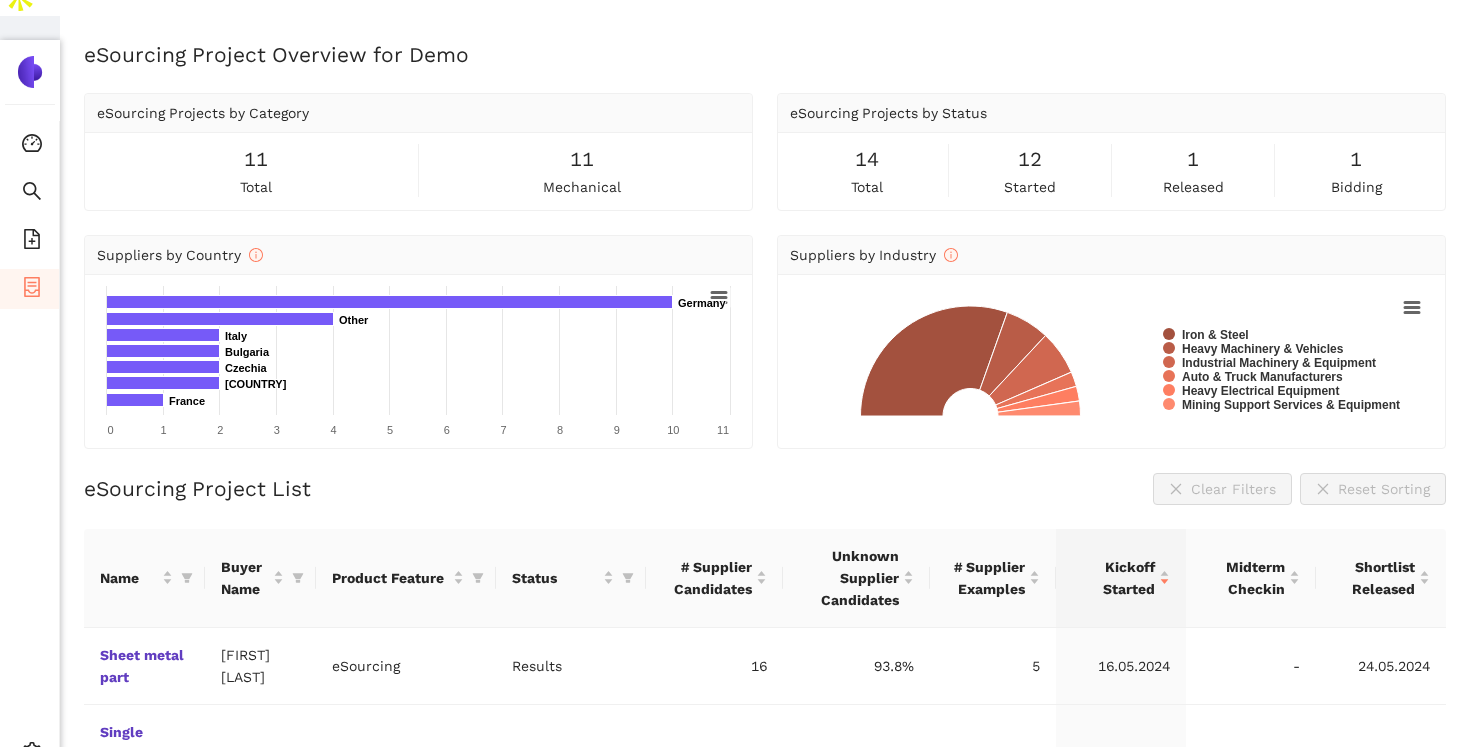 scroll, scrollTop: 0, scrollLeft: 0, axis: both 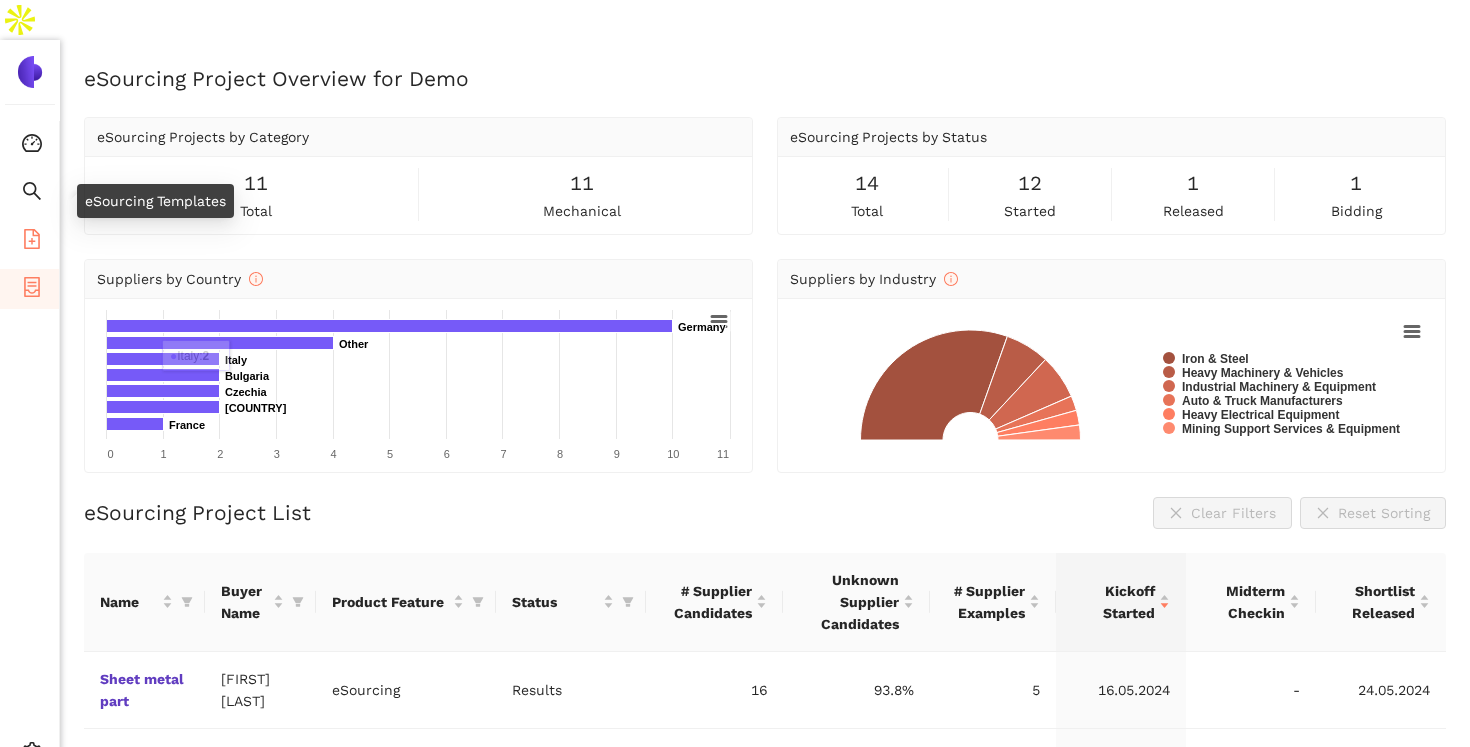 click 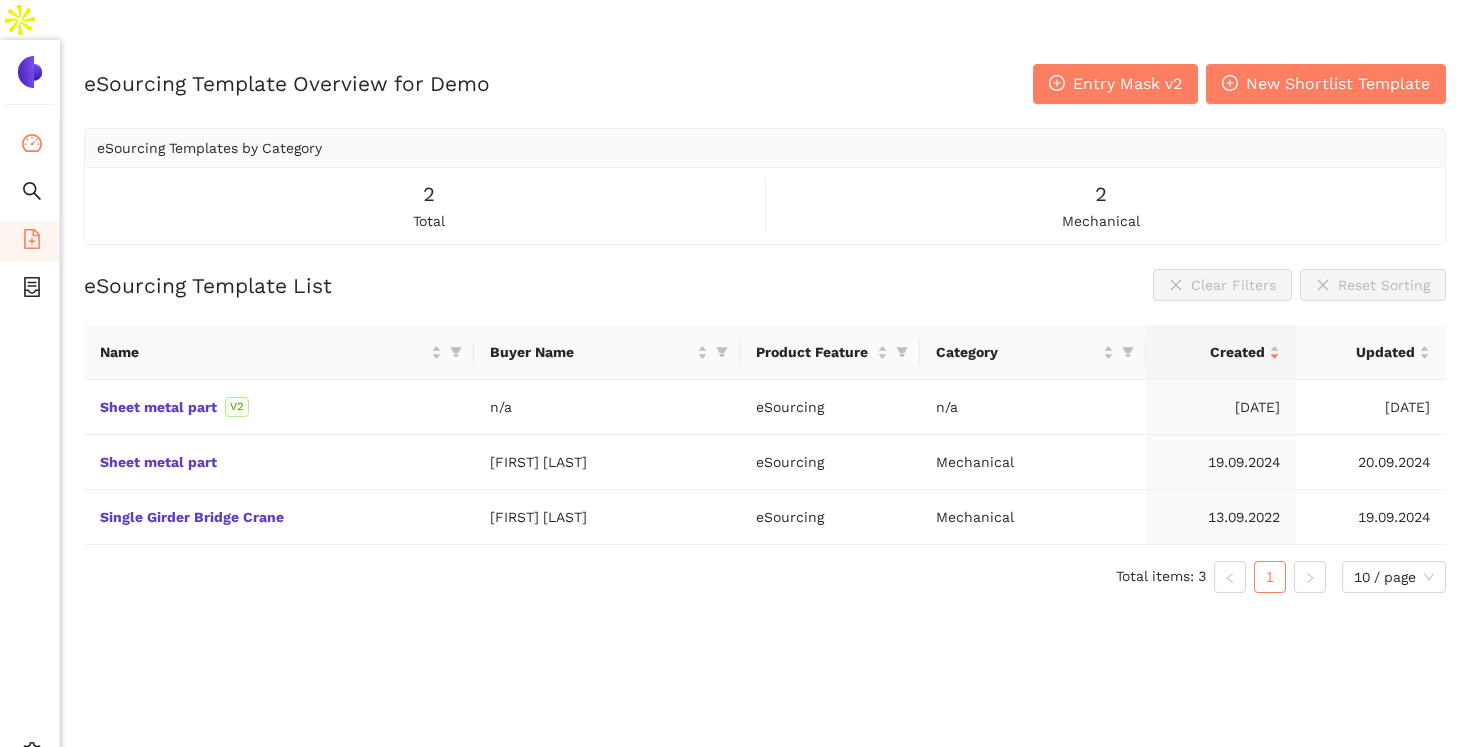 click on "Consolidation" at bounding box center (29, 145) 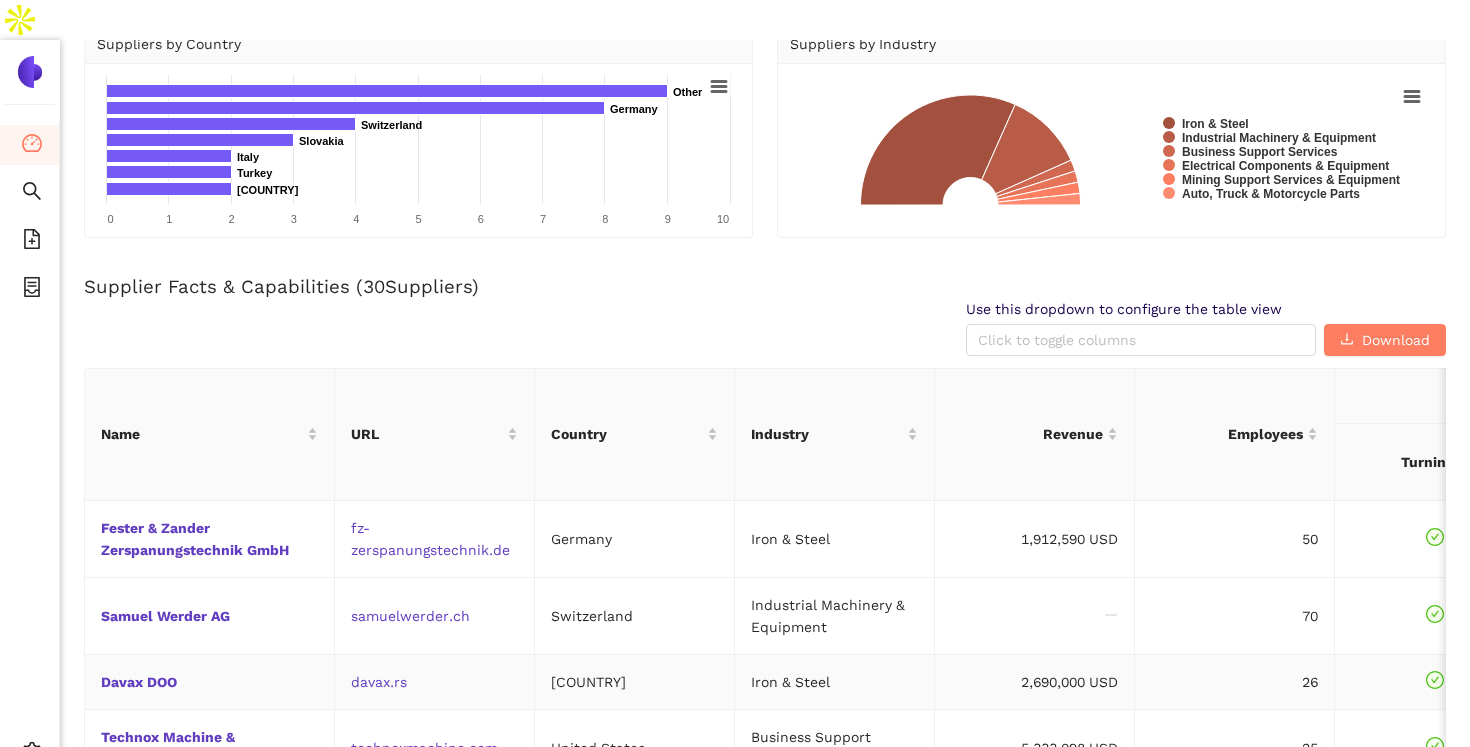 scroll, scrollTop: 631, scrollLeft: 0, axis: vertical 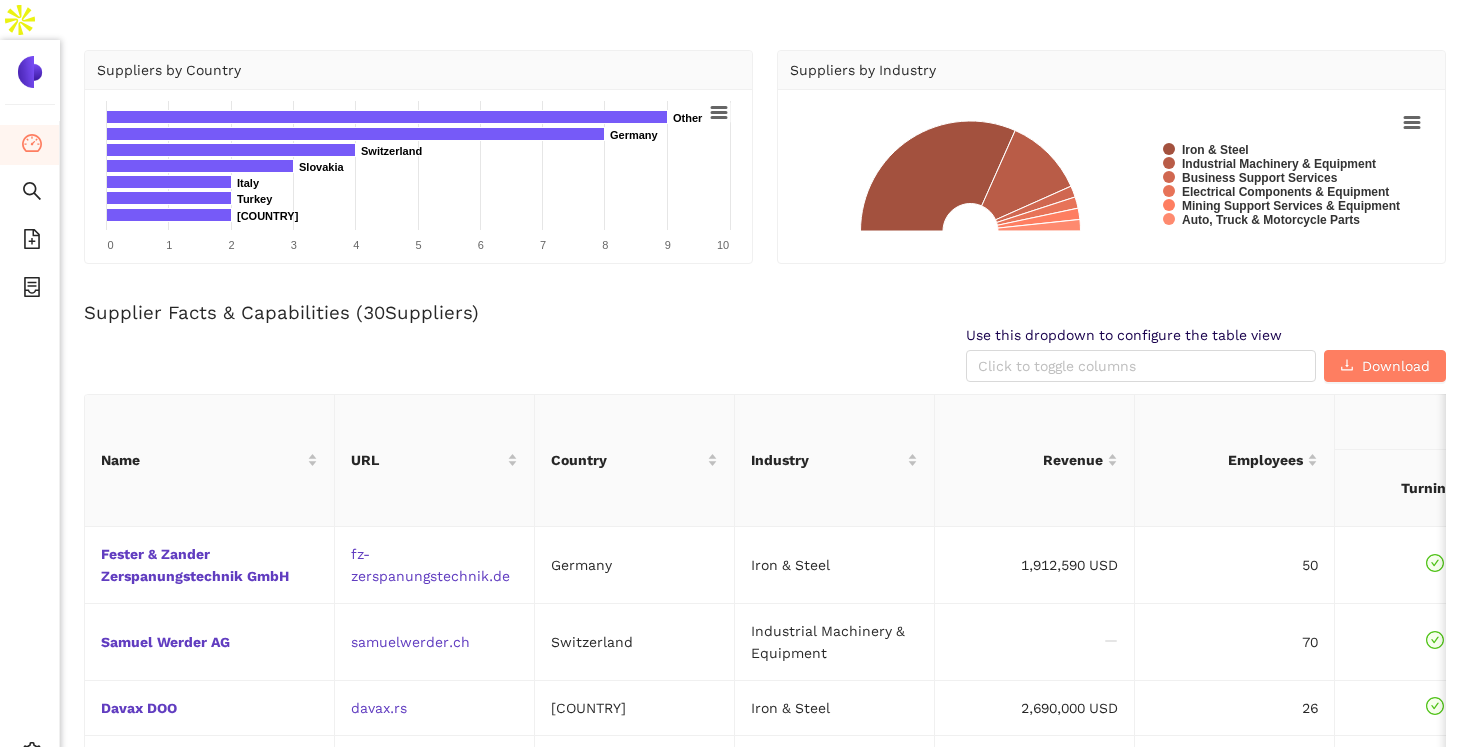 click on "Consolidation Search eSourcing Templates eSourcing Projects Settings" at bounding box center [30, 453] 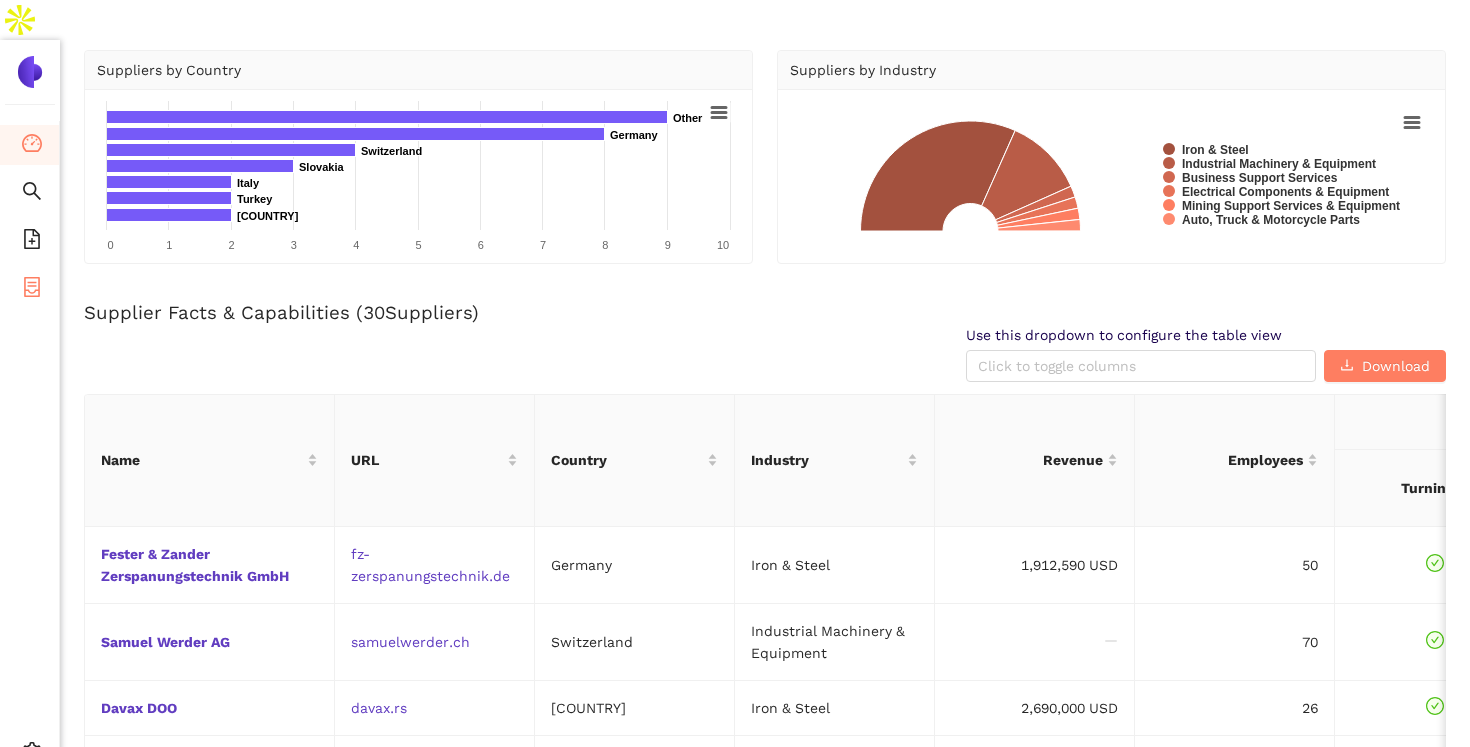 click 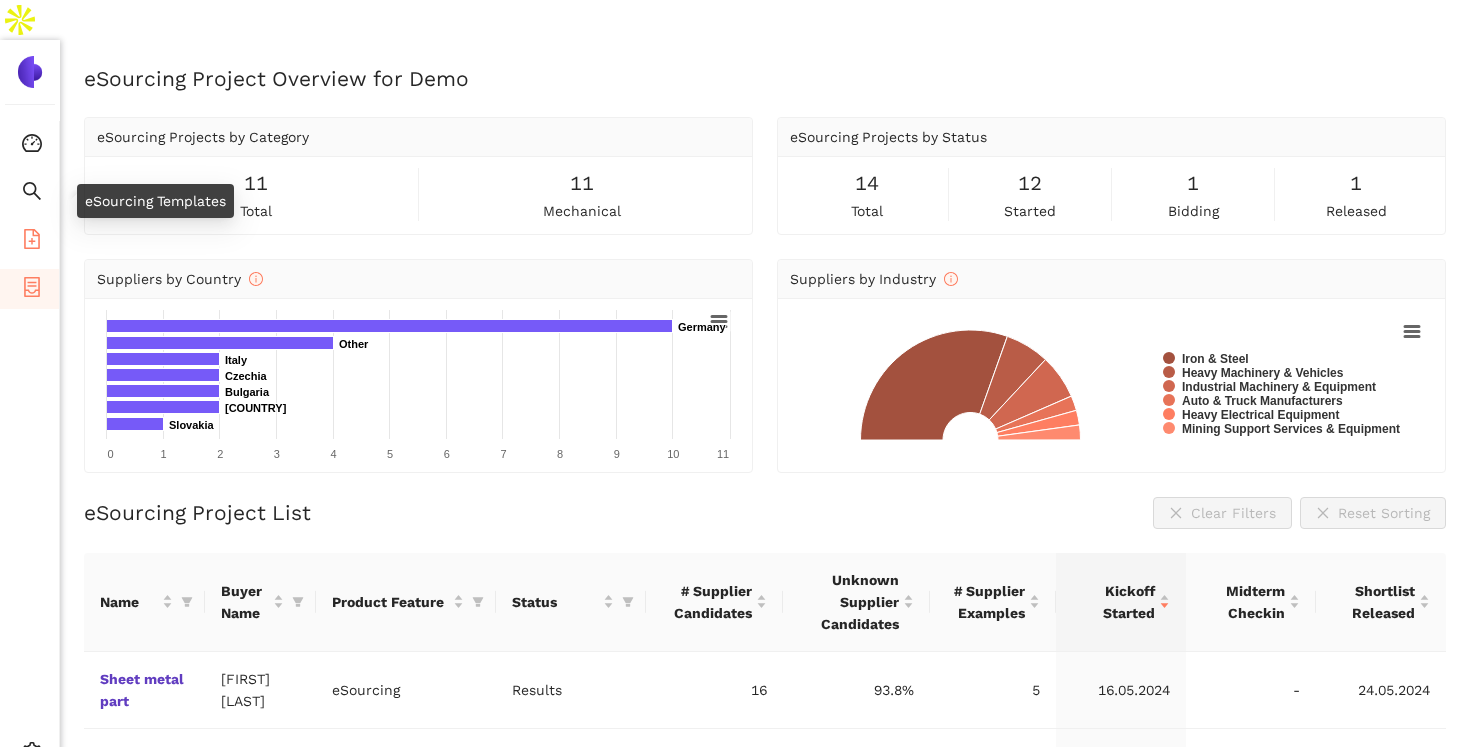 click at bounding box center (32, 242) 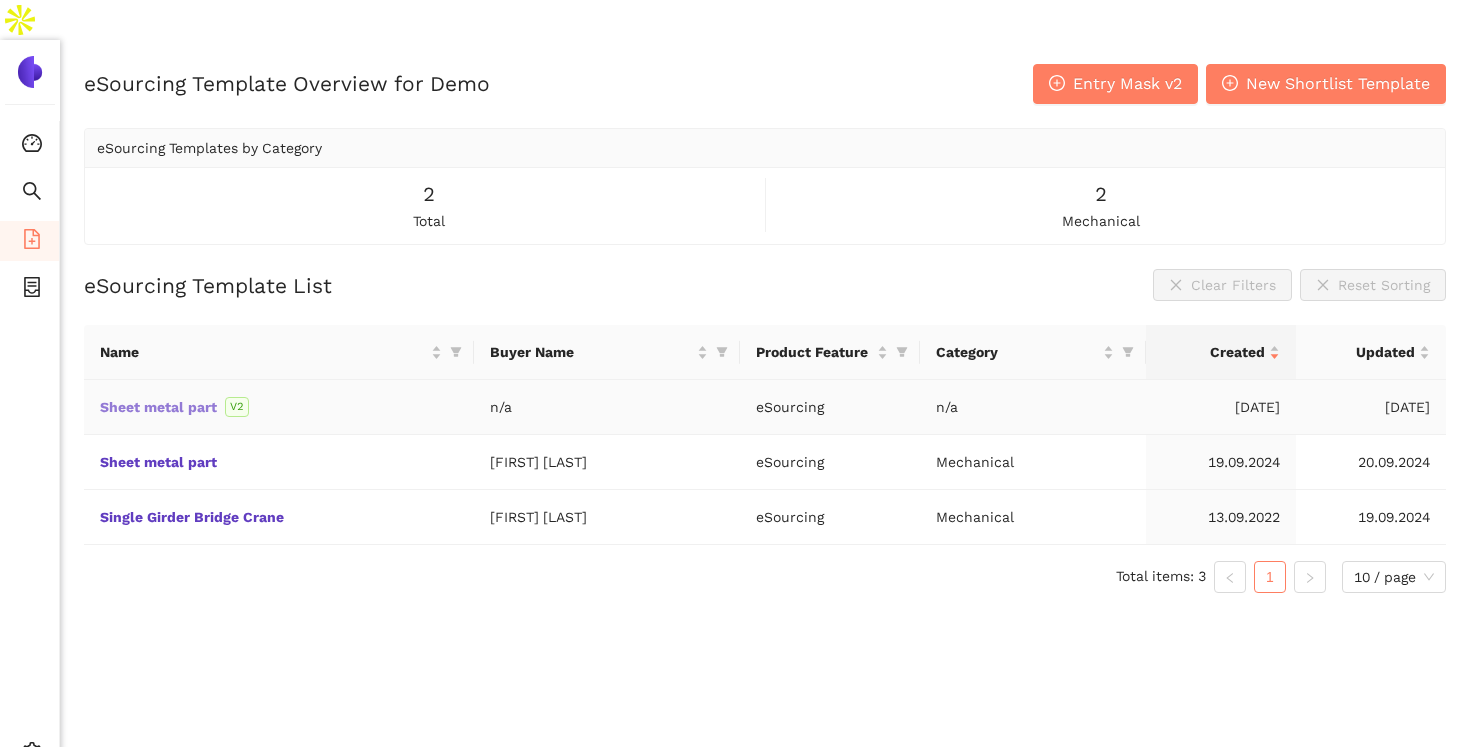 click on "Sheet metal part" at bounding box center (0, 0) 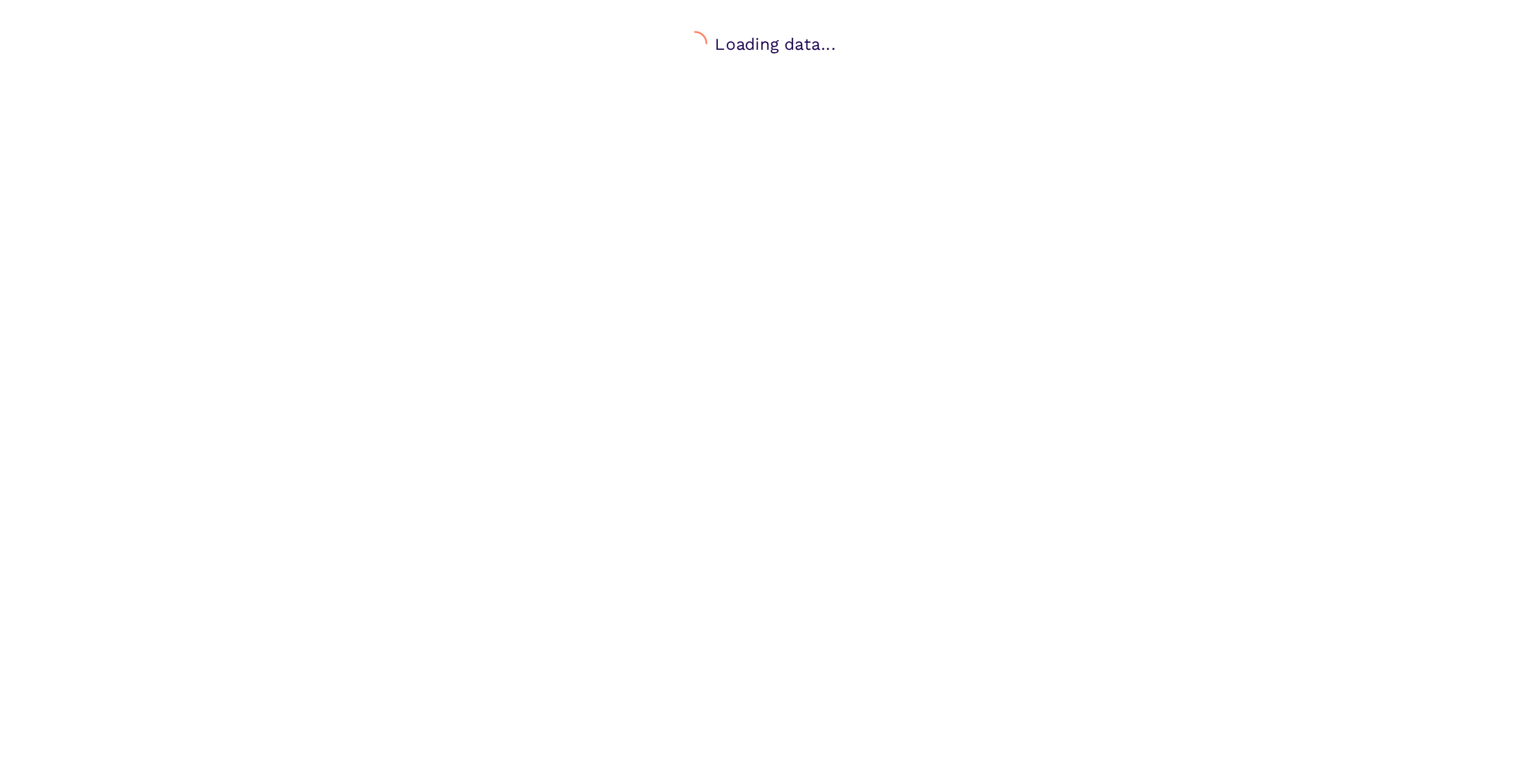 scroll, scrollTop: 0, scrollLeft: 0, axis: both 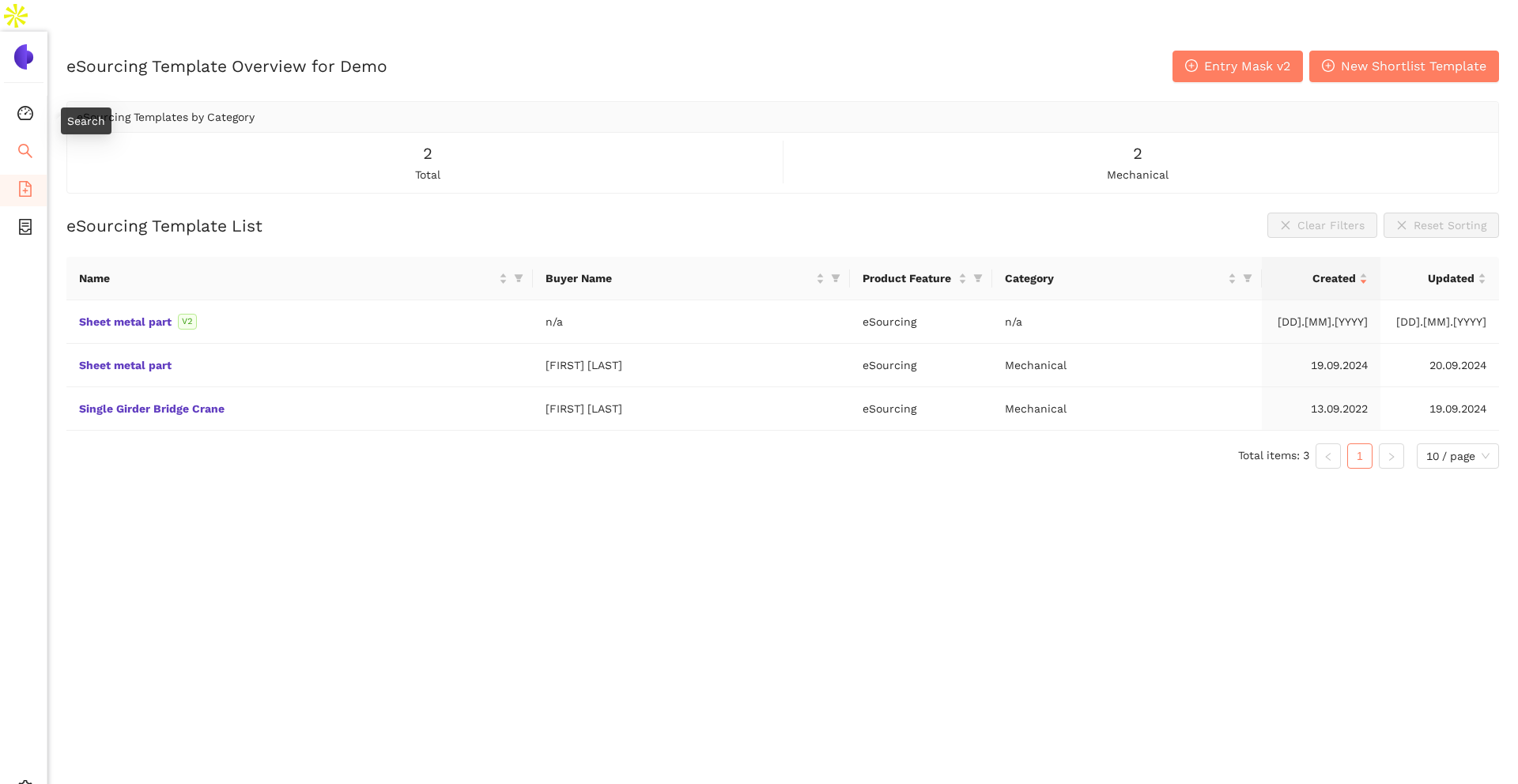 click 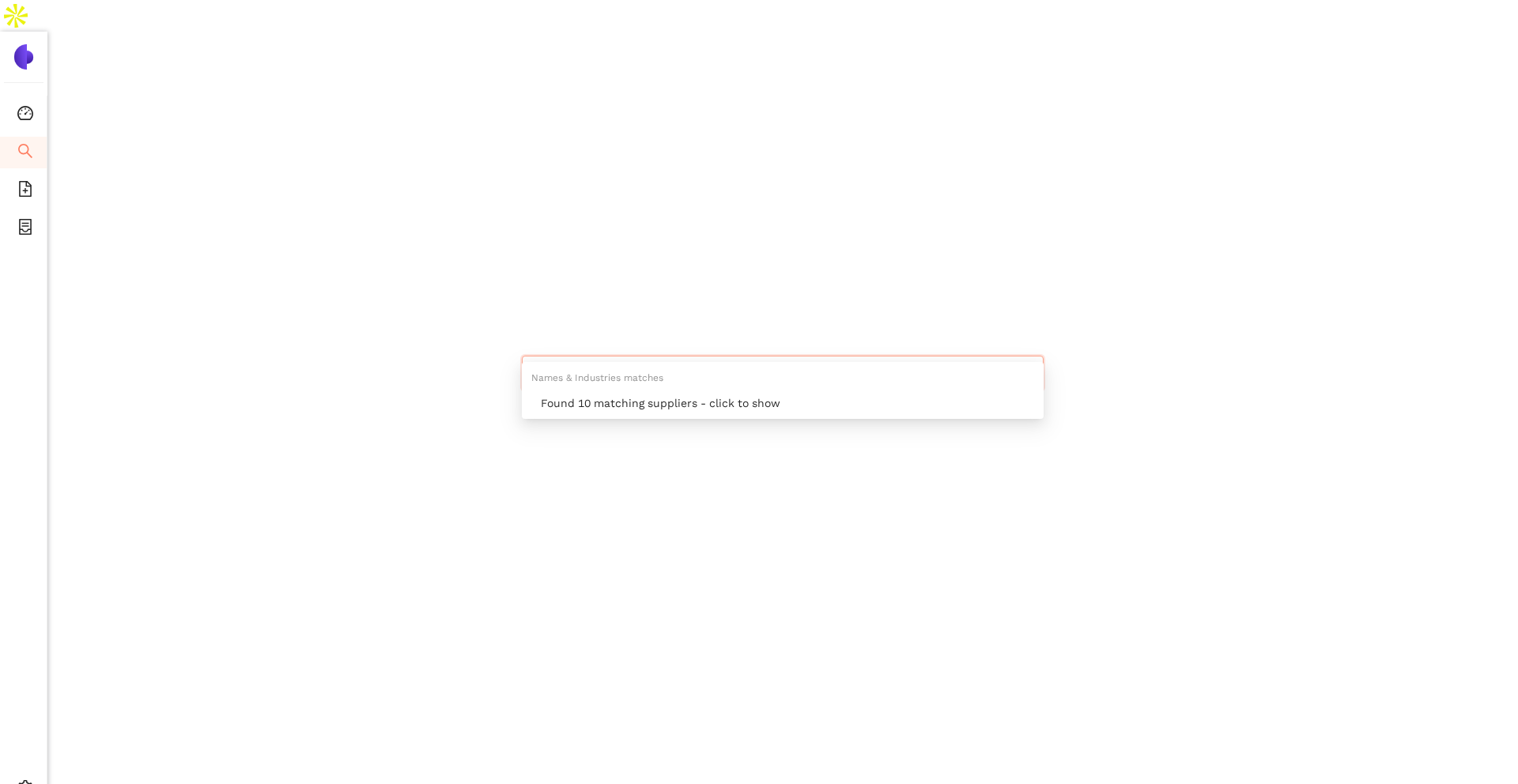 click on "Blechteil" at bounding box center (783, 374) 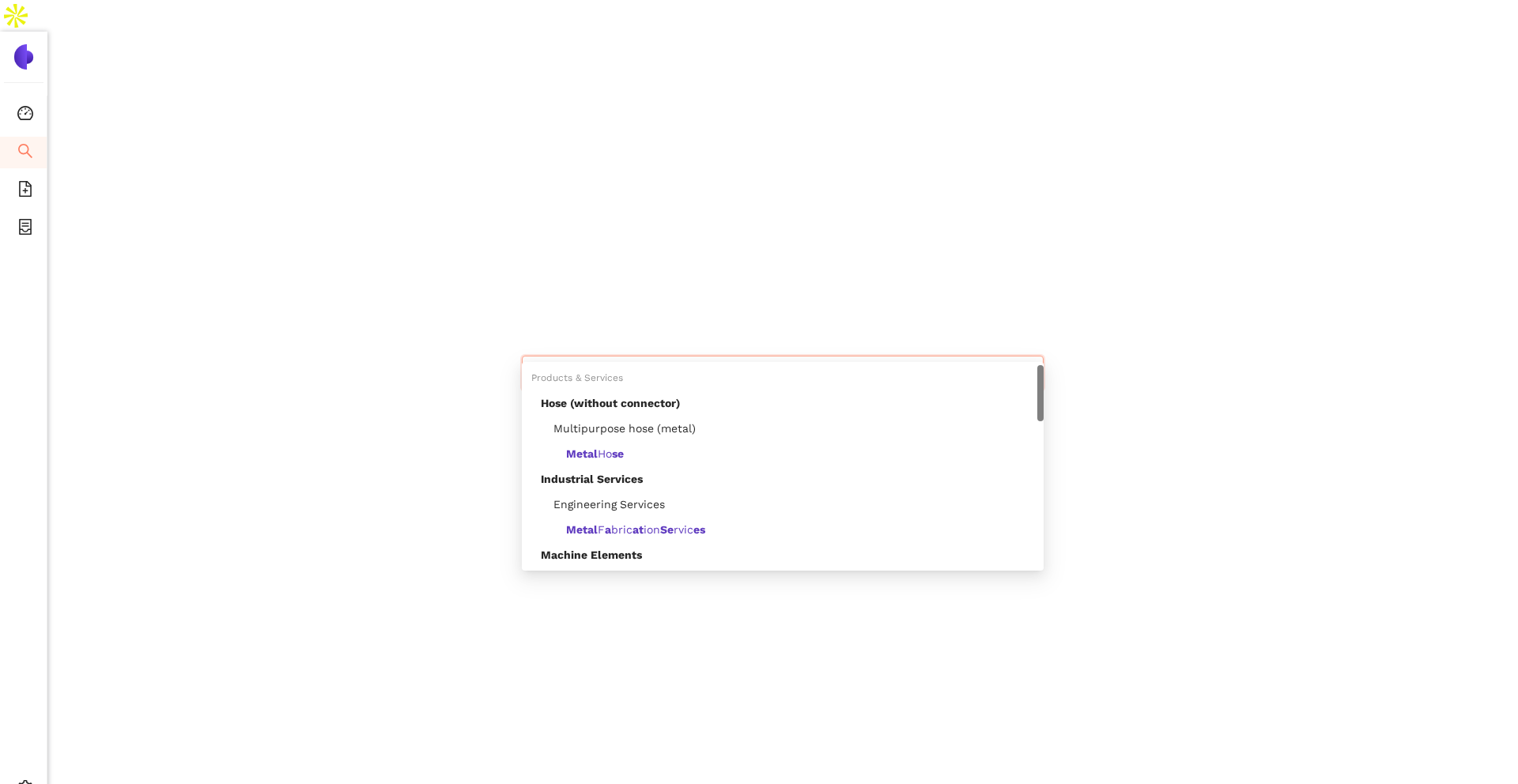 type on "Sheet Metal" 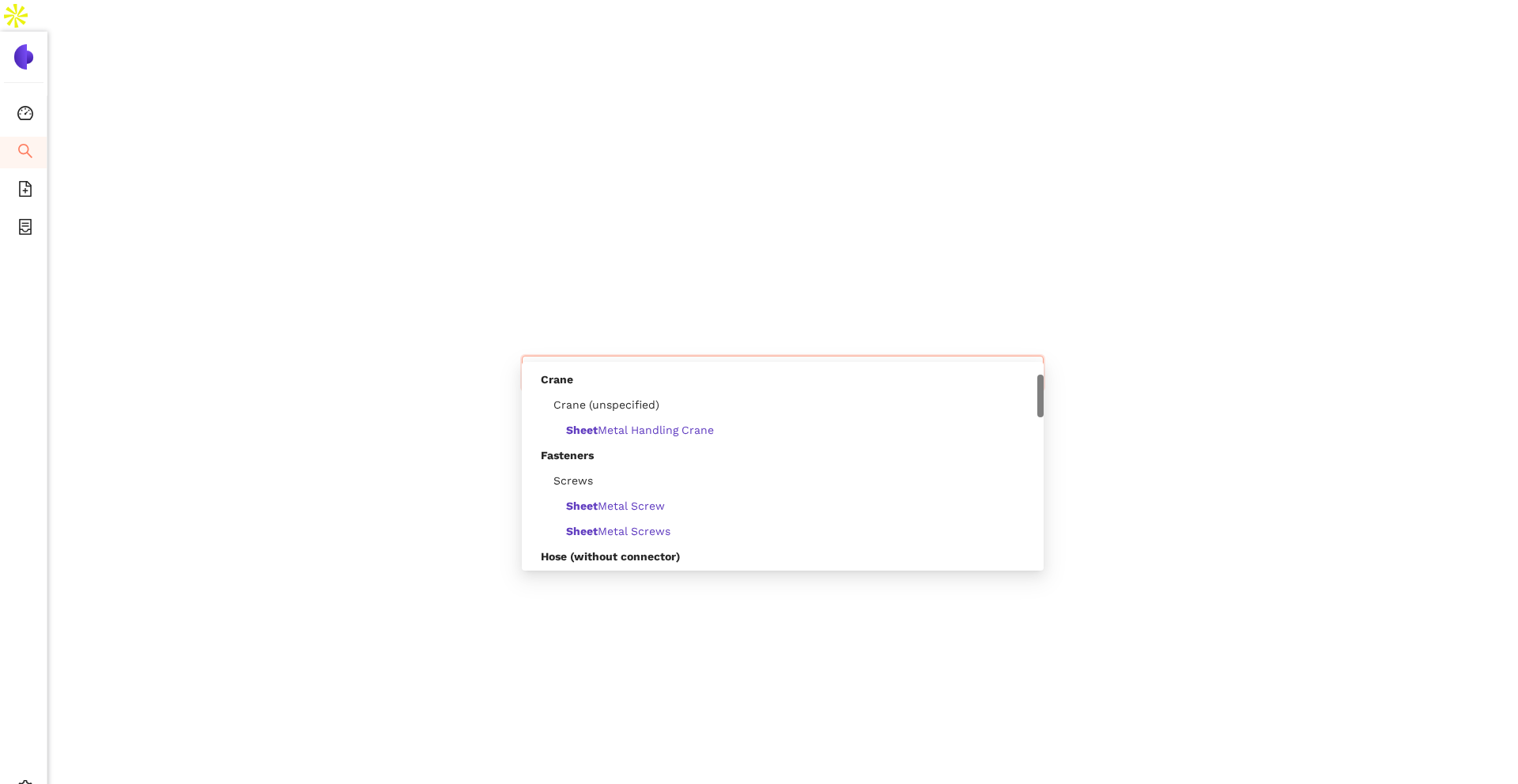 scroll, scrollTop: 0, scrollLeft: 0, axis: both 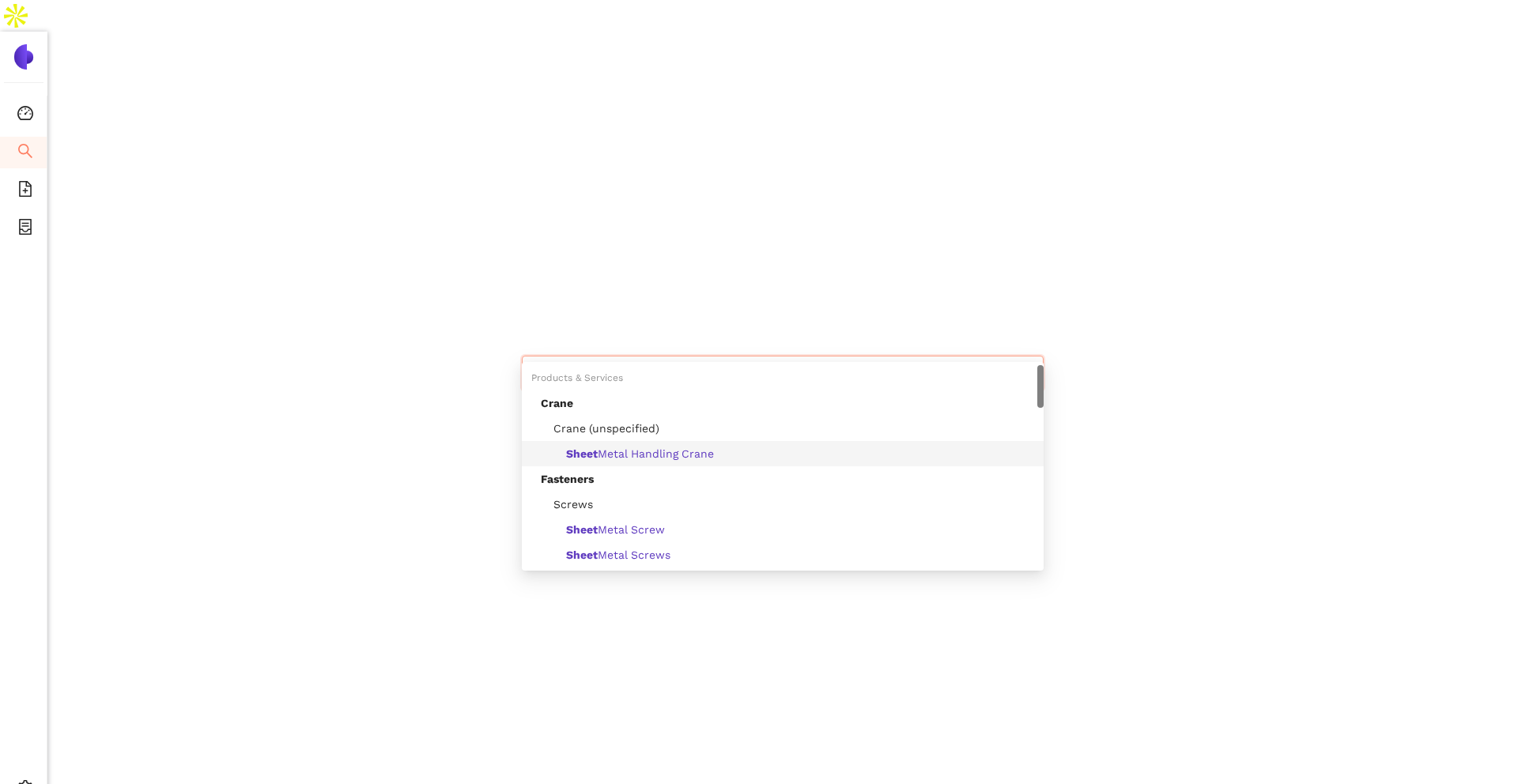 click on "Sheet  Metal Handling Crane" at bounding box center (783, 454) 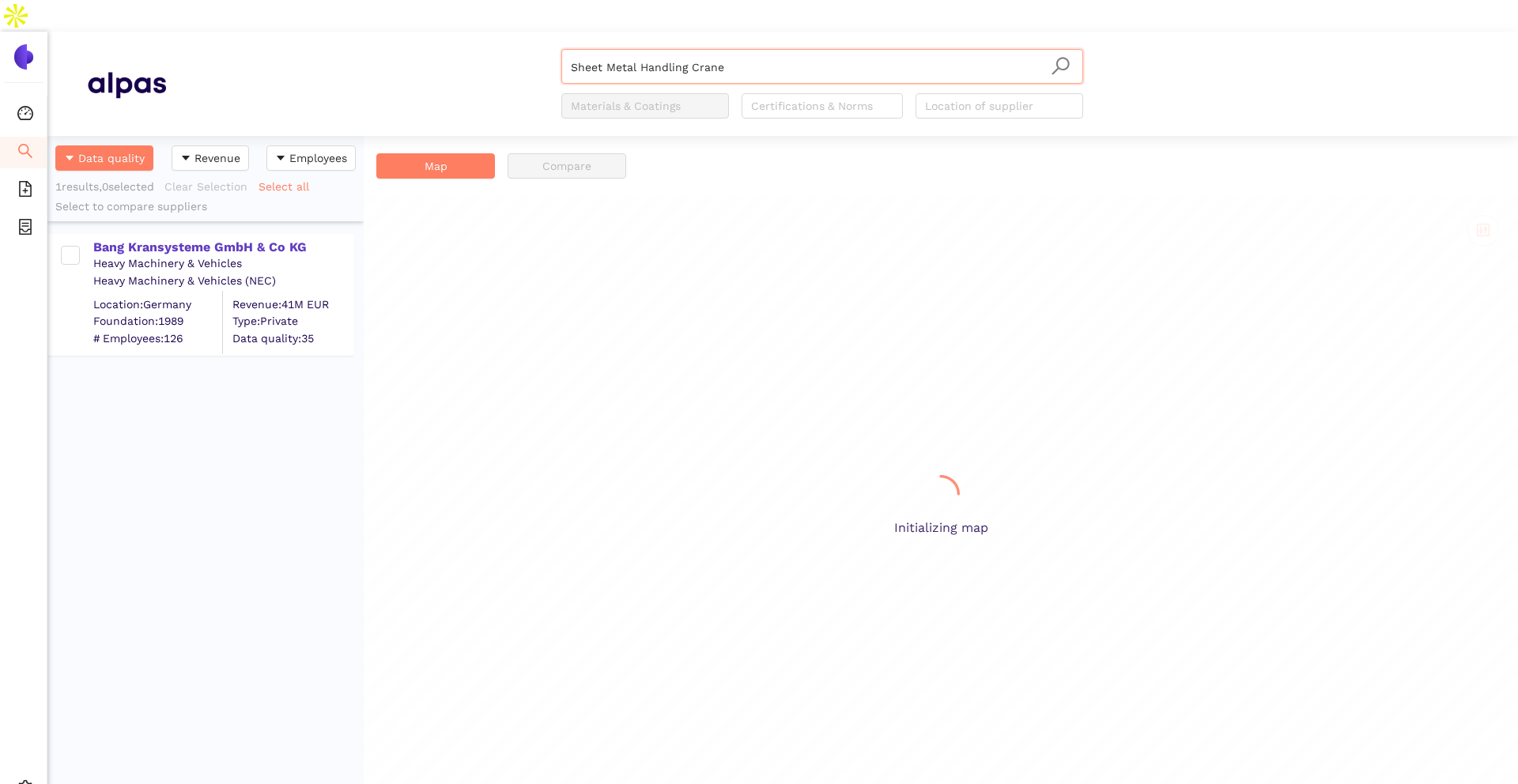 scroll, scrollTop: 1, scrollLeft: 1, axis: both 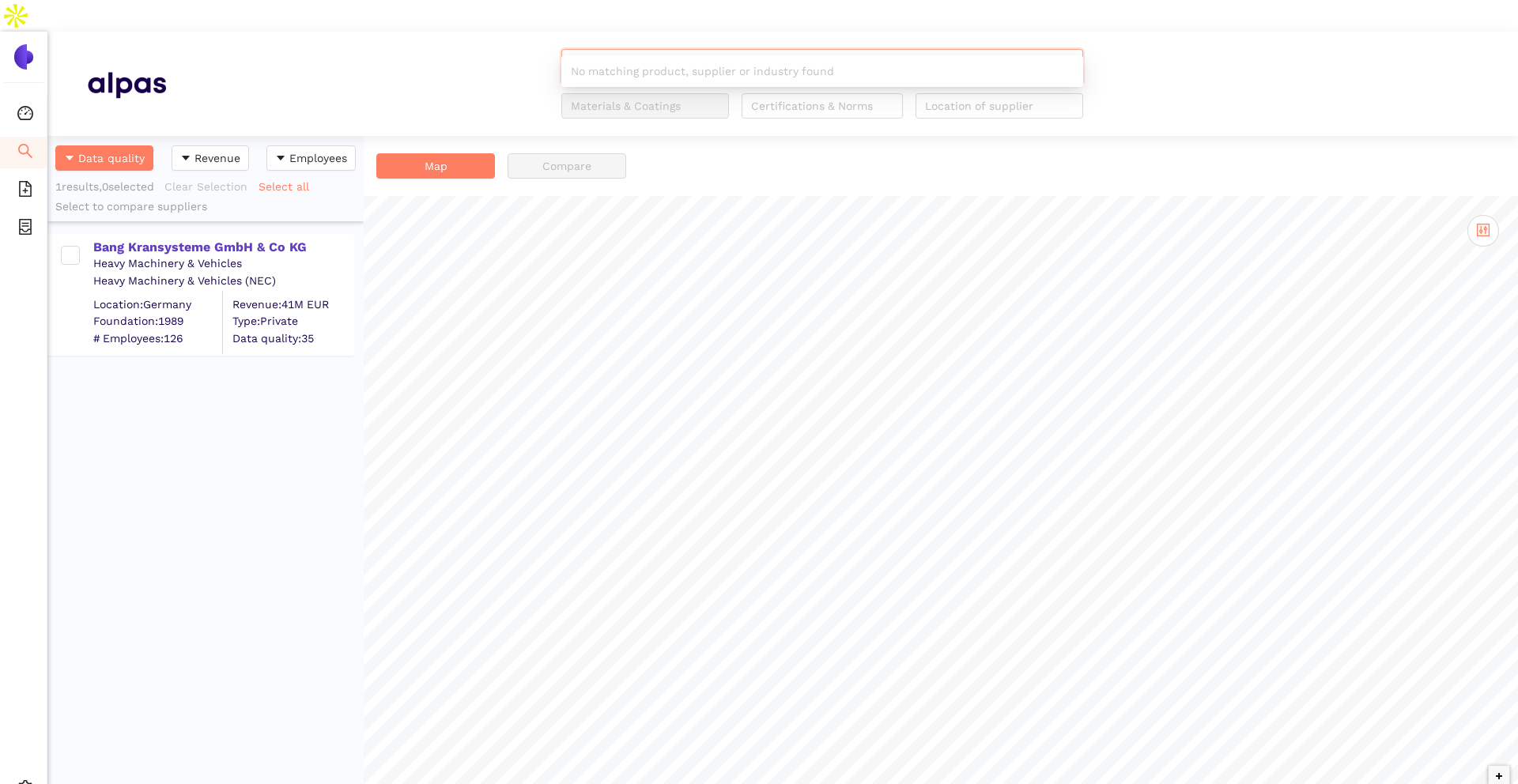 drag, startPoint x: 731, startPoint y: 34, endPoint x: 638, endPoint y: 39, distance: 93.13431 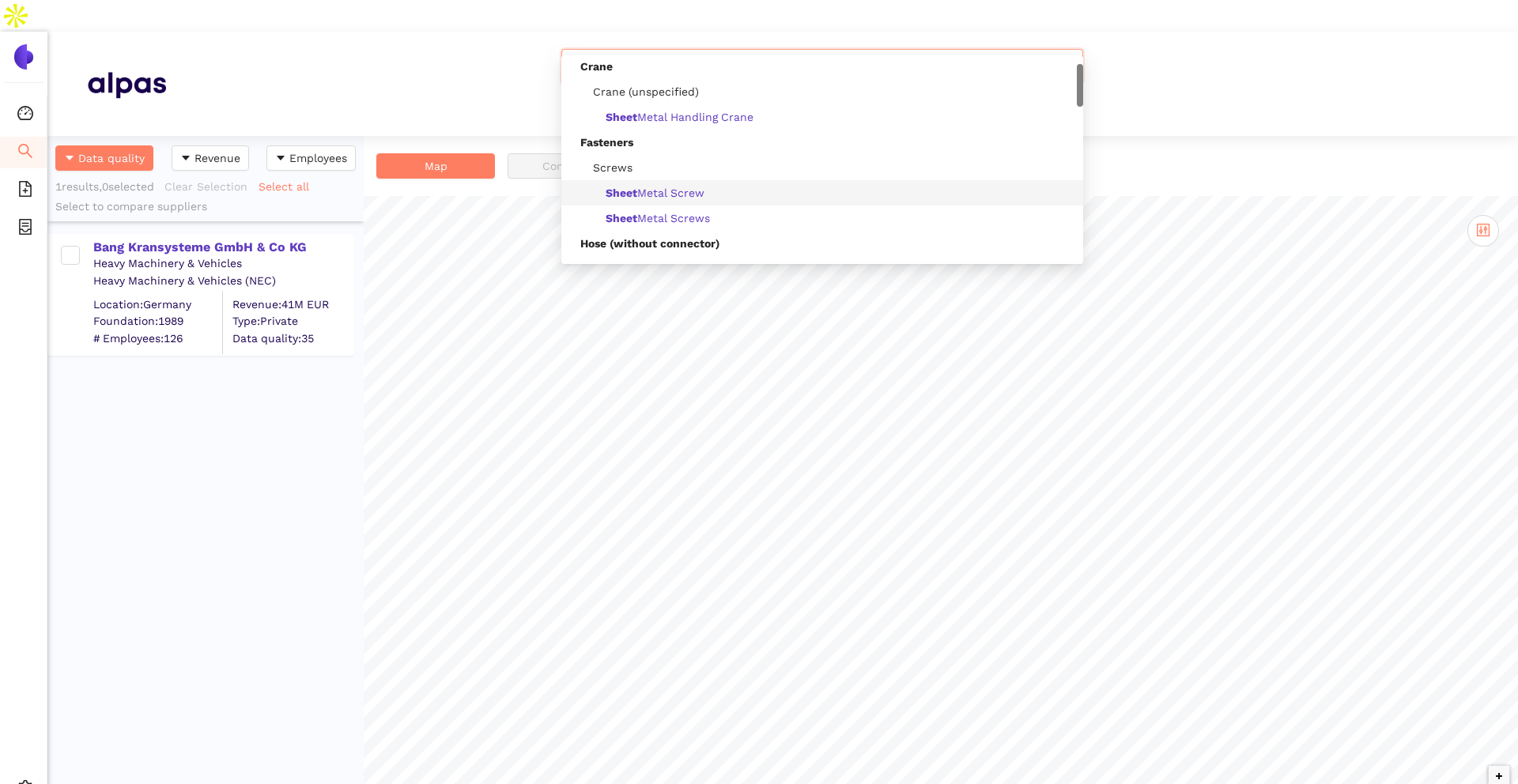 scroll, scrollTop: 30, scrollLeft: 0, axis: vertical 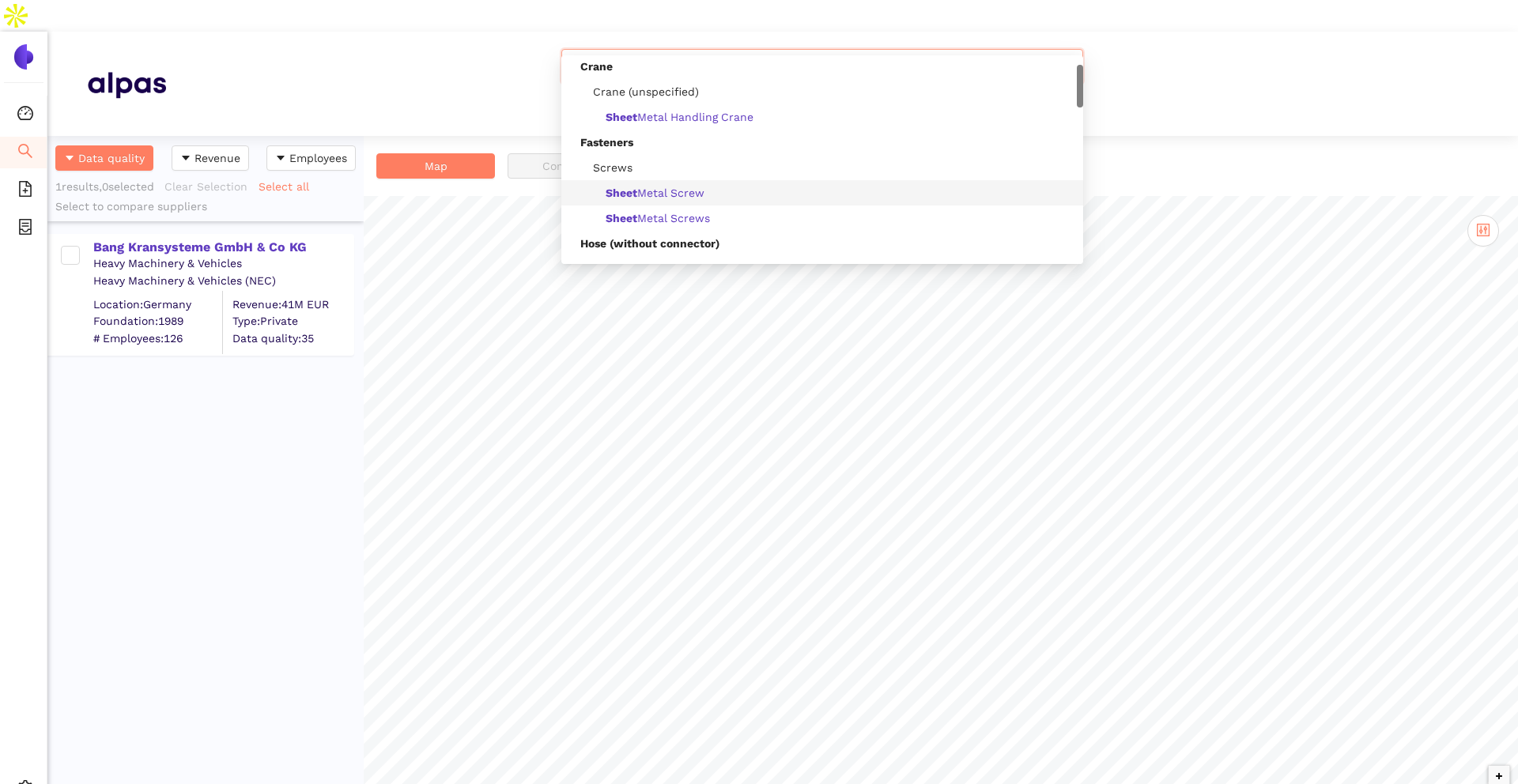 click on "Sheet  Metal Screw" at bounding box center (655, 193) 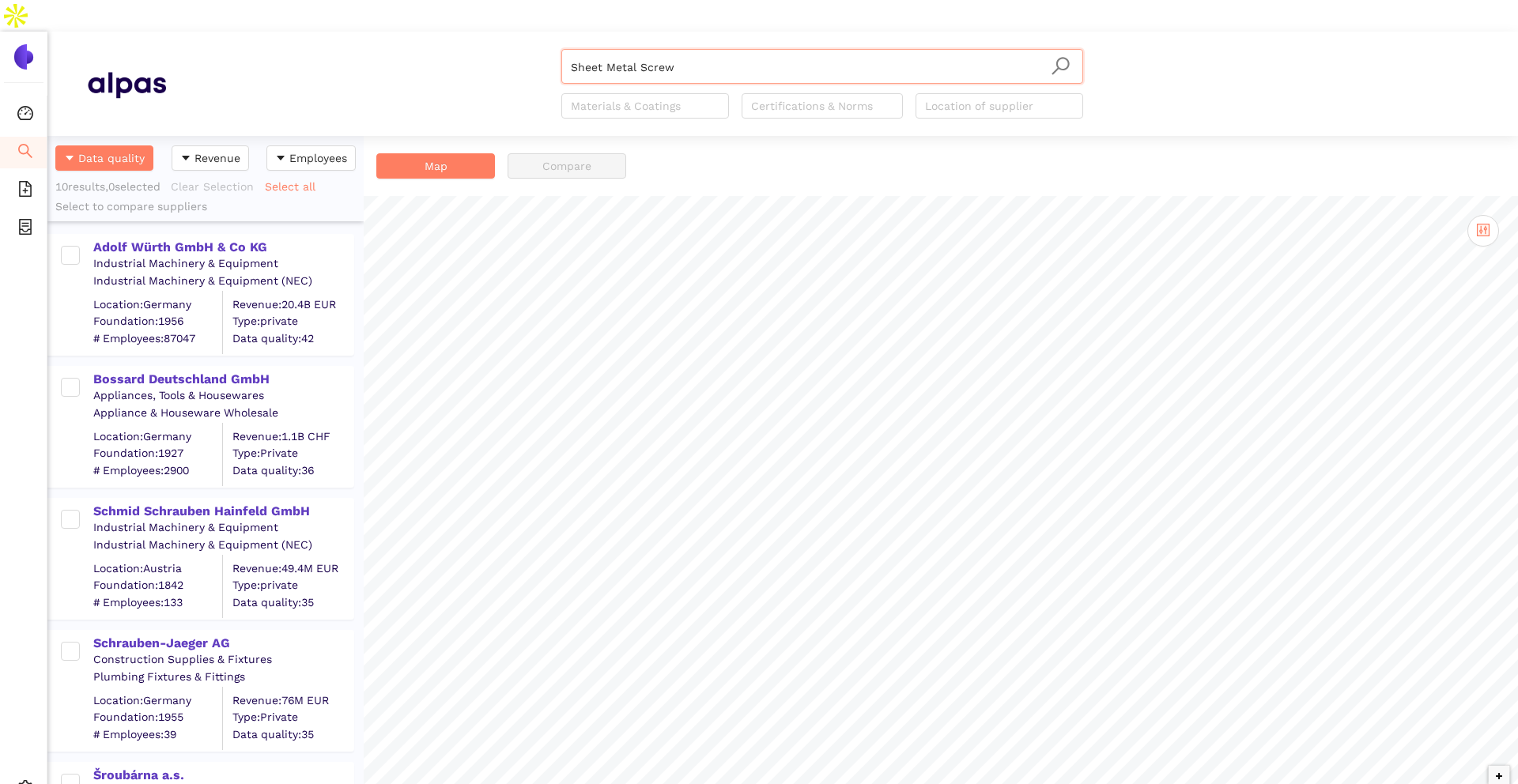 click on "Sheet Metal Screw Sheet Metal Screw   Materials & Coatings   Certifications & Norms   Location of supplier" at bounding box center (783, 84) 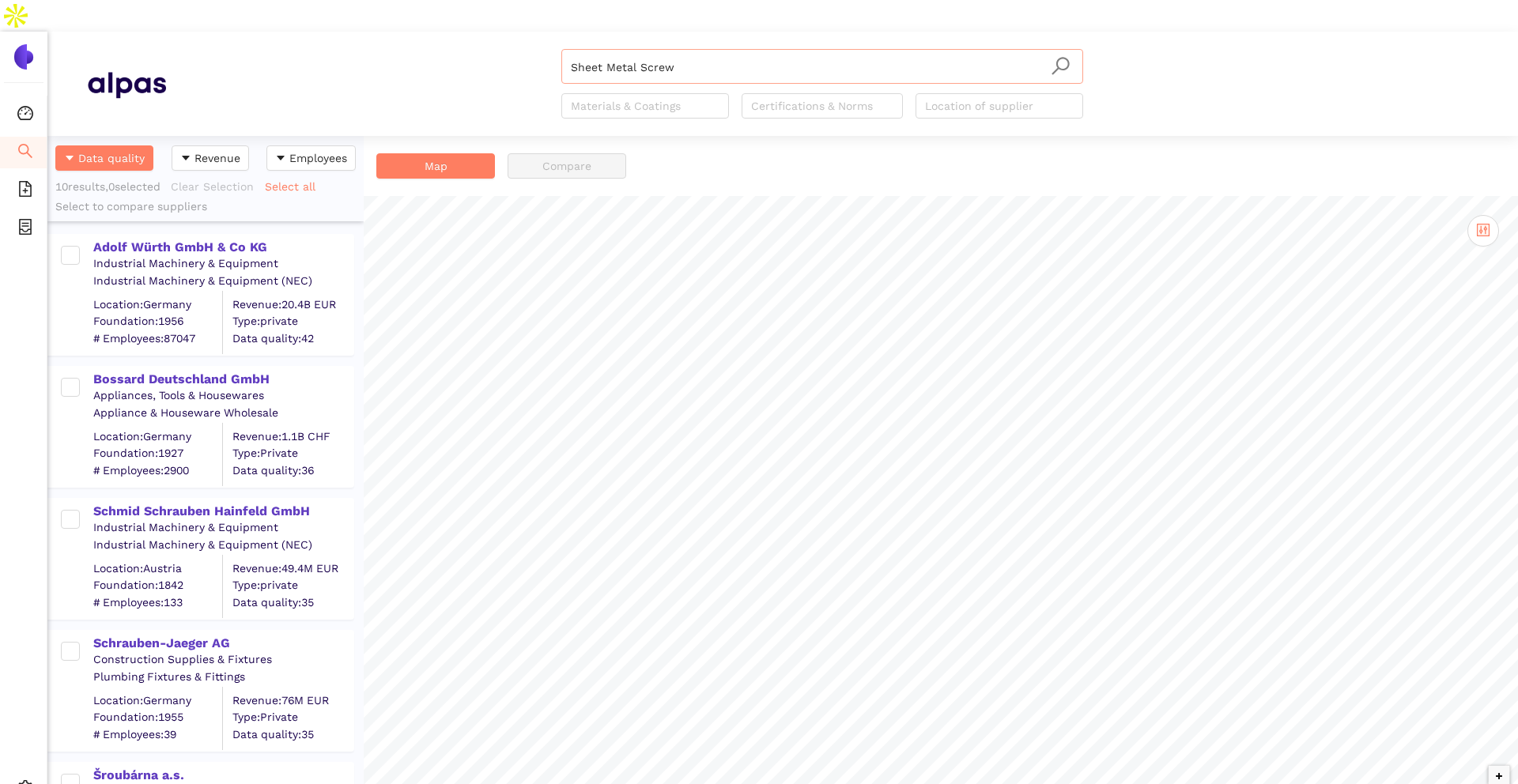 click on "Sheet Metal Screw" at bounding box center (822, 67) 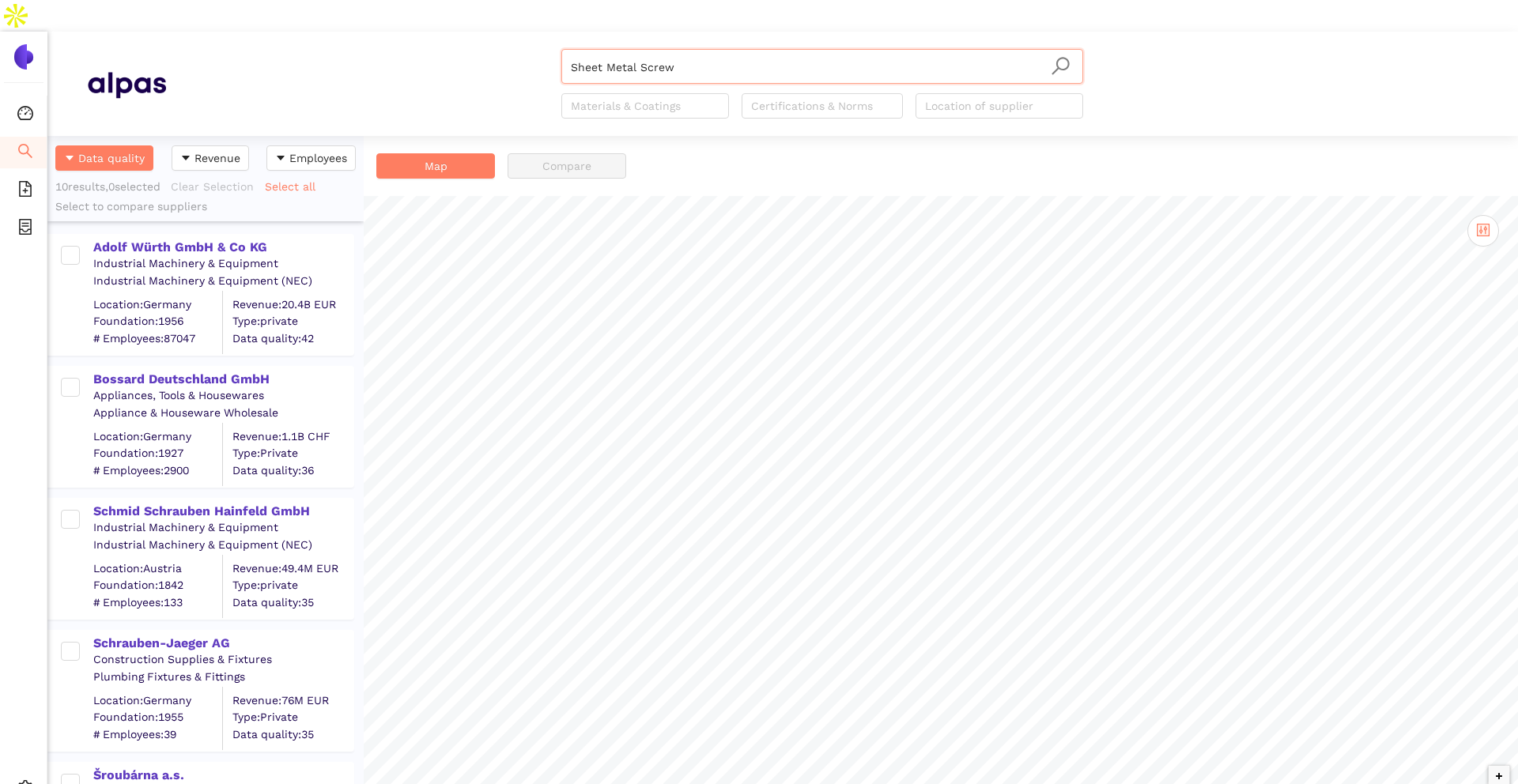 click on "Sheet Metal Screw" at bounding box center [822, 67] 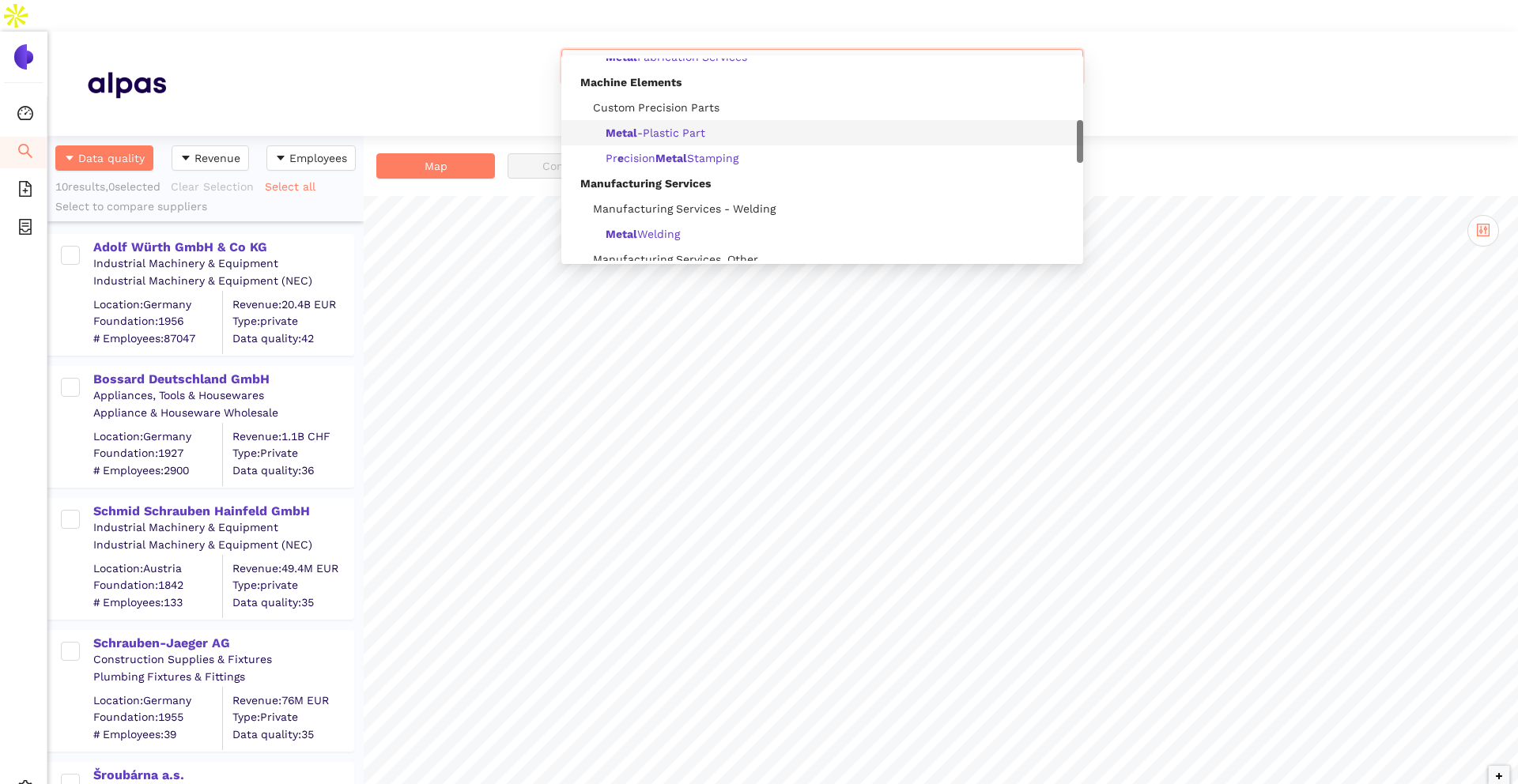 scroll, scrollTop: 344, scrollLeft: 0, axis: vertical 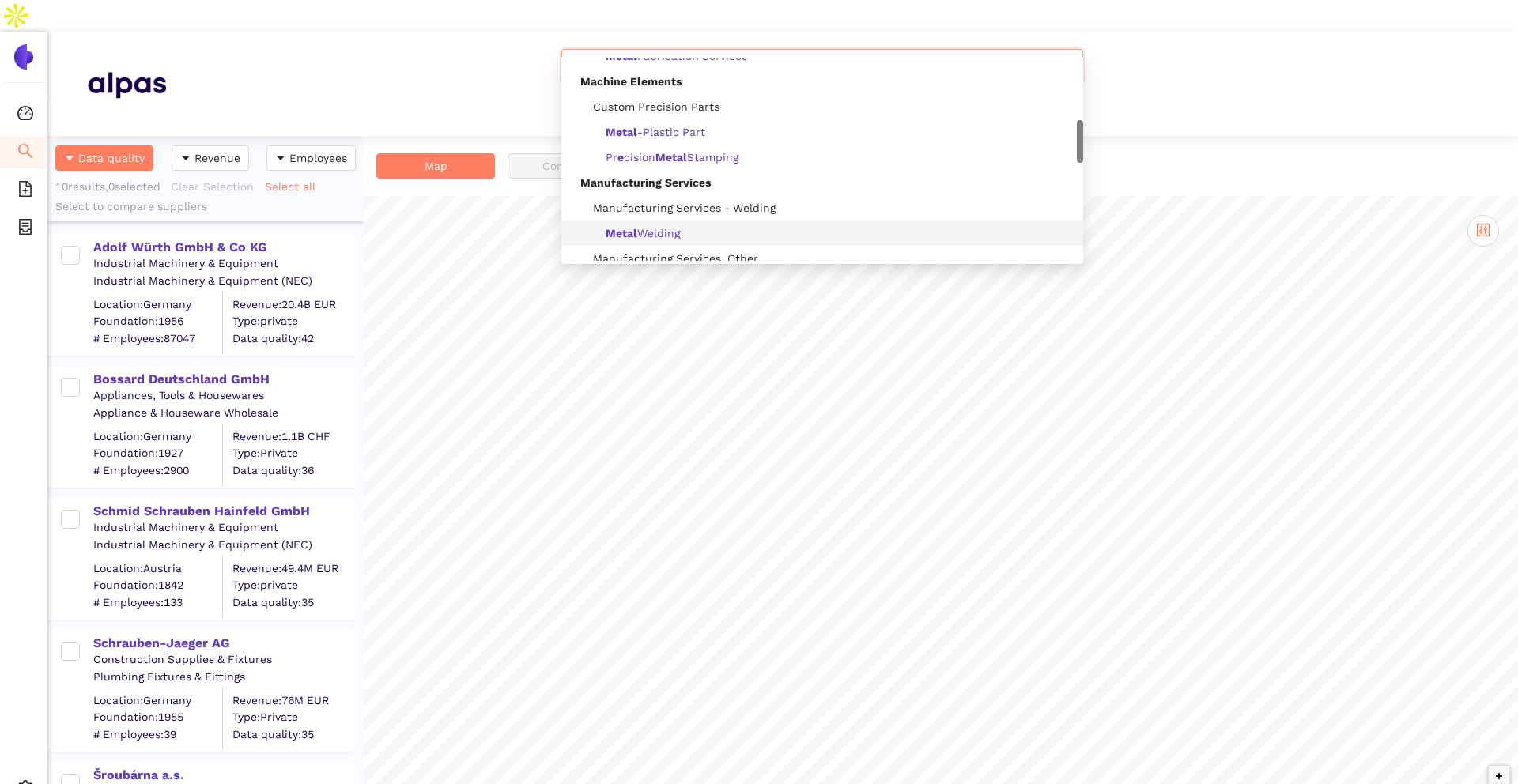 click on "Metal  Welding" at bounding box center [827, 233] 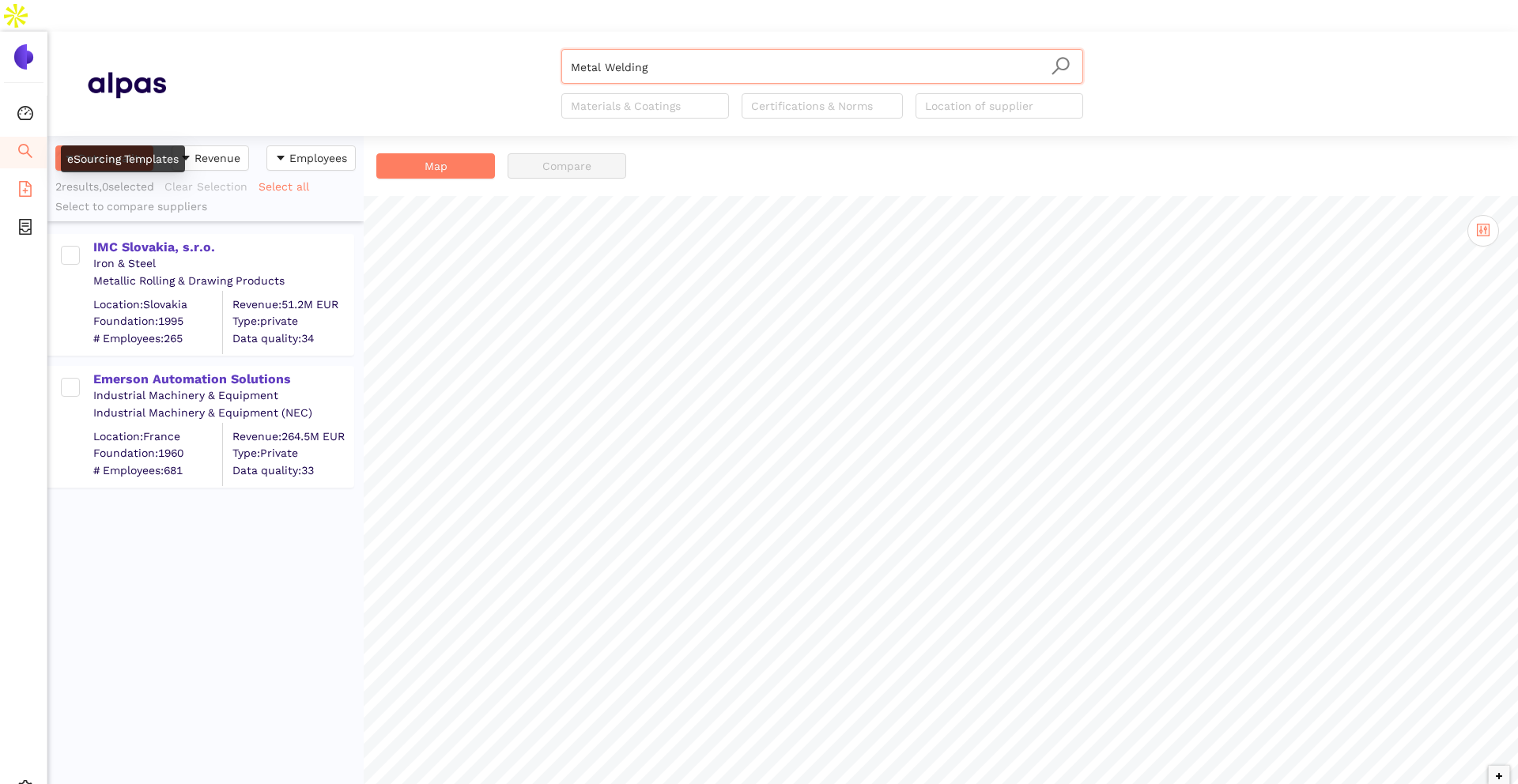 type on "Metal Welding" 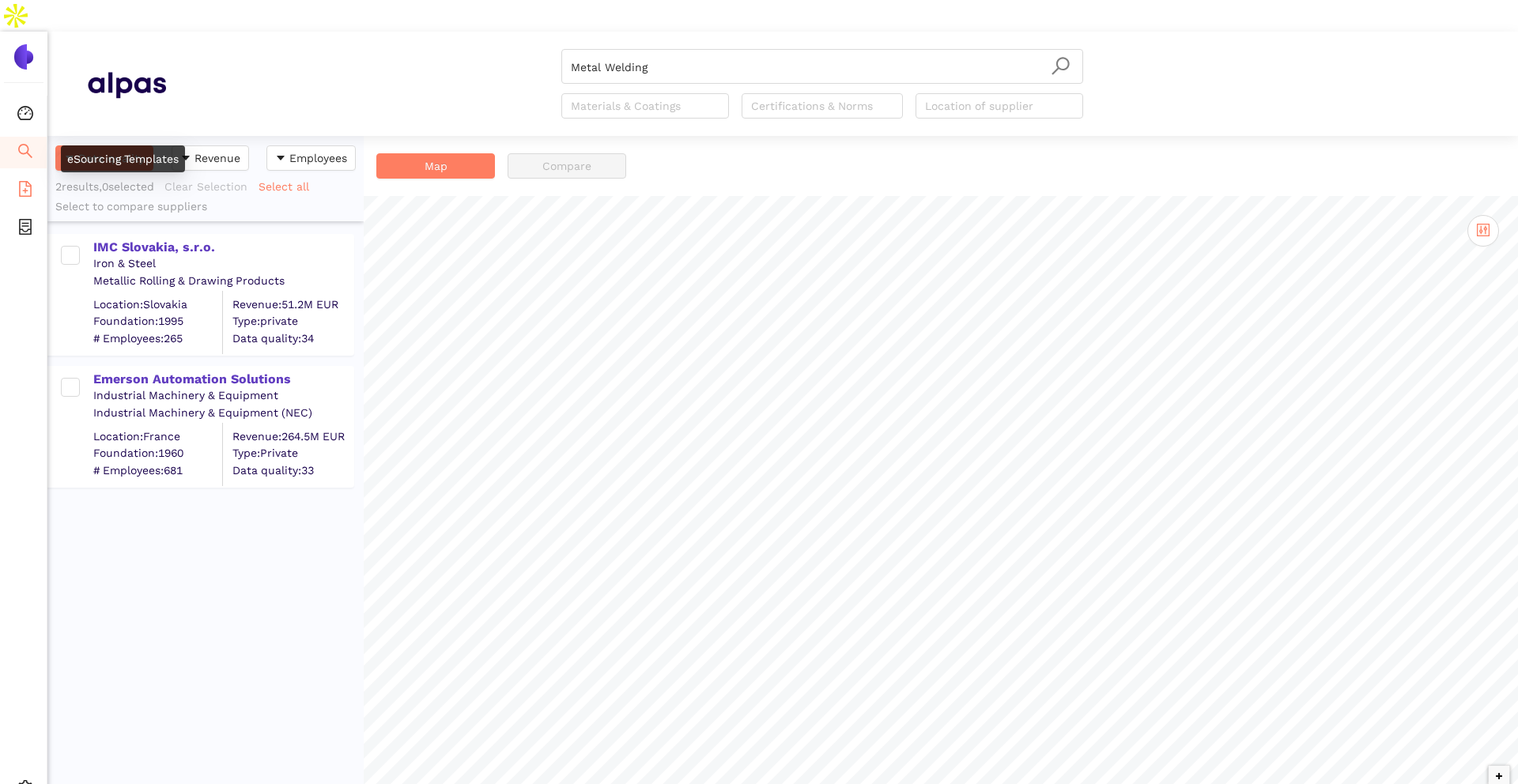 click 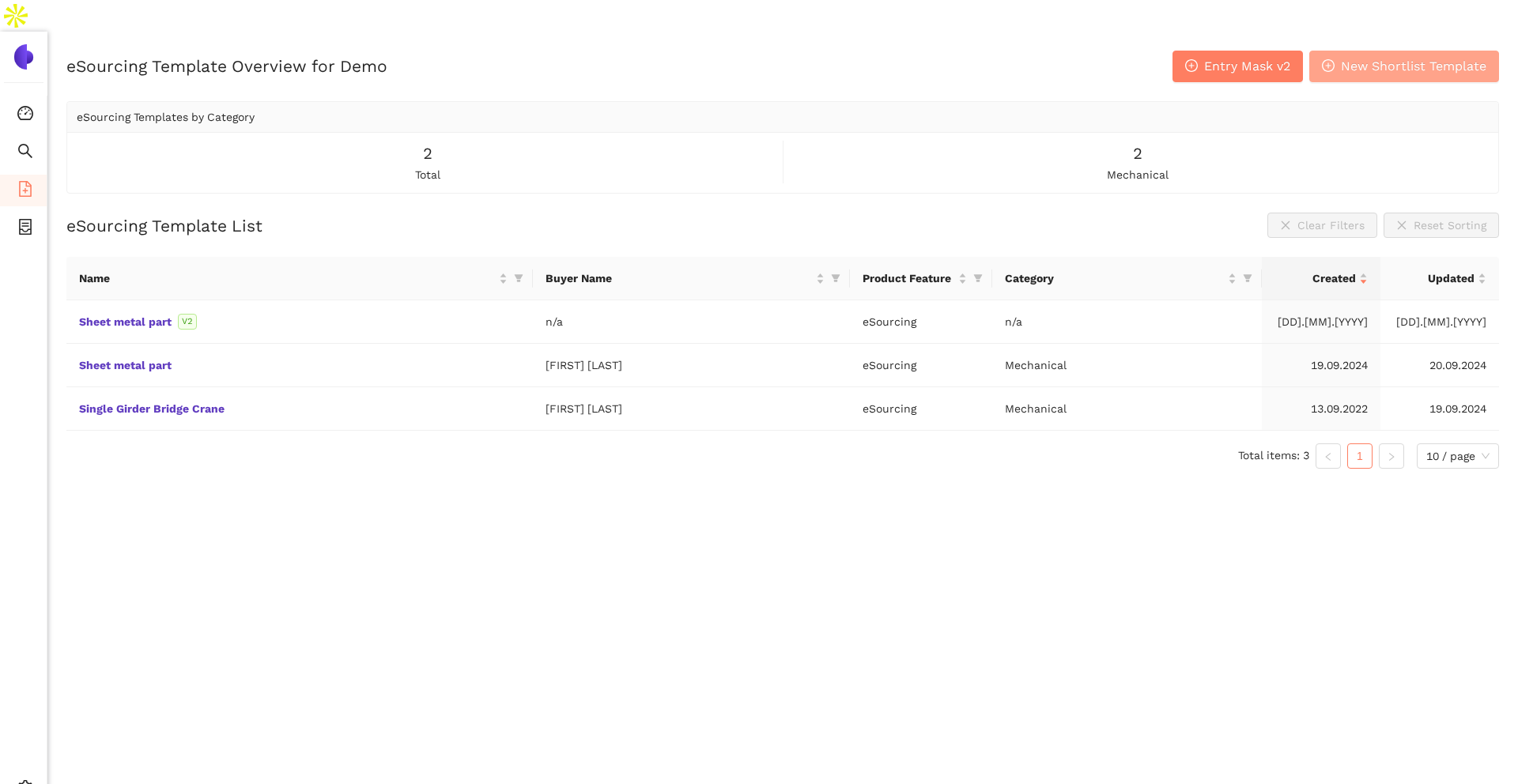 click on "New Shortlist Template" at bounding box center [1414, 66] 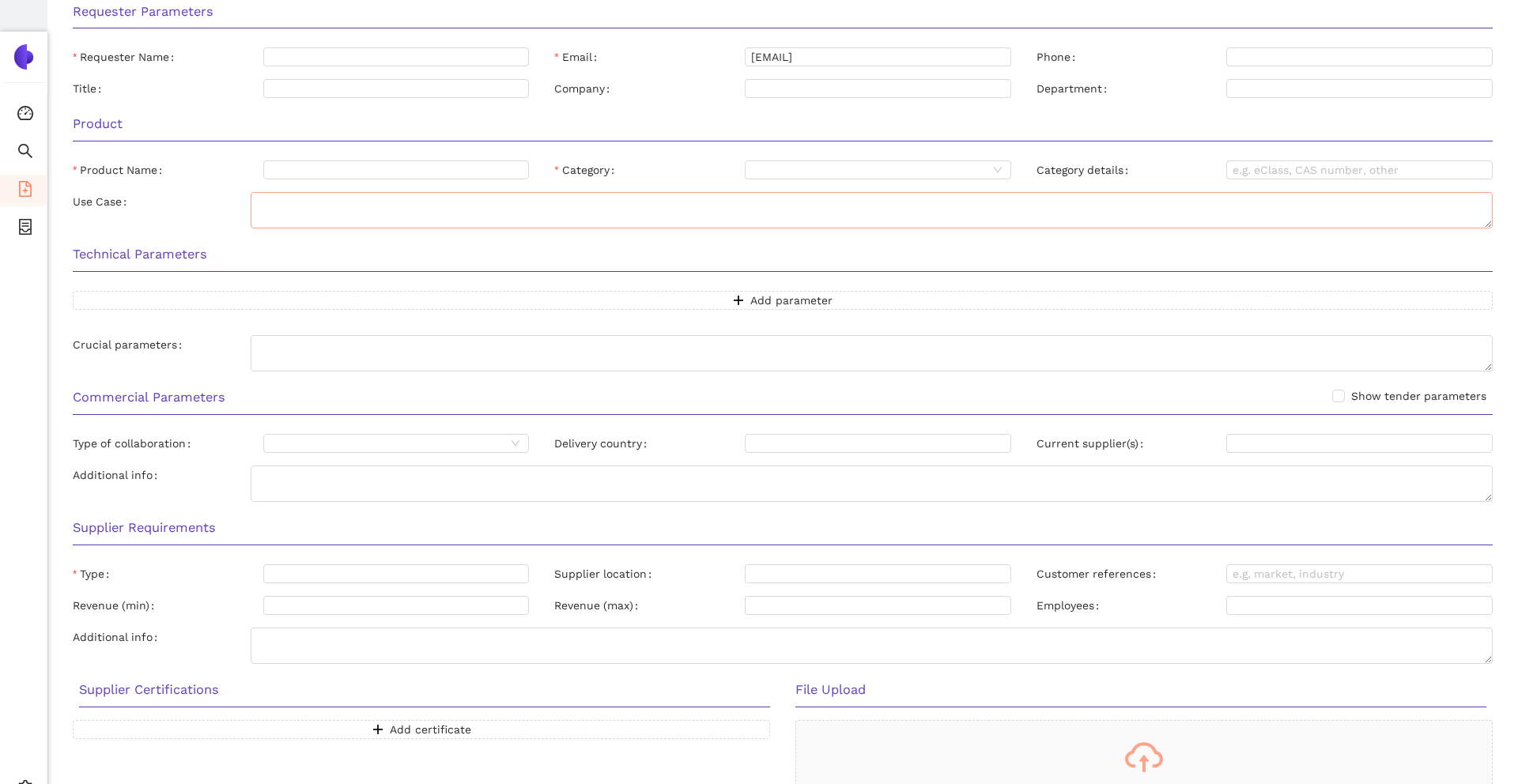 scroll, scrollTop: 0, scrollLeft: 0, axis: both 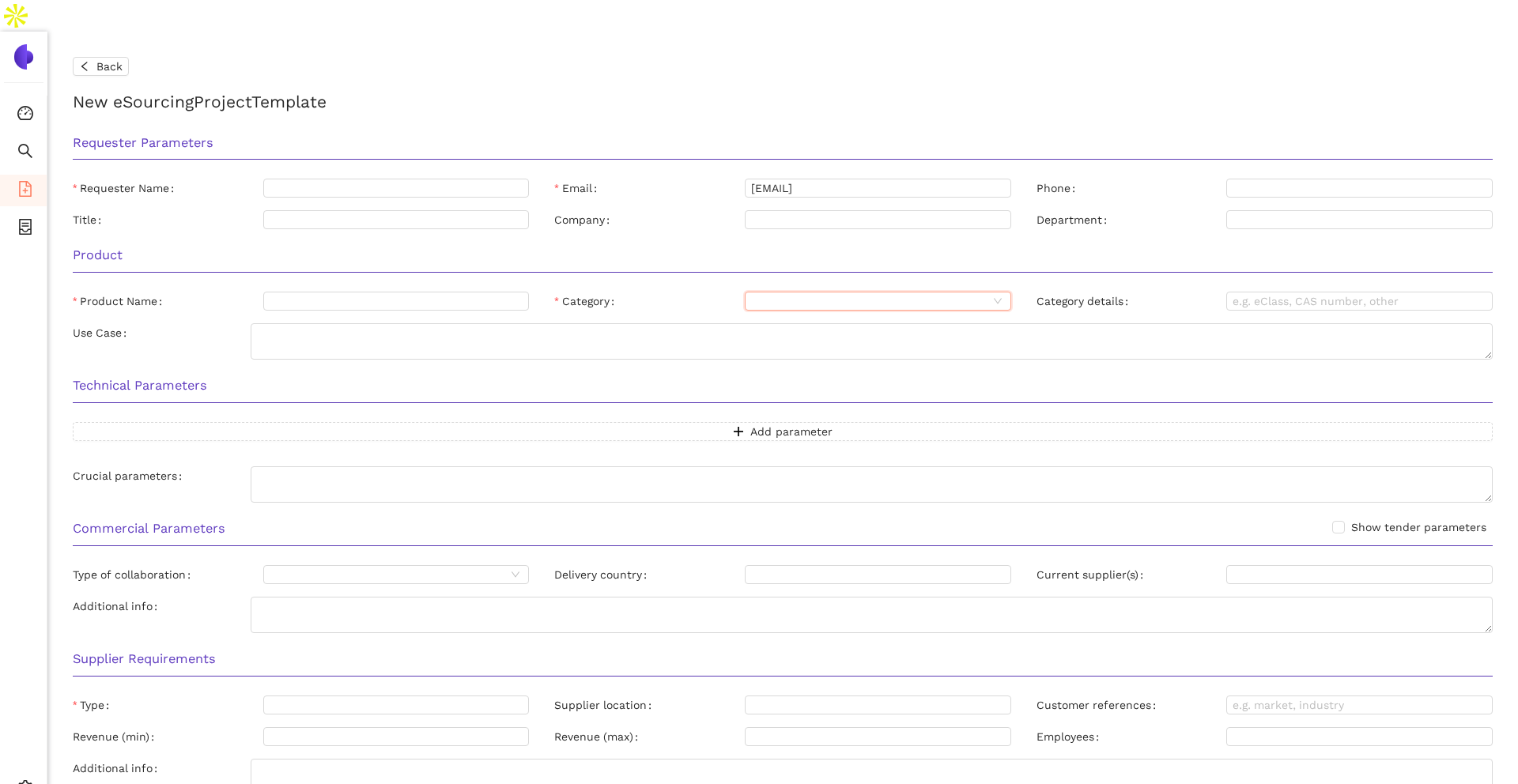 click on "Category" at bounding box center (870, 301) 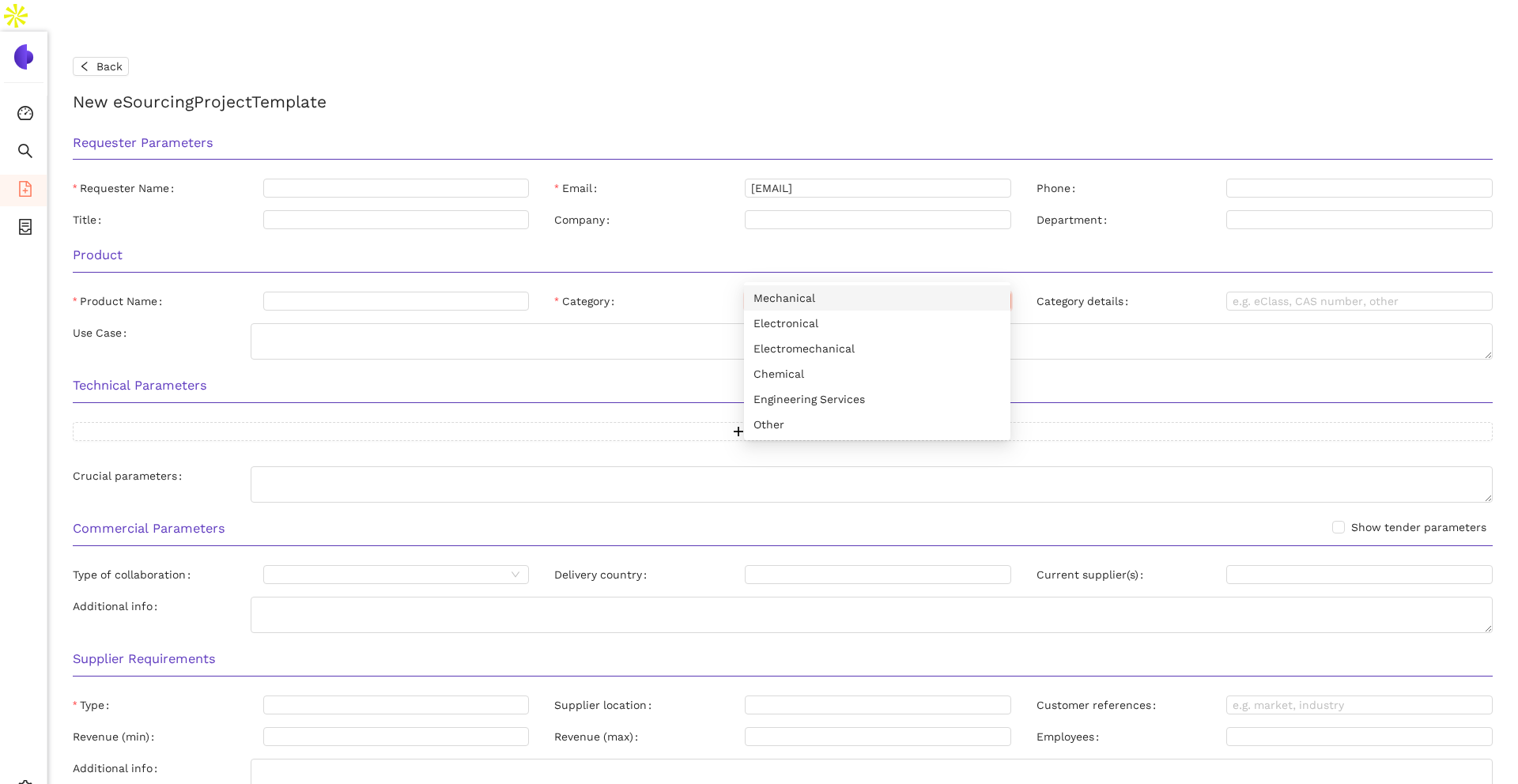click on "Category" at bounding box center [649, 301] 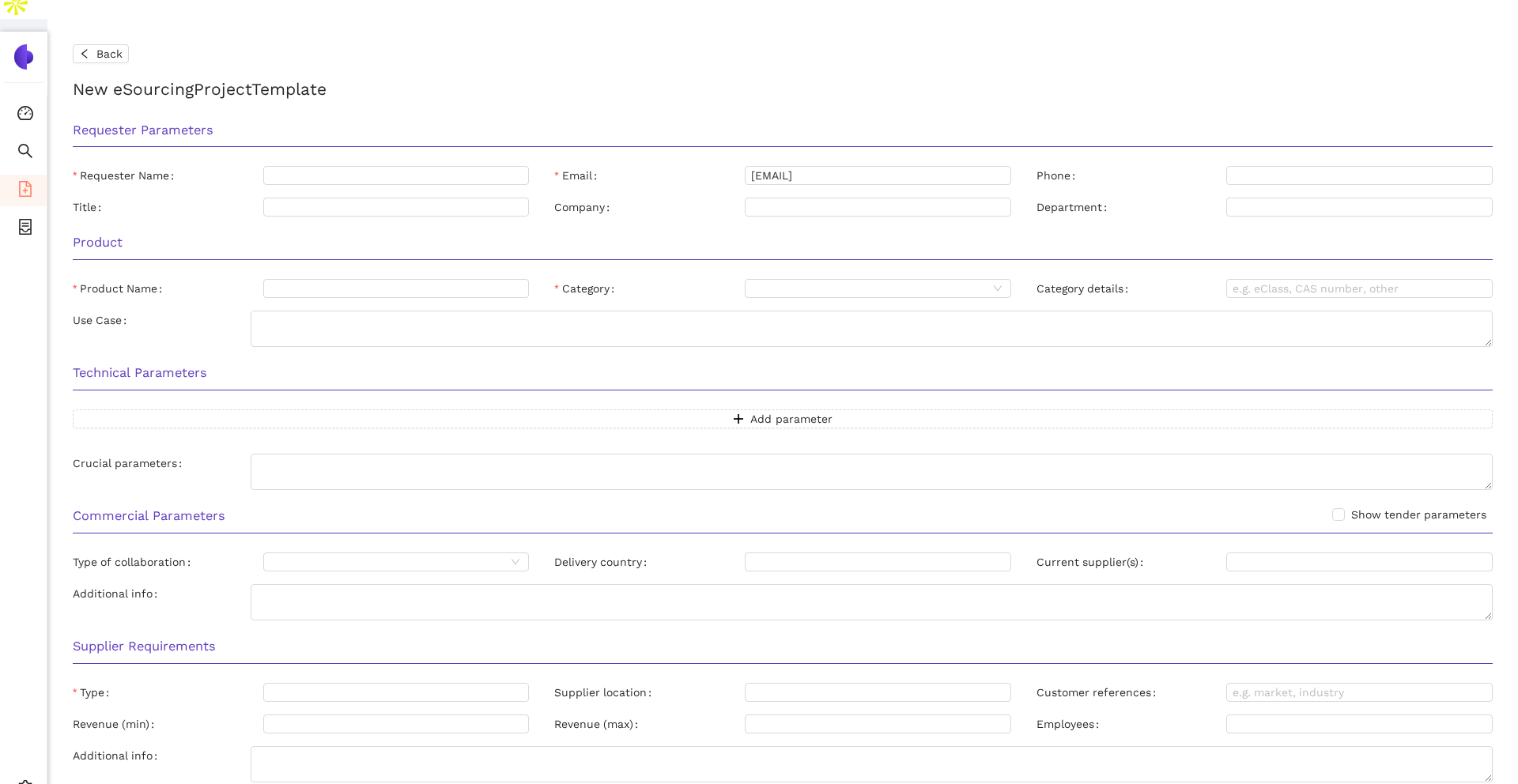 scroll, scrollTop: 0, scrollLeft: 0, axis: both 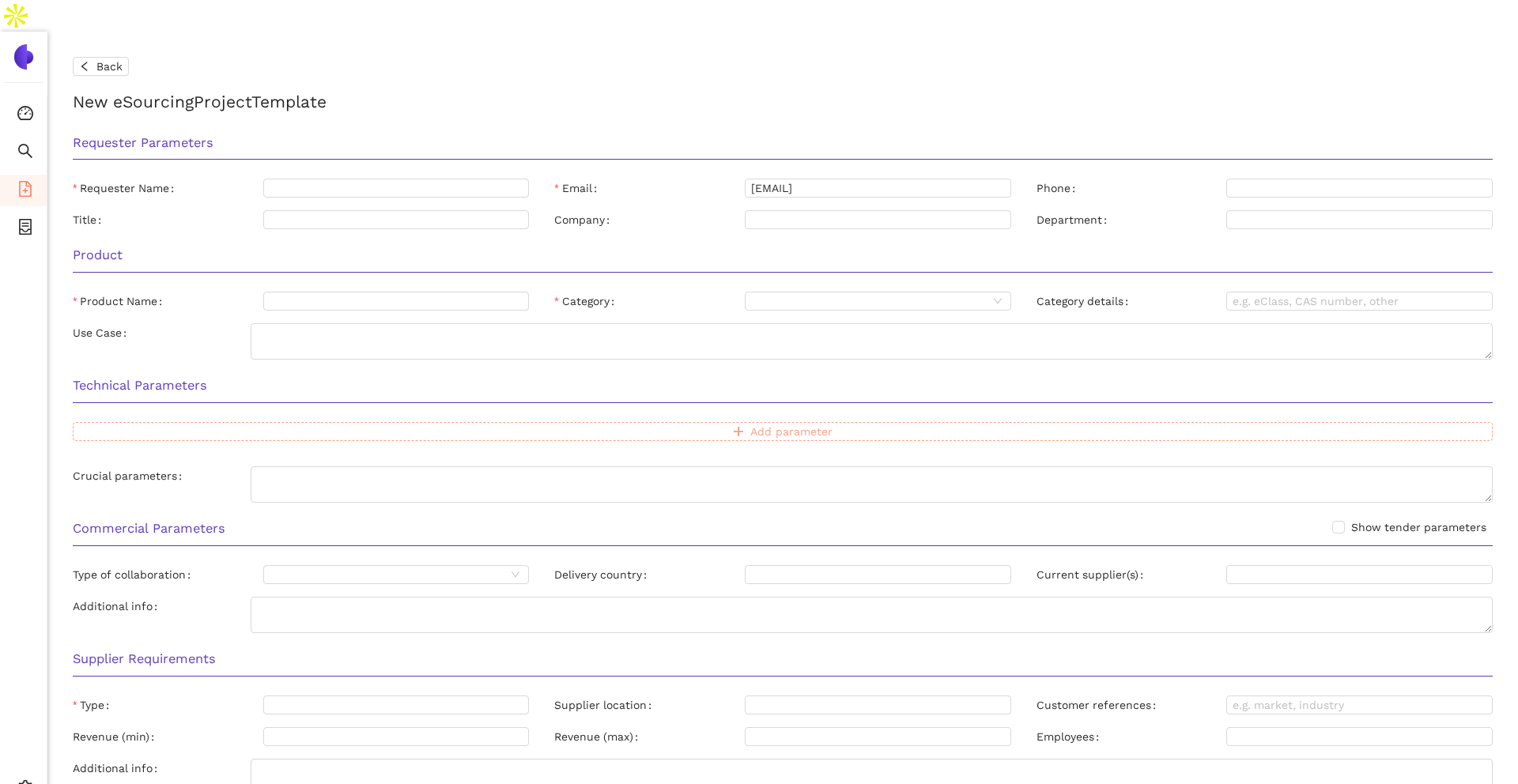 click on "Add parameter" at bounding box center (783, 432) 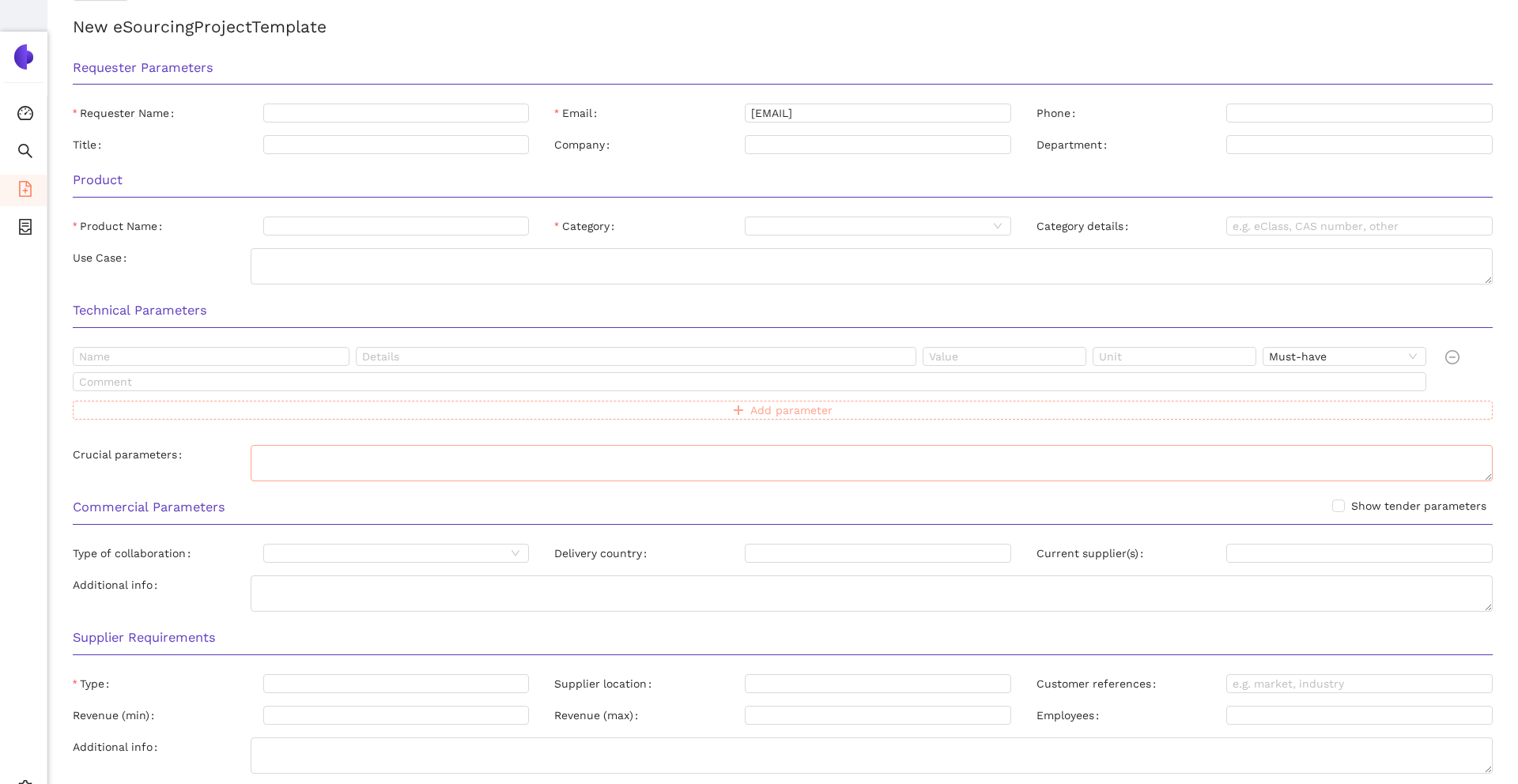 scroll, scrollTop: 0, scrollLeft: 0, axis: both 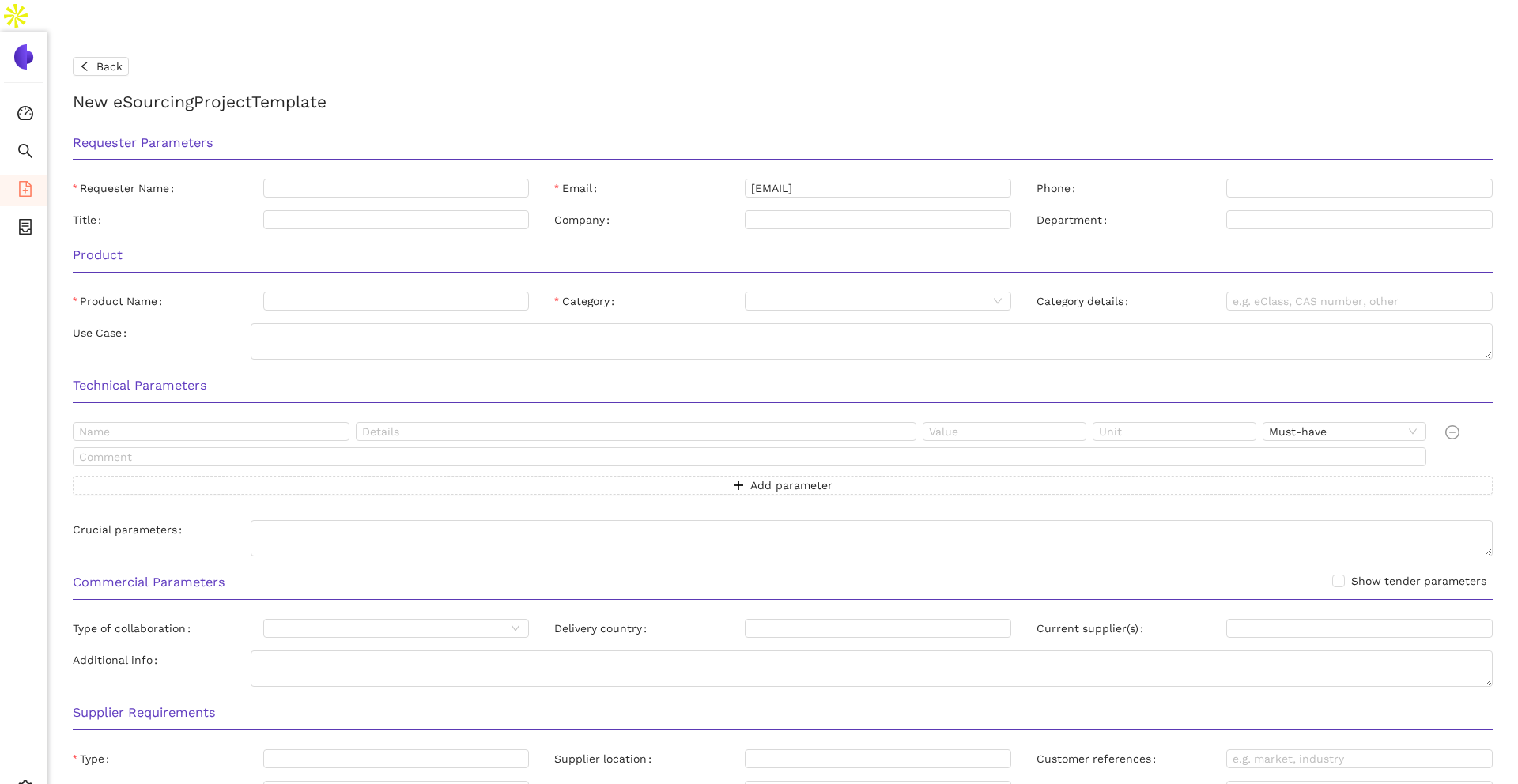 click on "Product Product Name Category Category details Use Case" at bounding box center (783, 300) 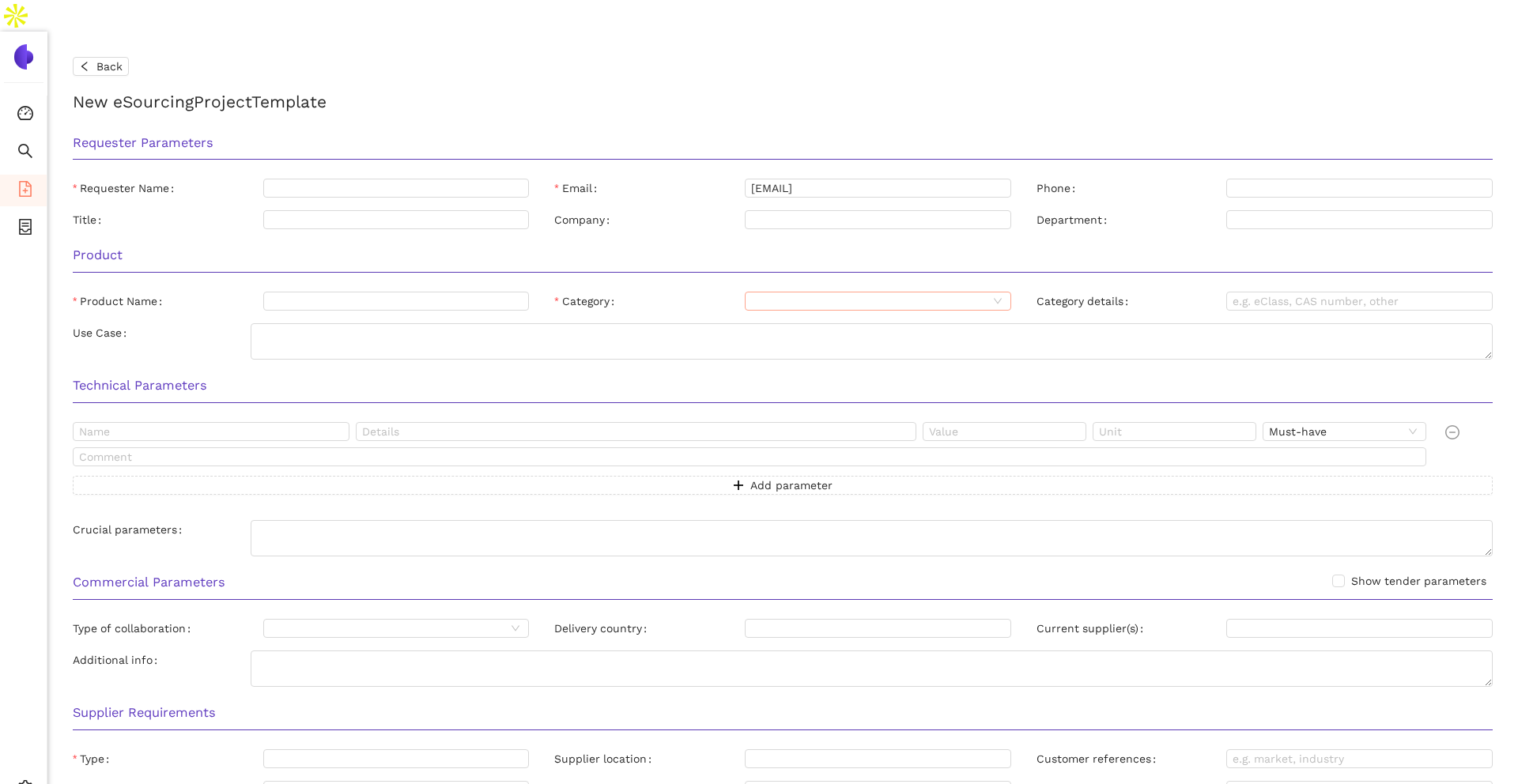 click on "Category" at bounding box center [870, 301] 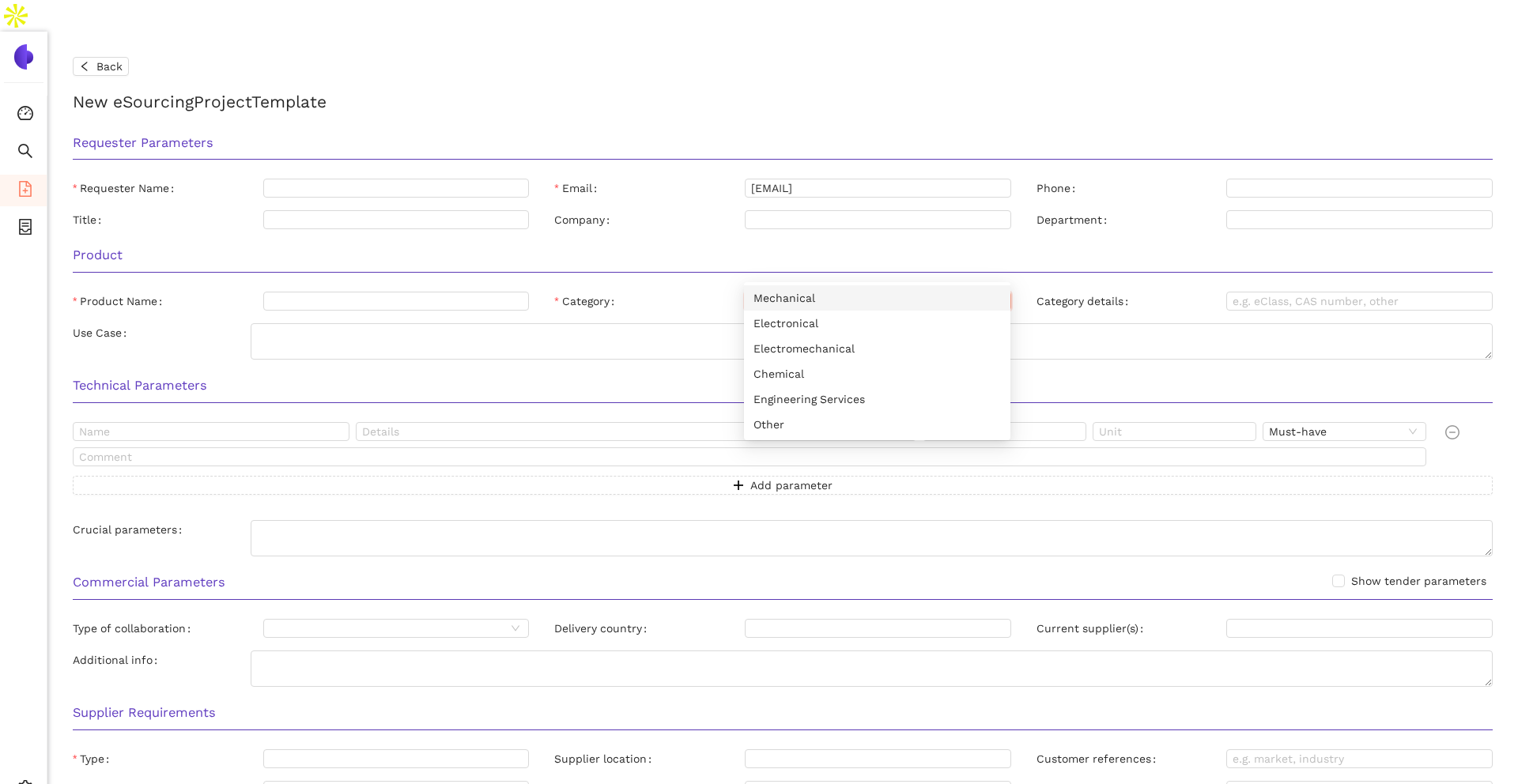 click on "Category" at bounding box center (870, 301) 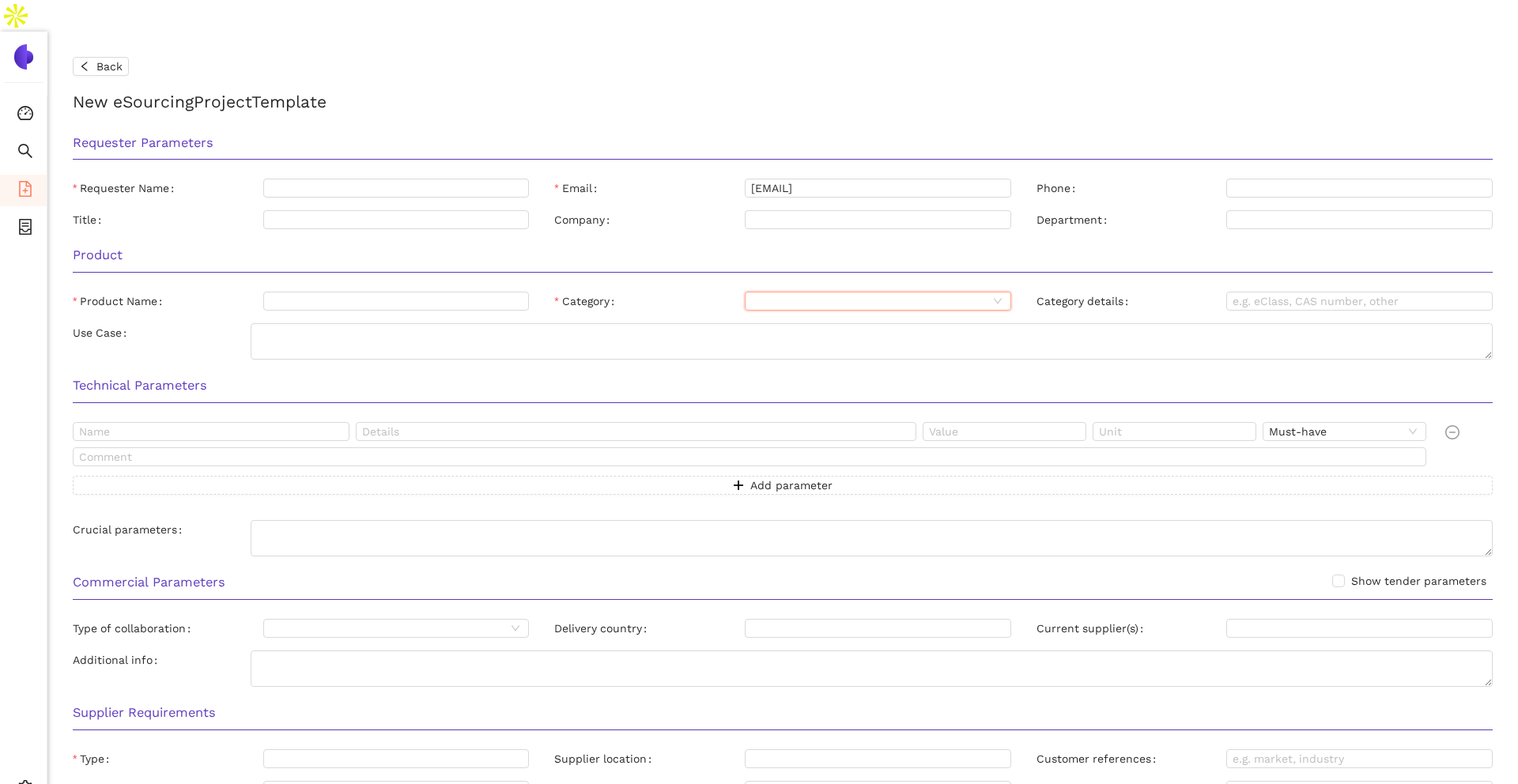 click on "Category" at bounding box center [870, 301] 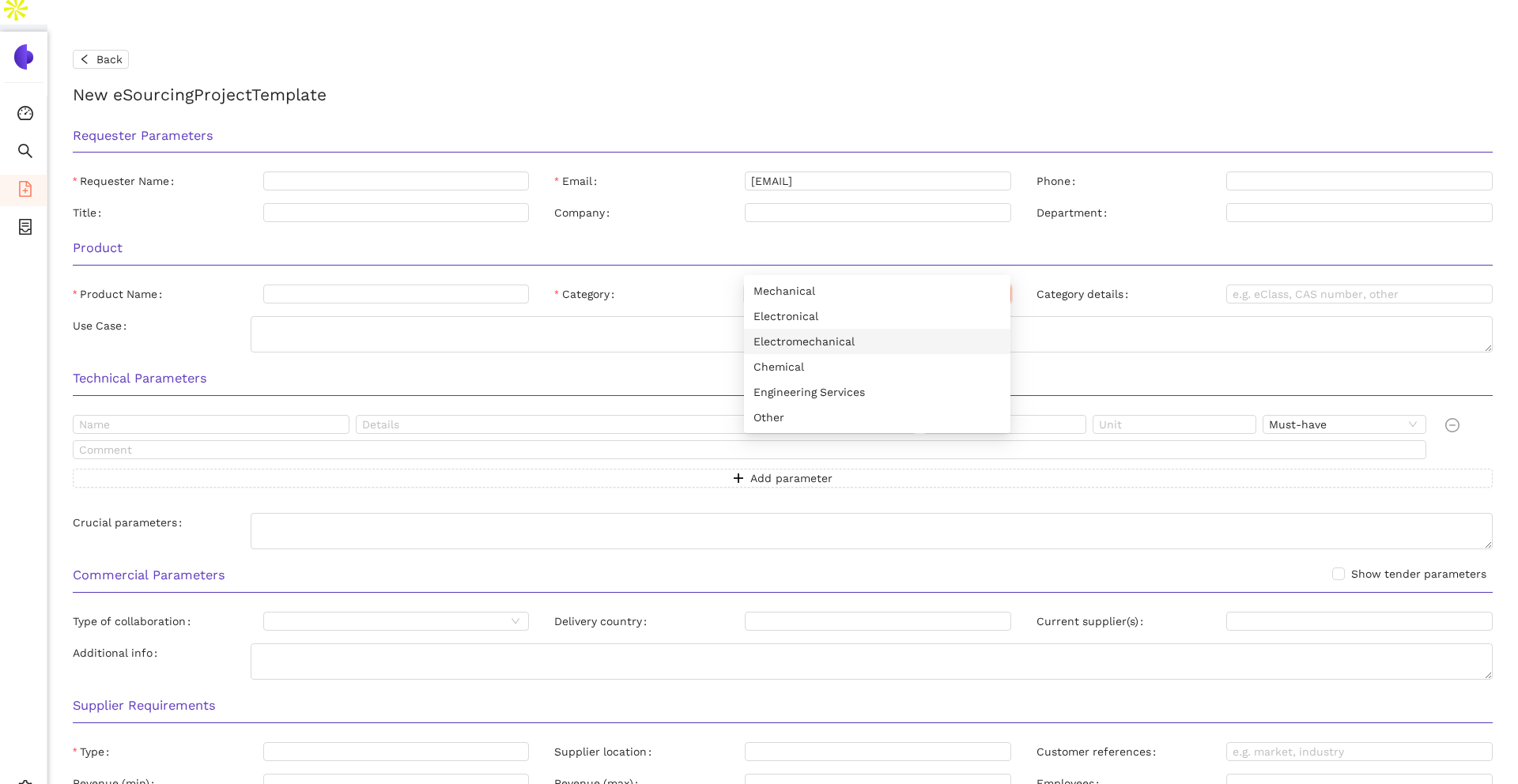 scroll, scrollTop: 9, scrollLeft: 0, axis: vertical 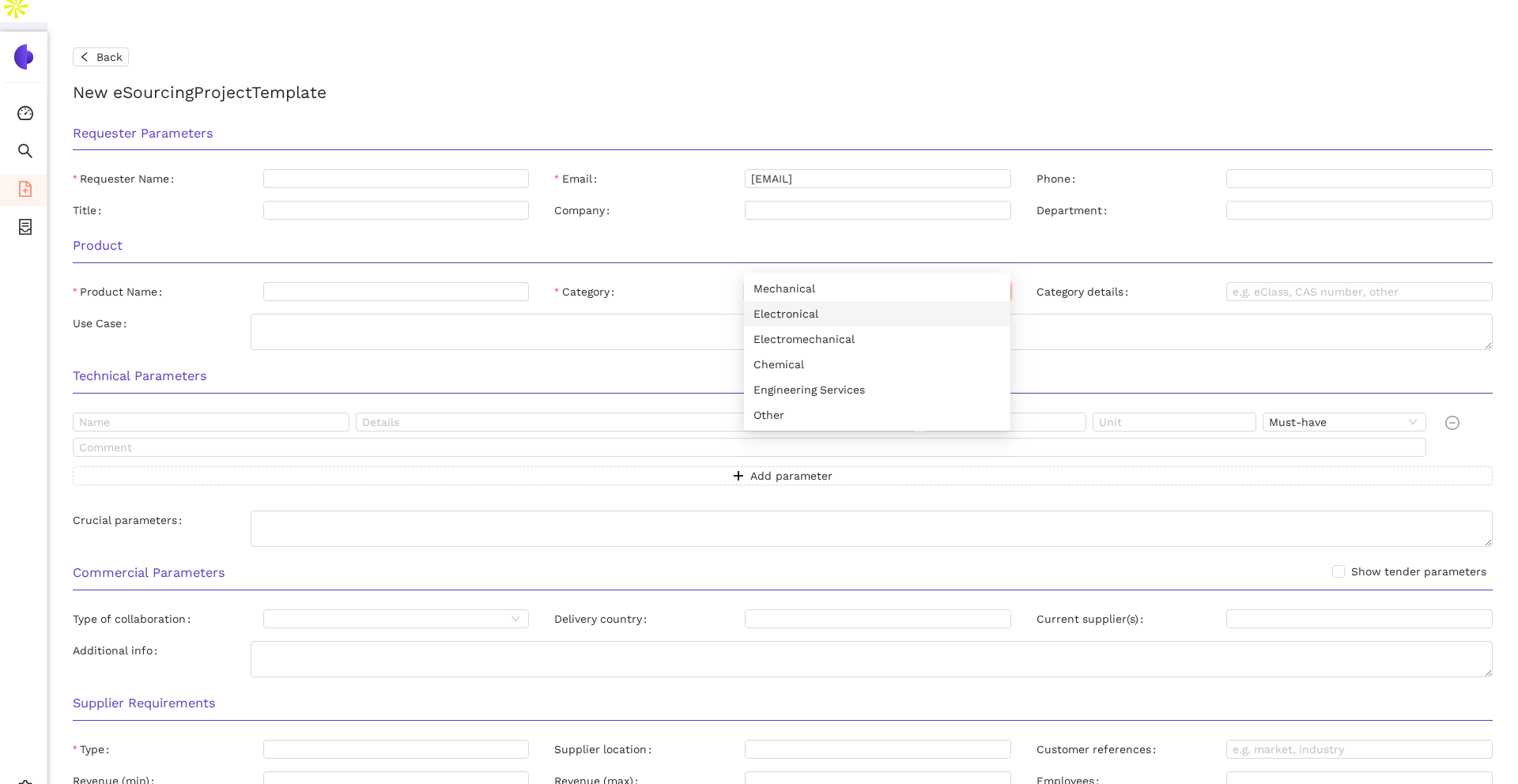 click on "Electronical" at bounding box center [877, 314] 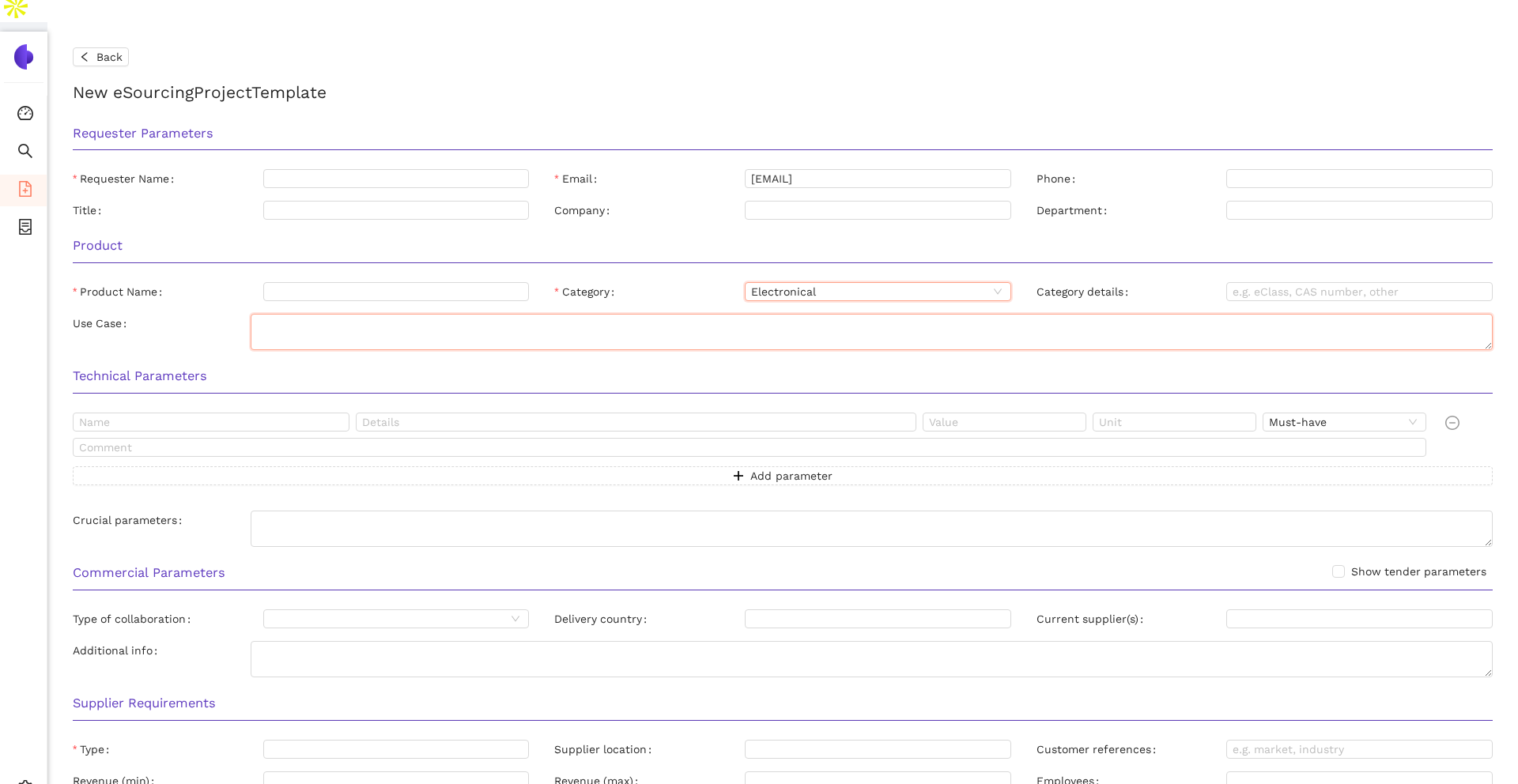 click on "Use Case" at bounding box center [872, 332] 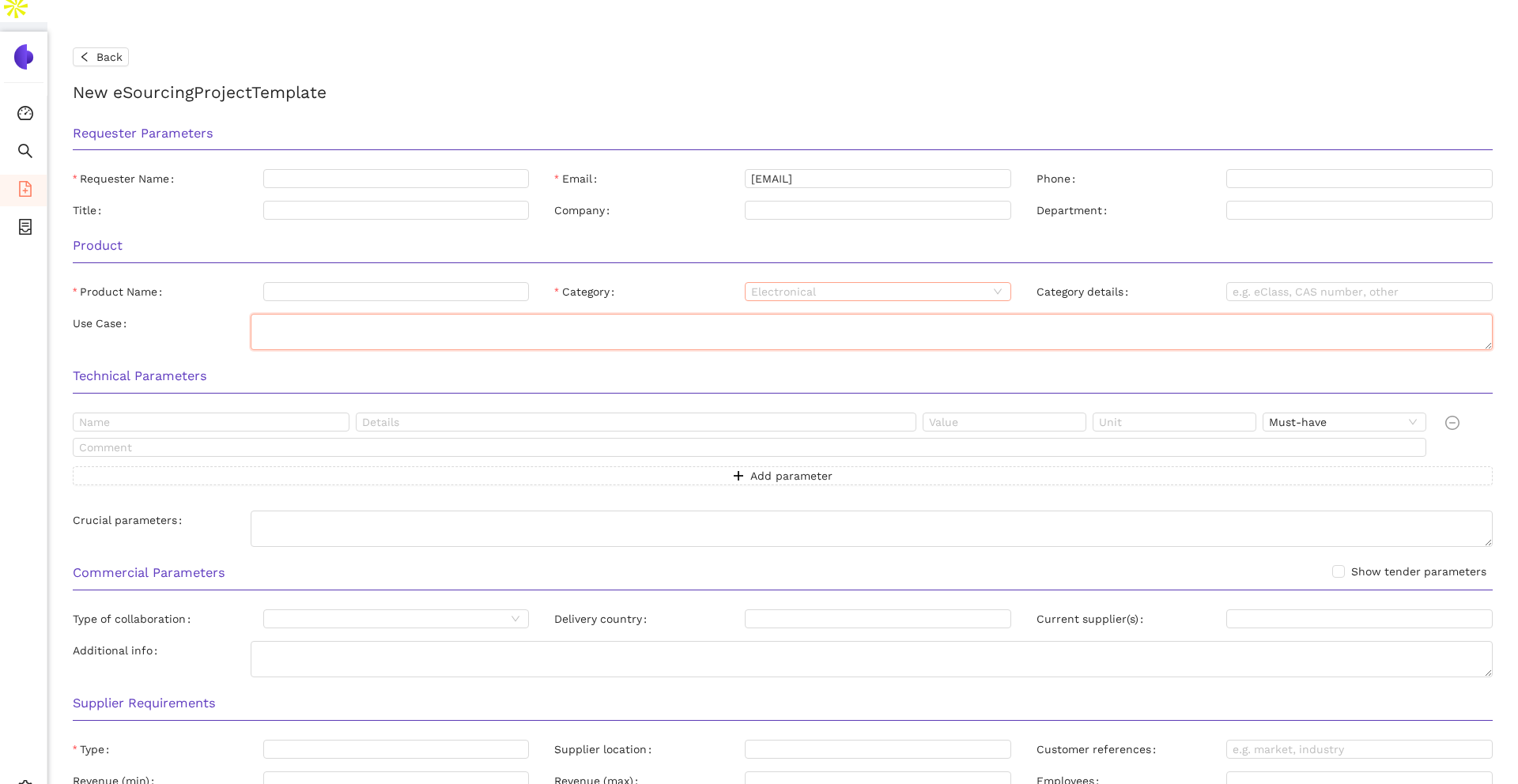 click on "Electronical" at bounding box center [878, 292] 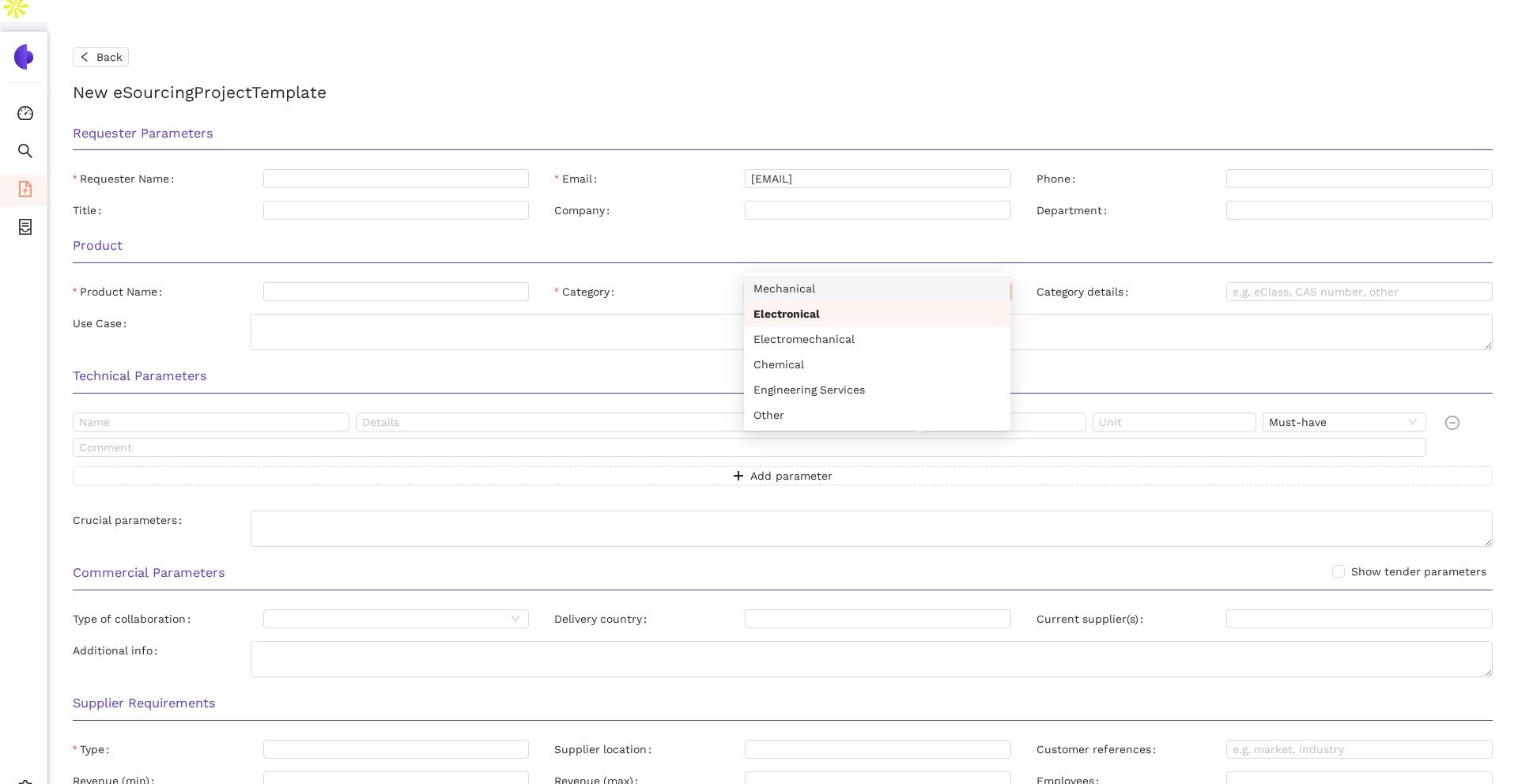 click on "Mechanical" at bounding box center [877, 288] 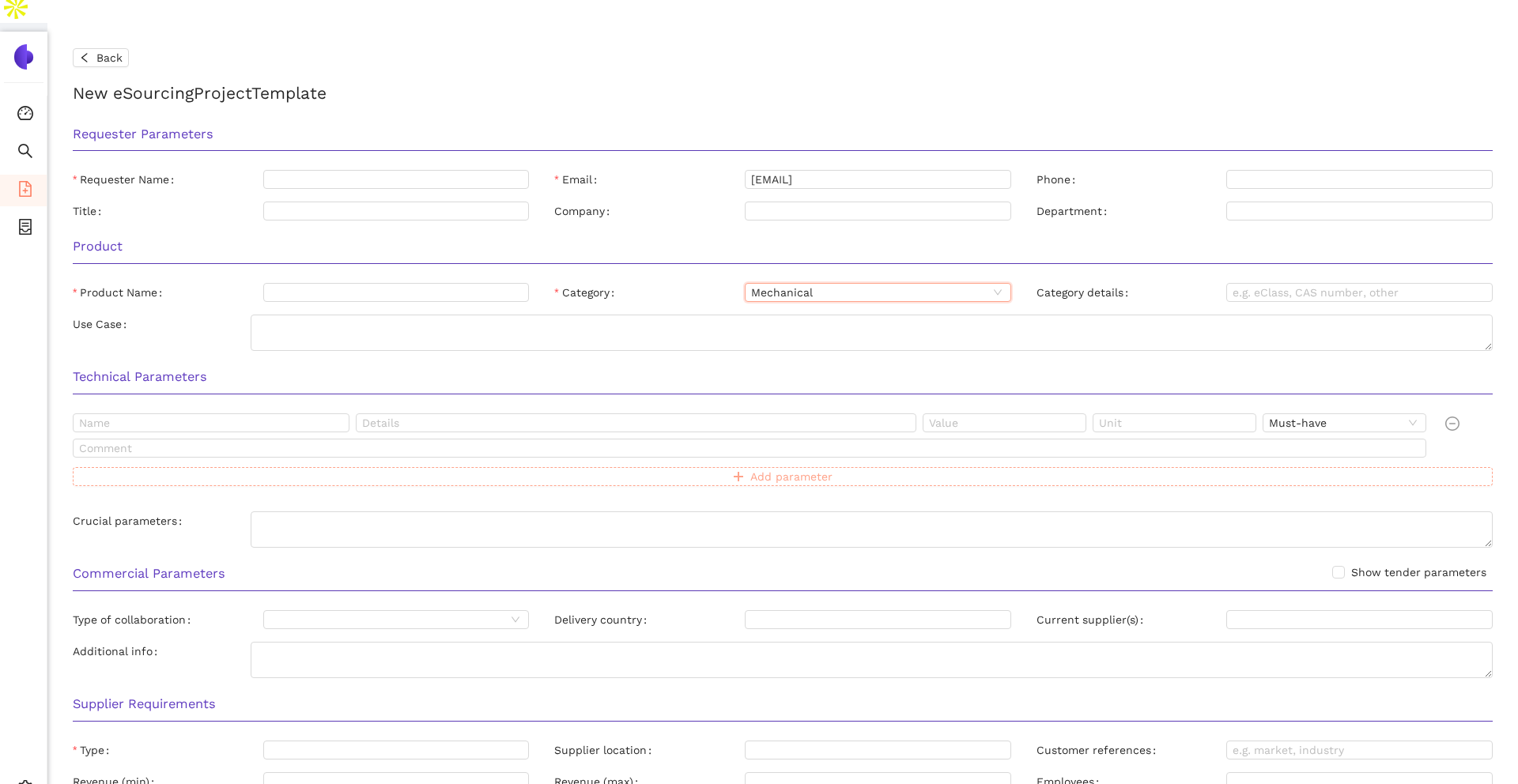 scroll, scrollTop: 9, scrollLeft: 0, axis: vertical 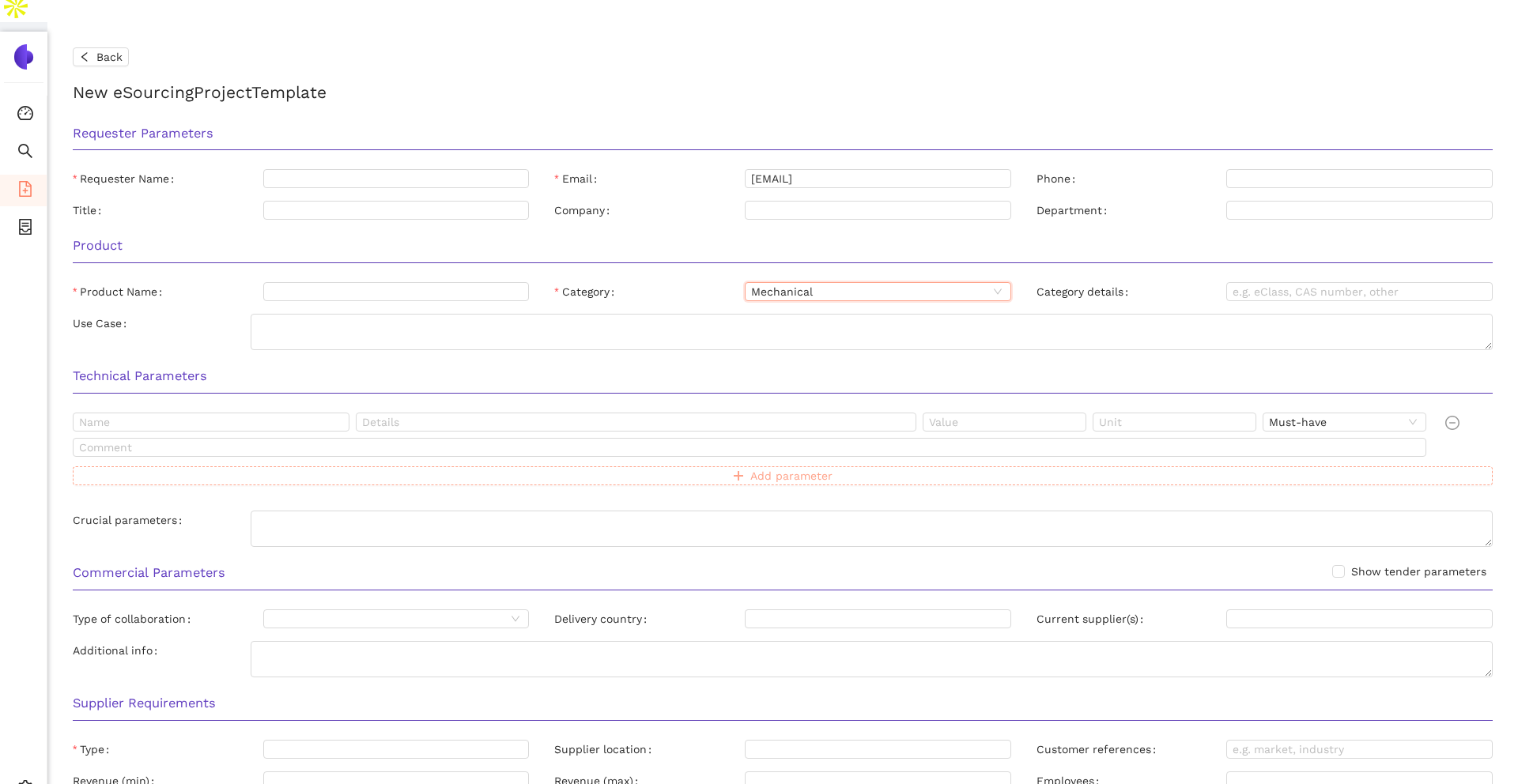 click on "Add parameter" at bounding box center (783, 476) 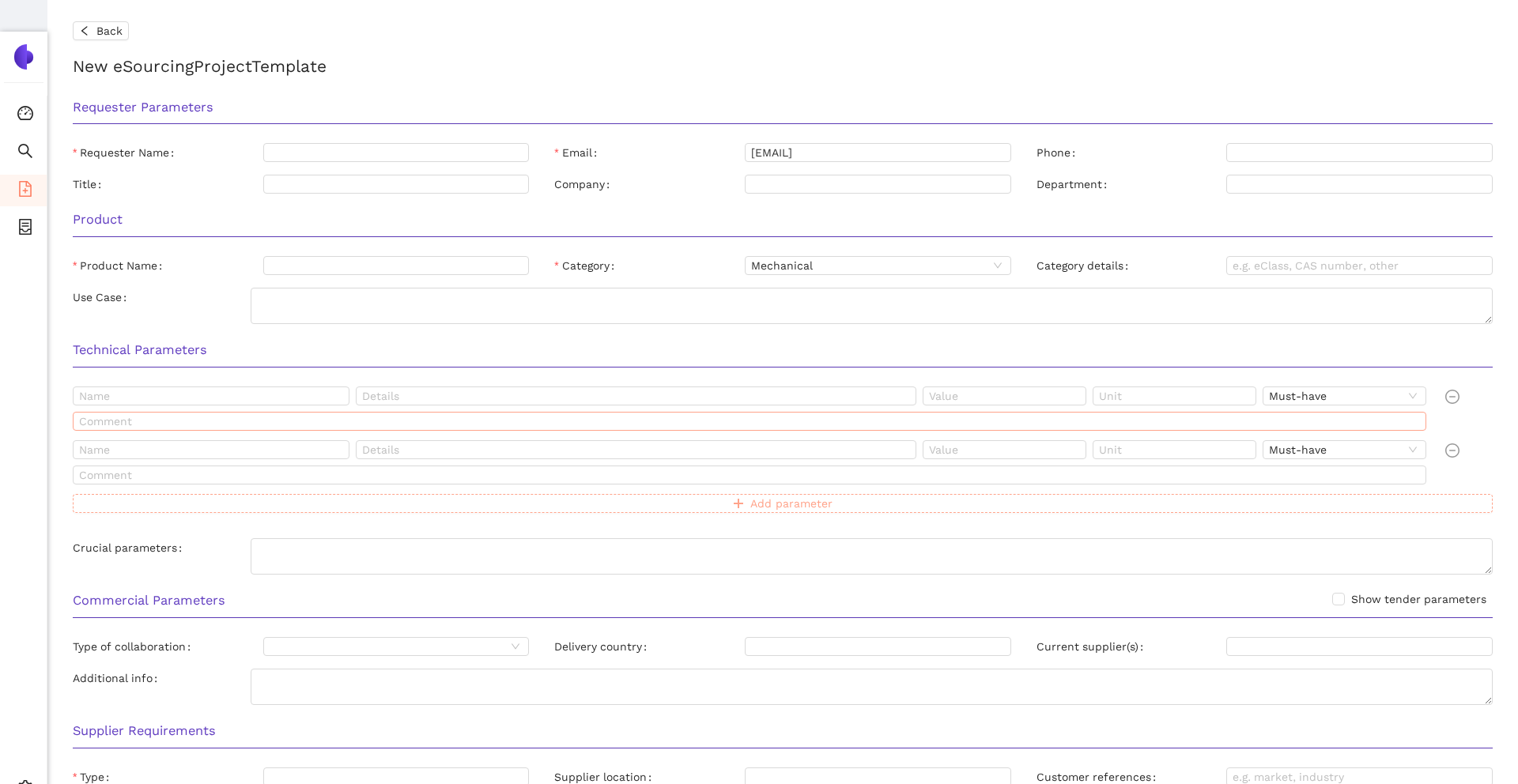scroll, scrollTop: 55, scrollLeft: 0, axis: vertical 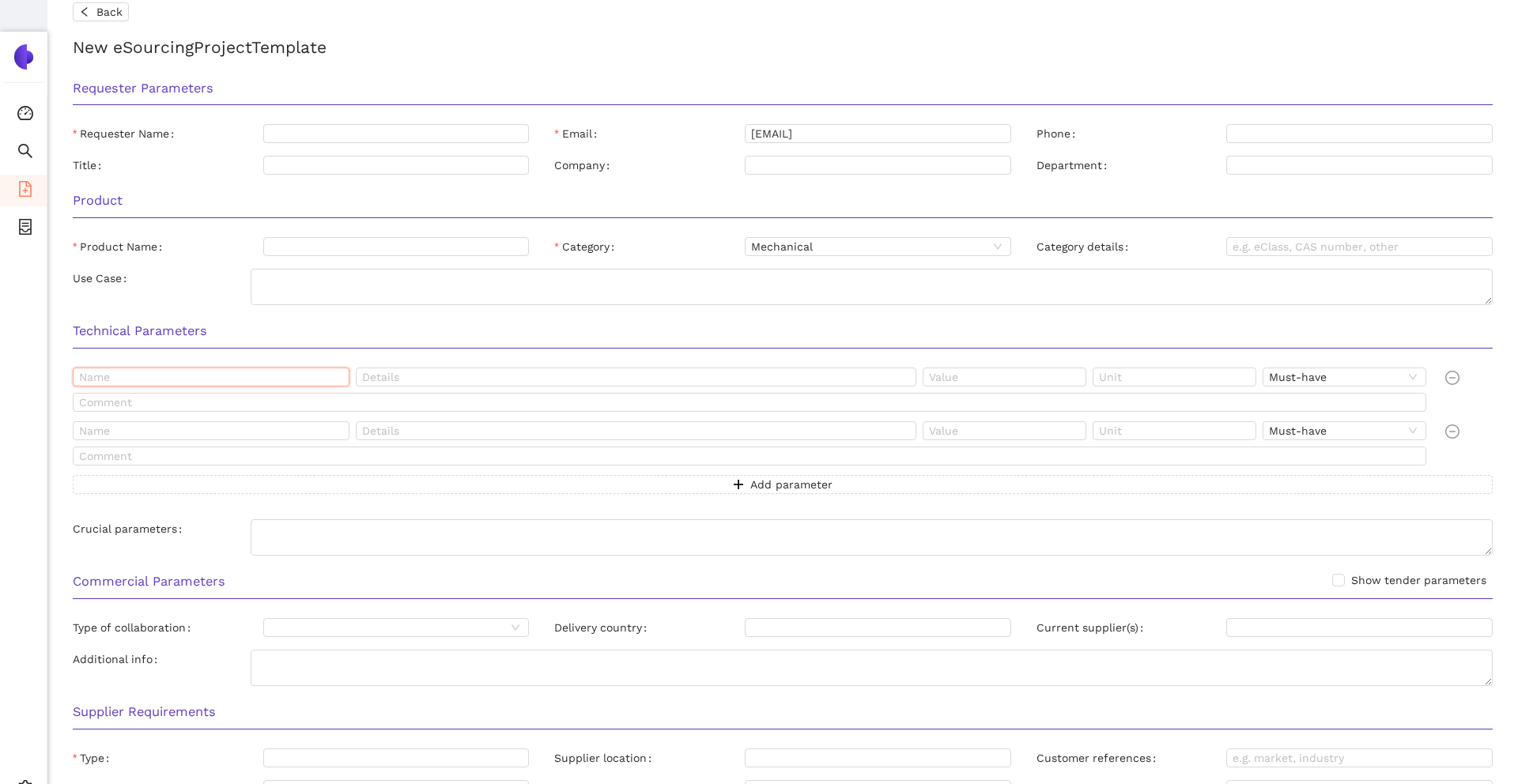 click at bounding box center (211, 377) 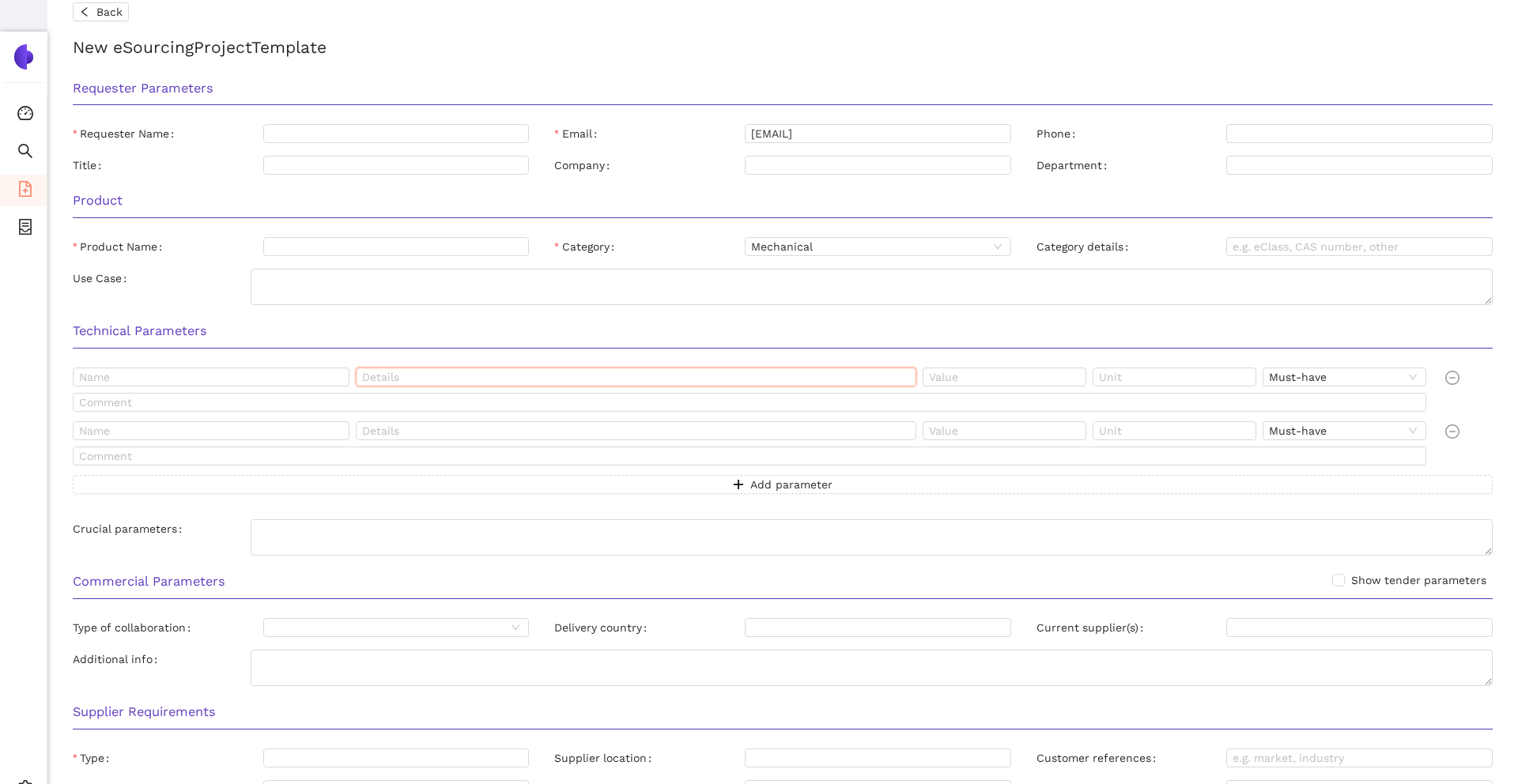 click at bounding box center (636, 377) 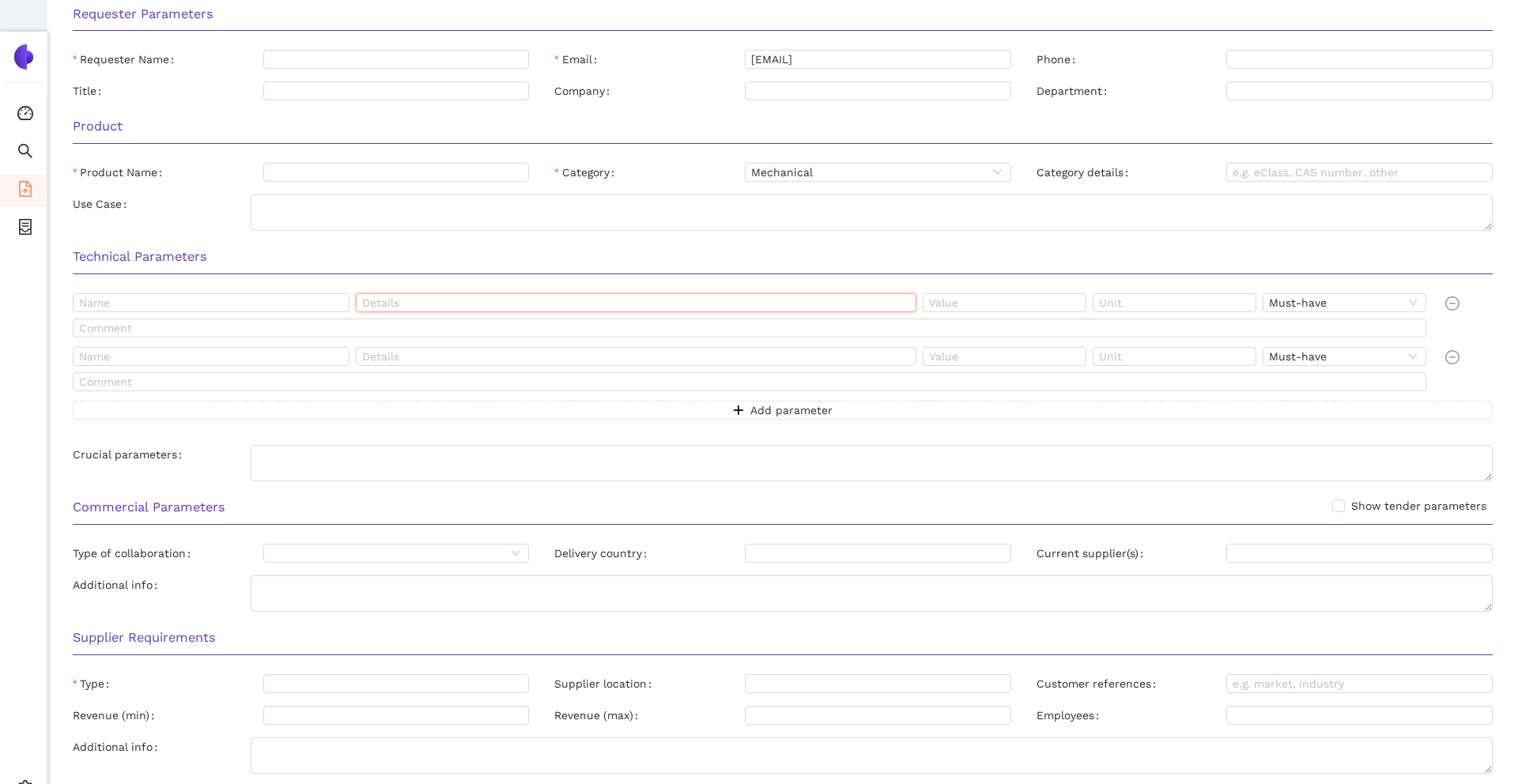 scroll, scrollTop: 134, scrollLeft: 0, axis: vertical 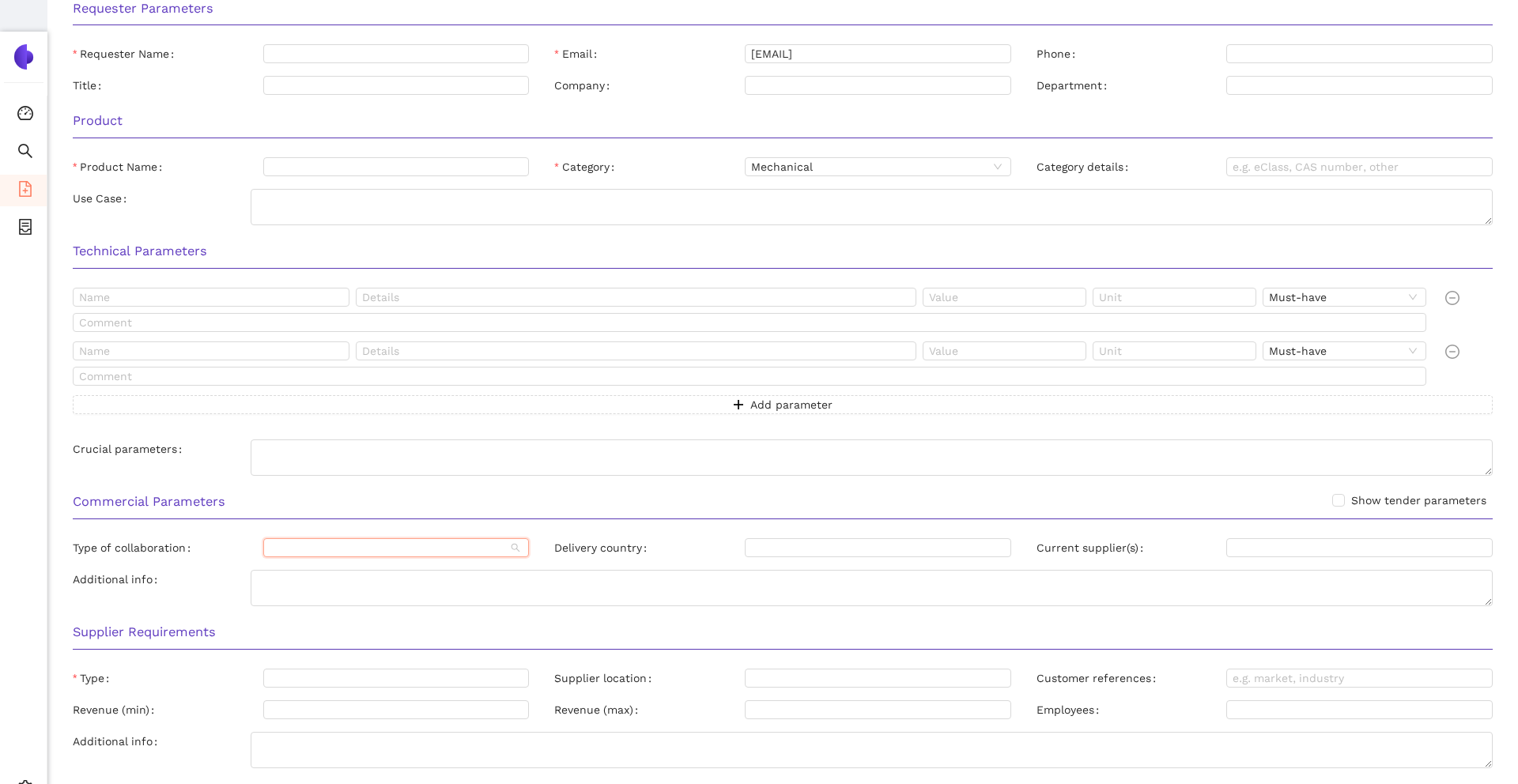 click on "Type of collaboration" at bounding box center (388, 548) 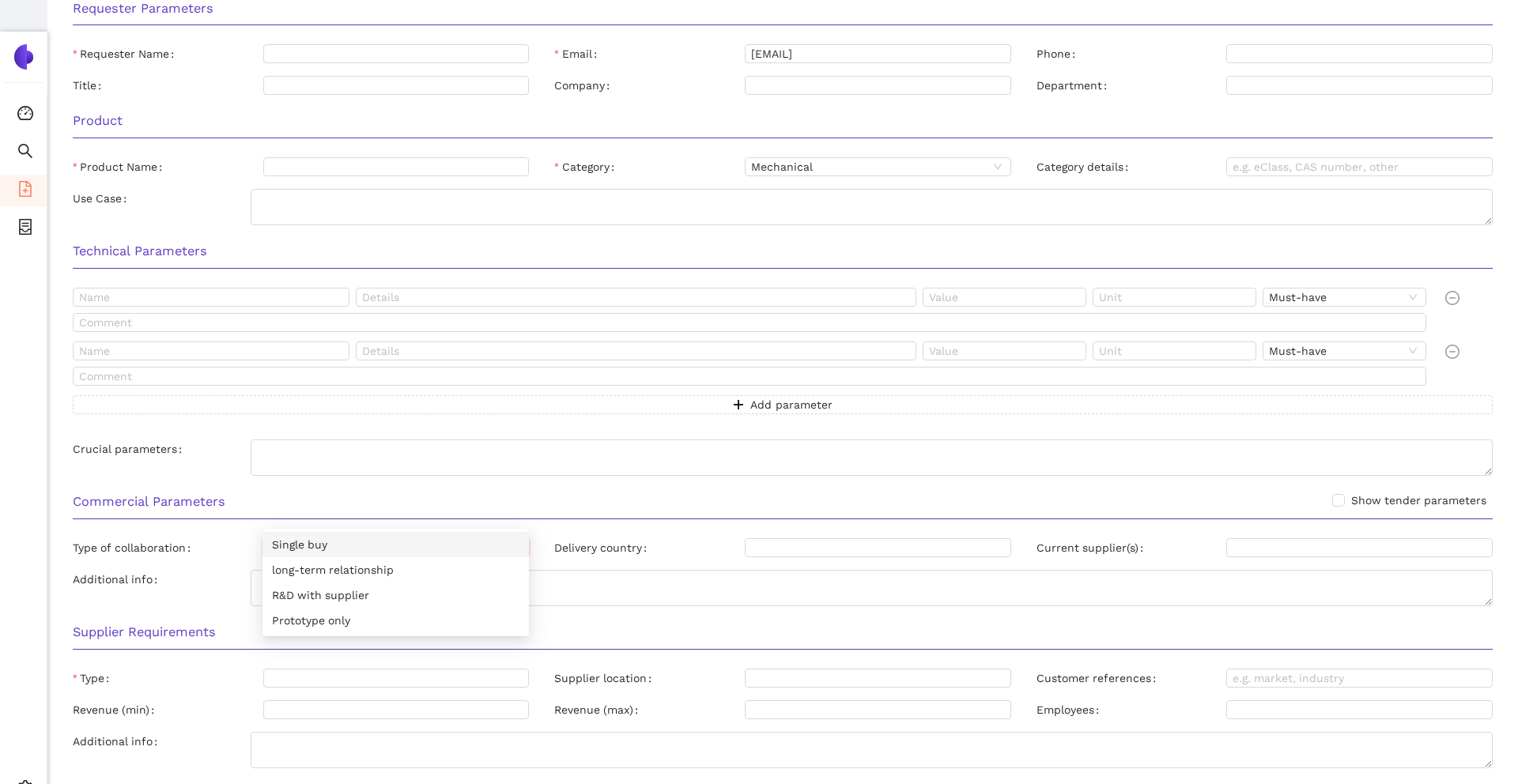 click on "Commercial Parameters Show tender parameters" at bounding box center [783, 507] 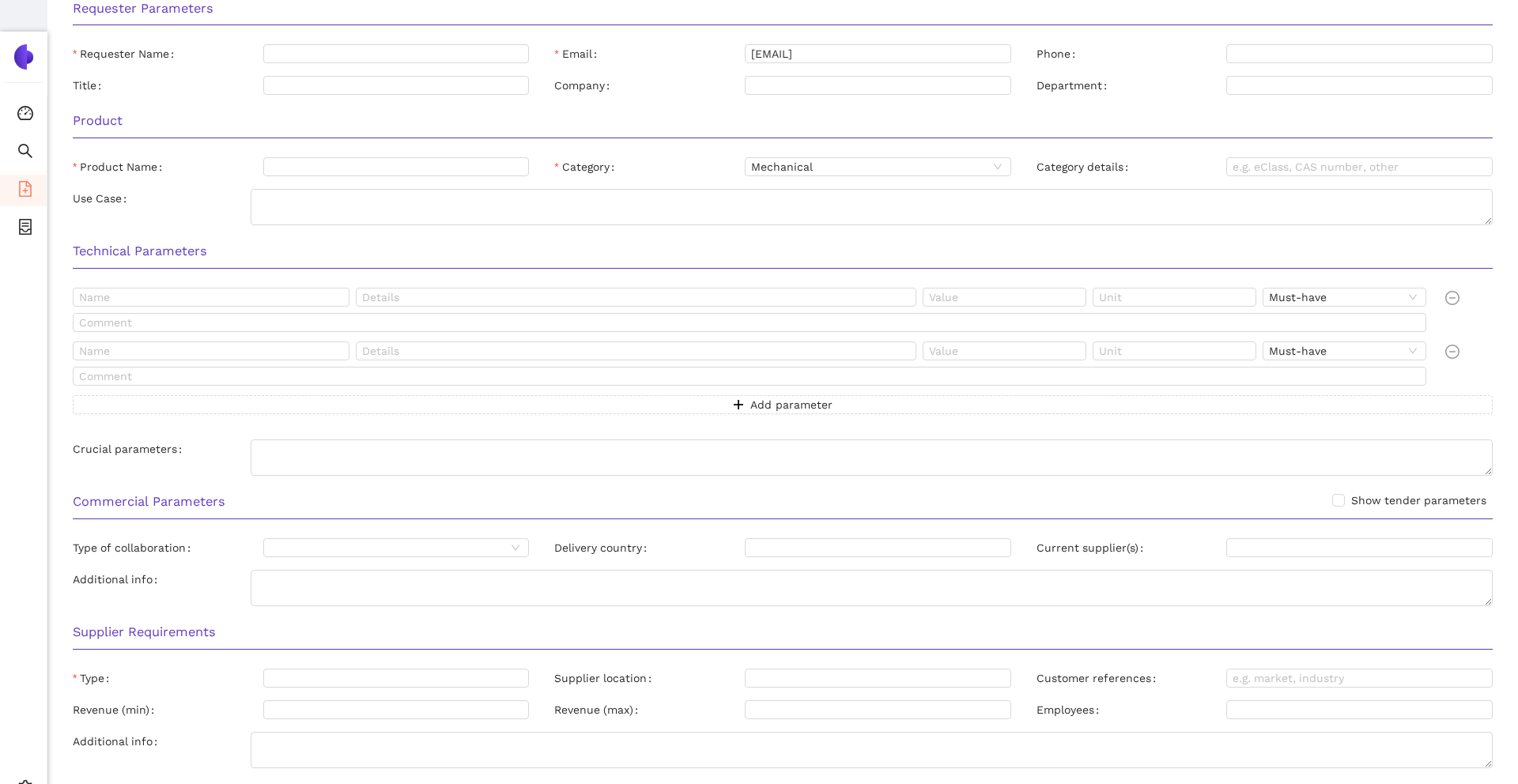 scroll, scrollTop: 0, scrollLeft: 0, axis: both 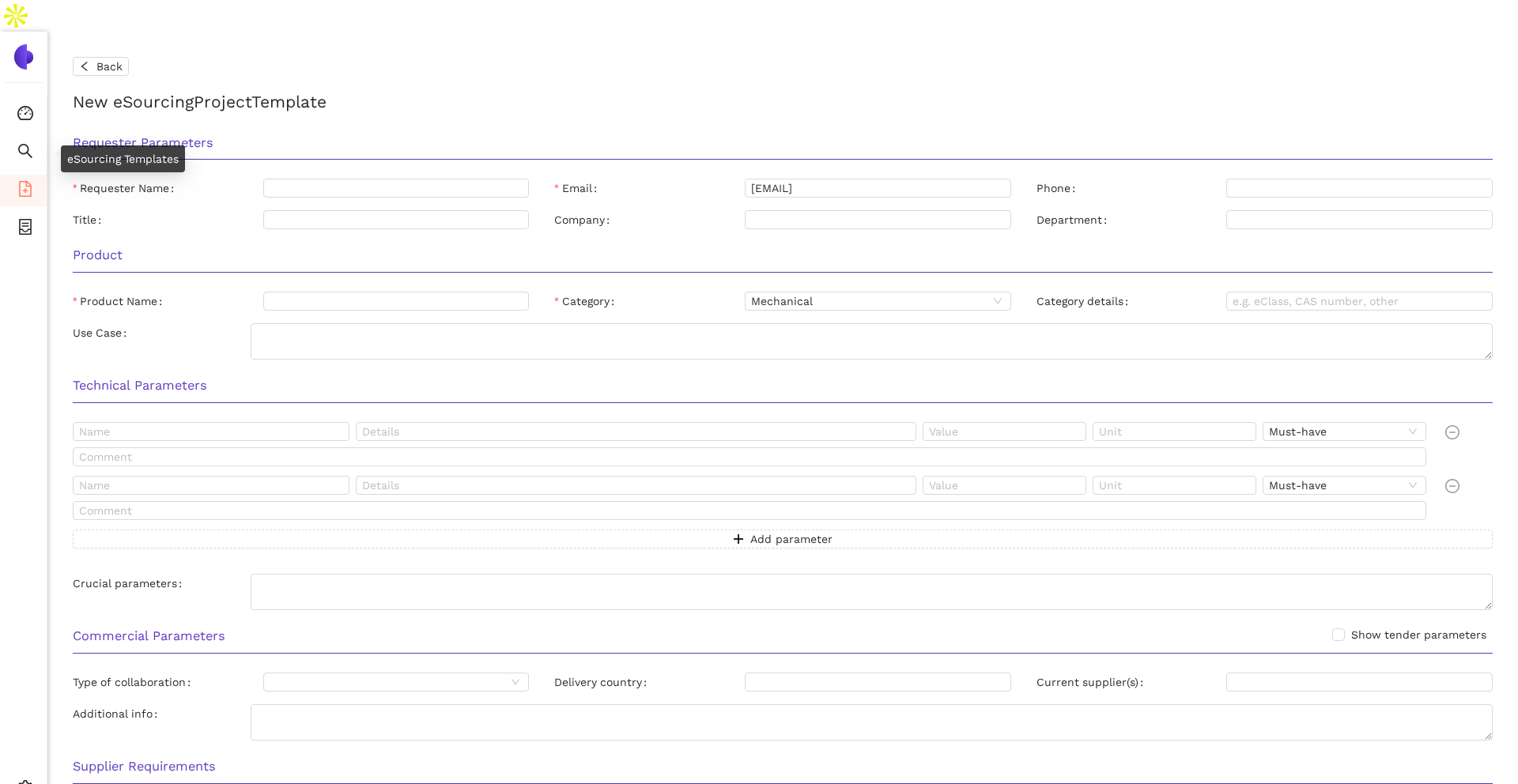 click 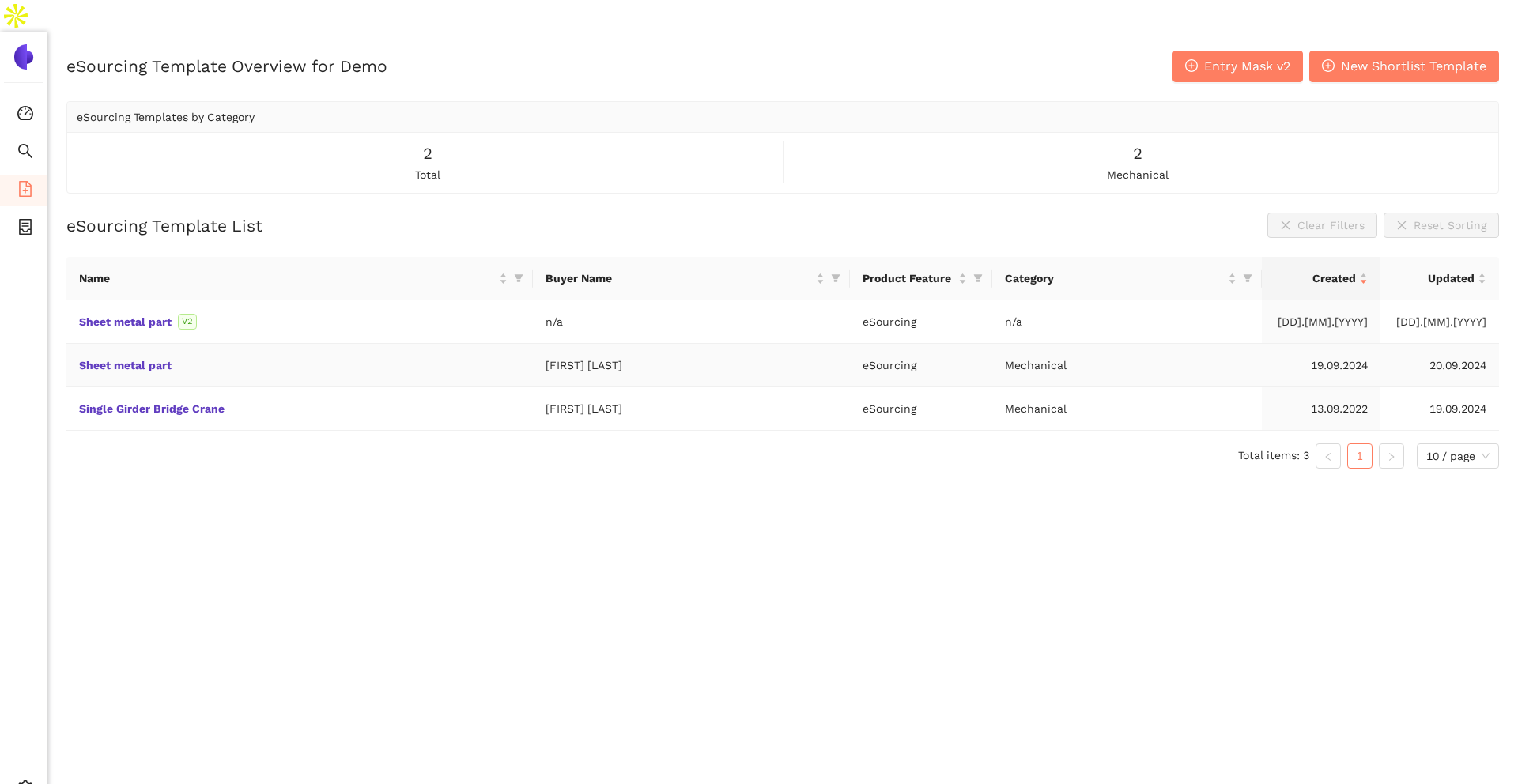 click on "Sheet metal part" at bounding box center [300, 365] 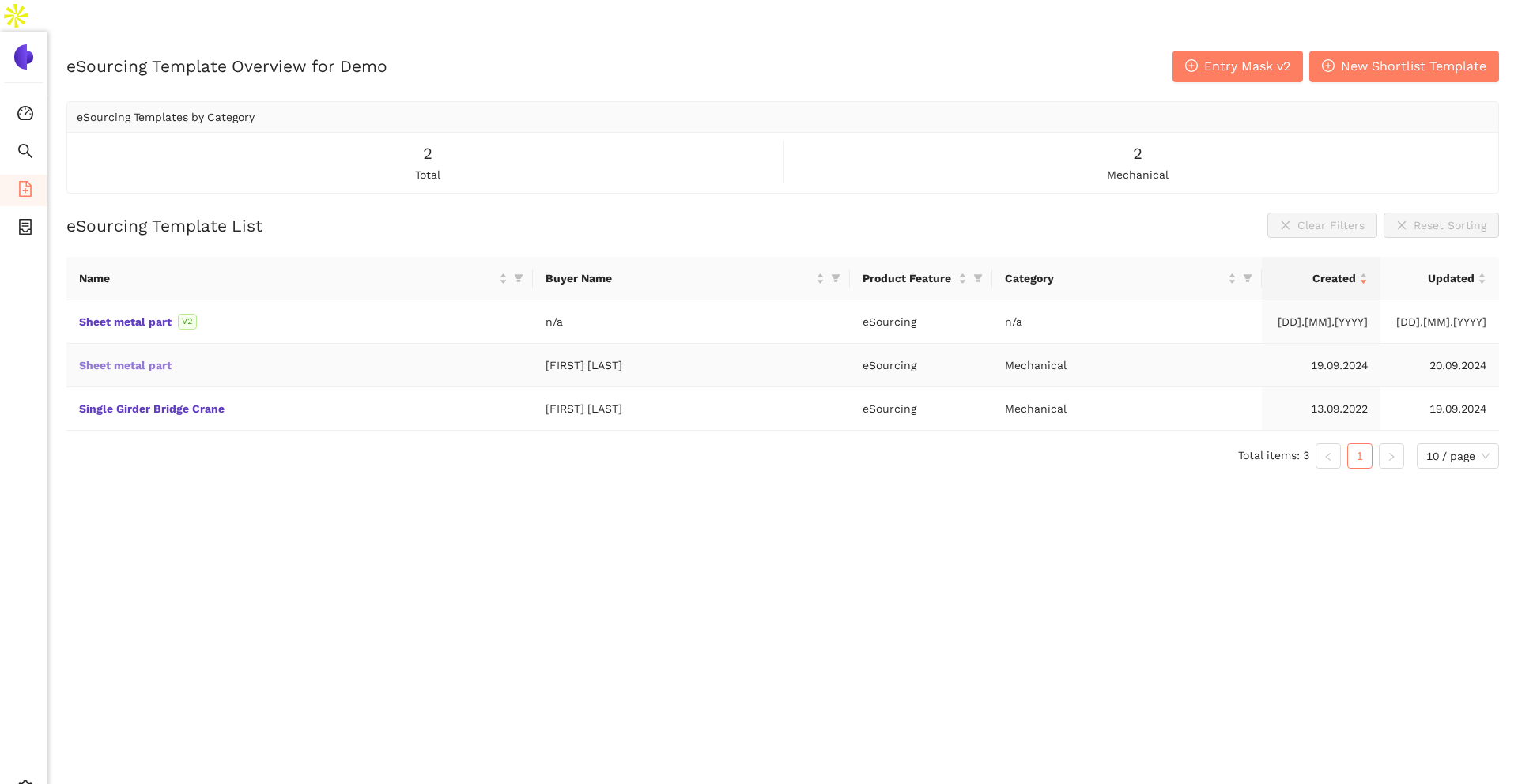 click on "Sheet metal part" at bounding box center (0, 0) 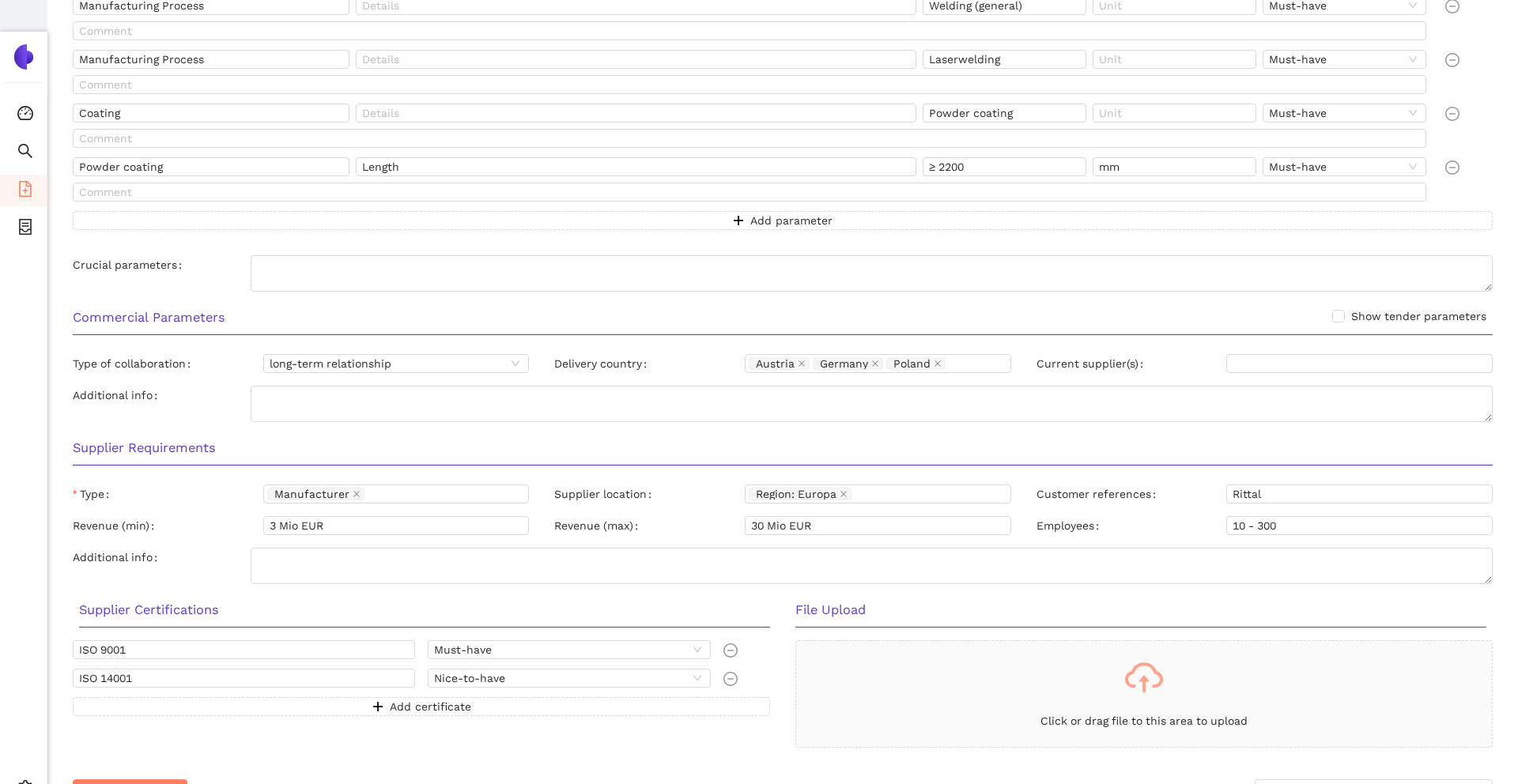scroll, scrollTop: 595, scrollLeft: 0, axis: vertical 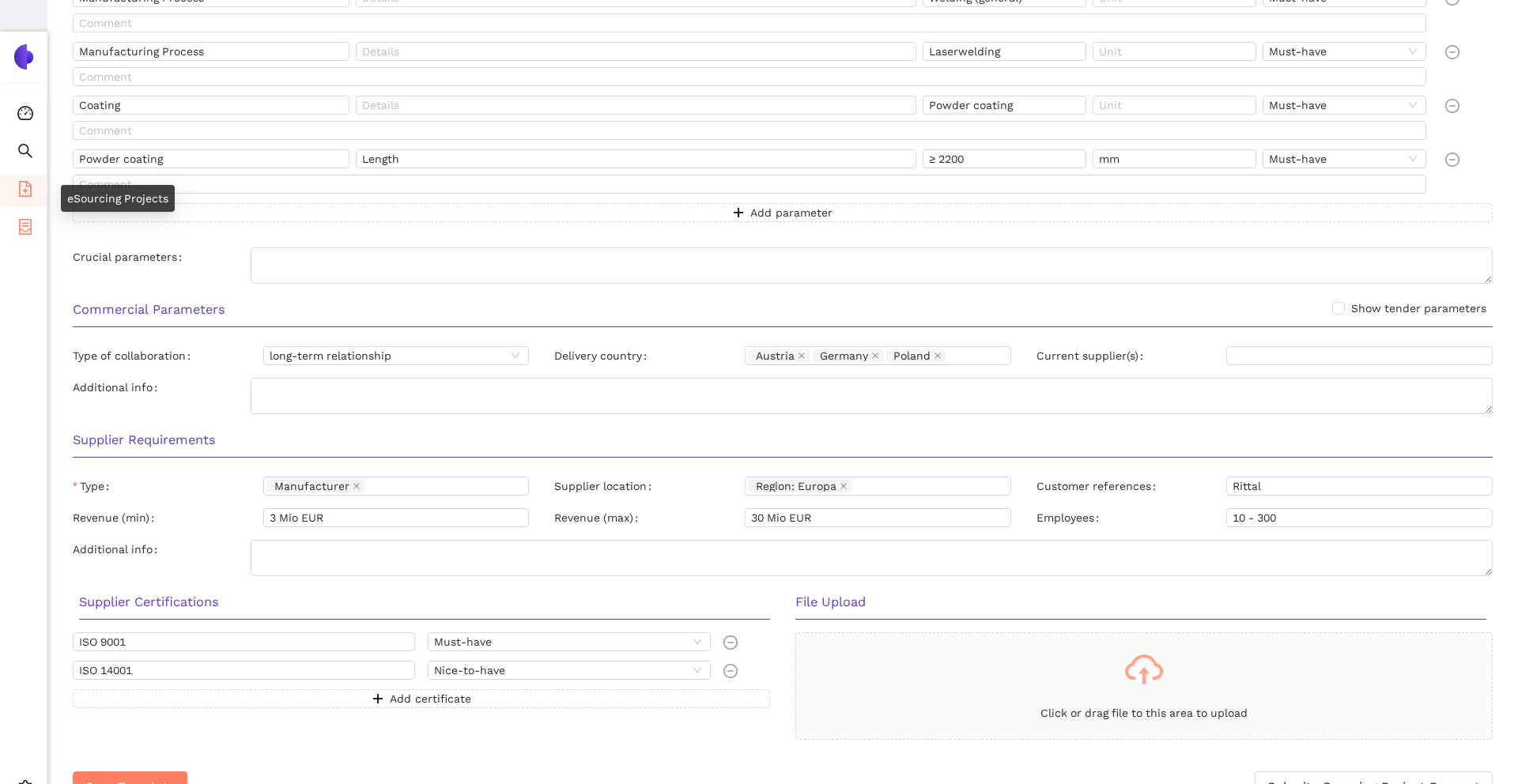 click at bounding box center (25, 229) 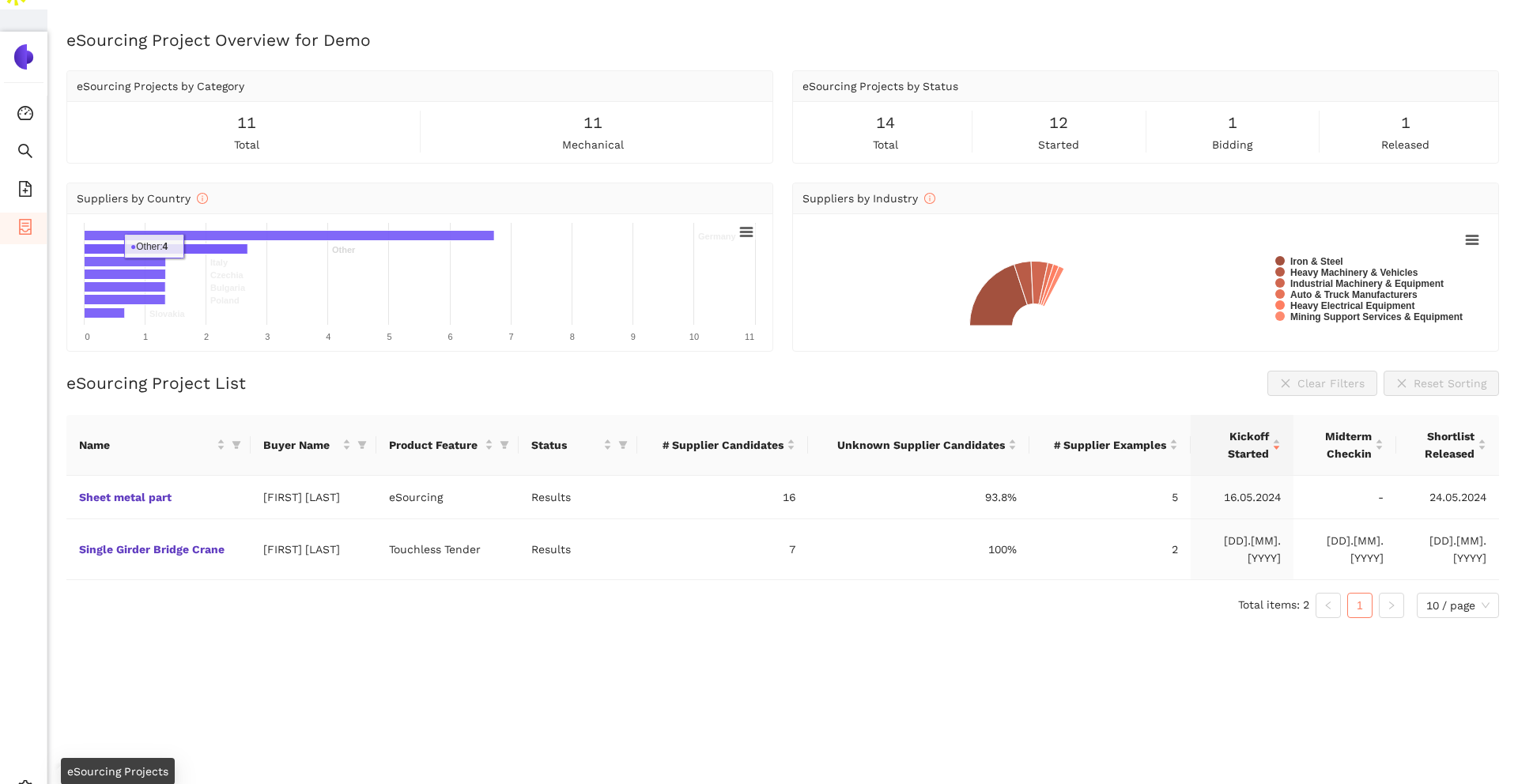 scroll, scrollTop: 19, scrollLeft: 0, axis: vertical 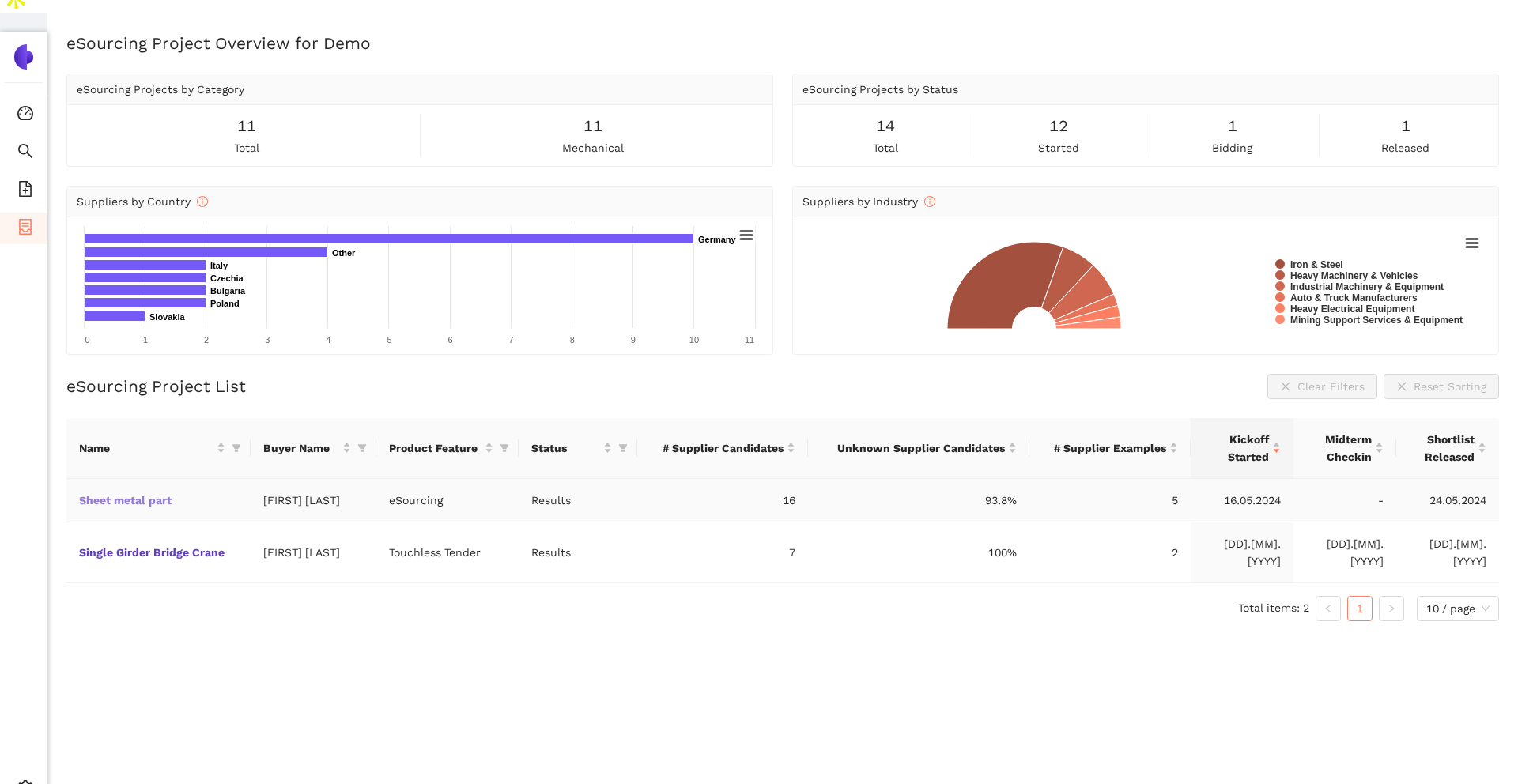 click on "Sheet metal part" at bounding box center [0, 0] 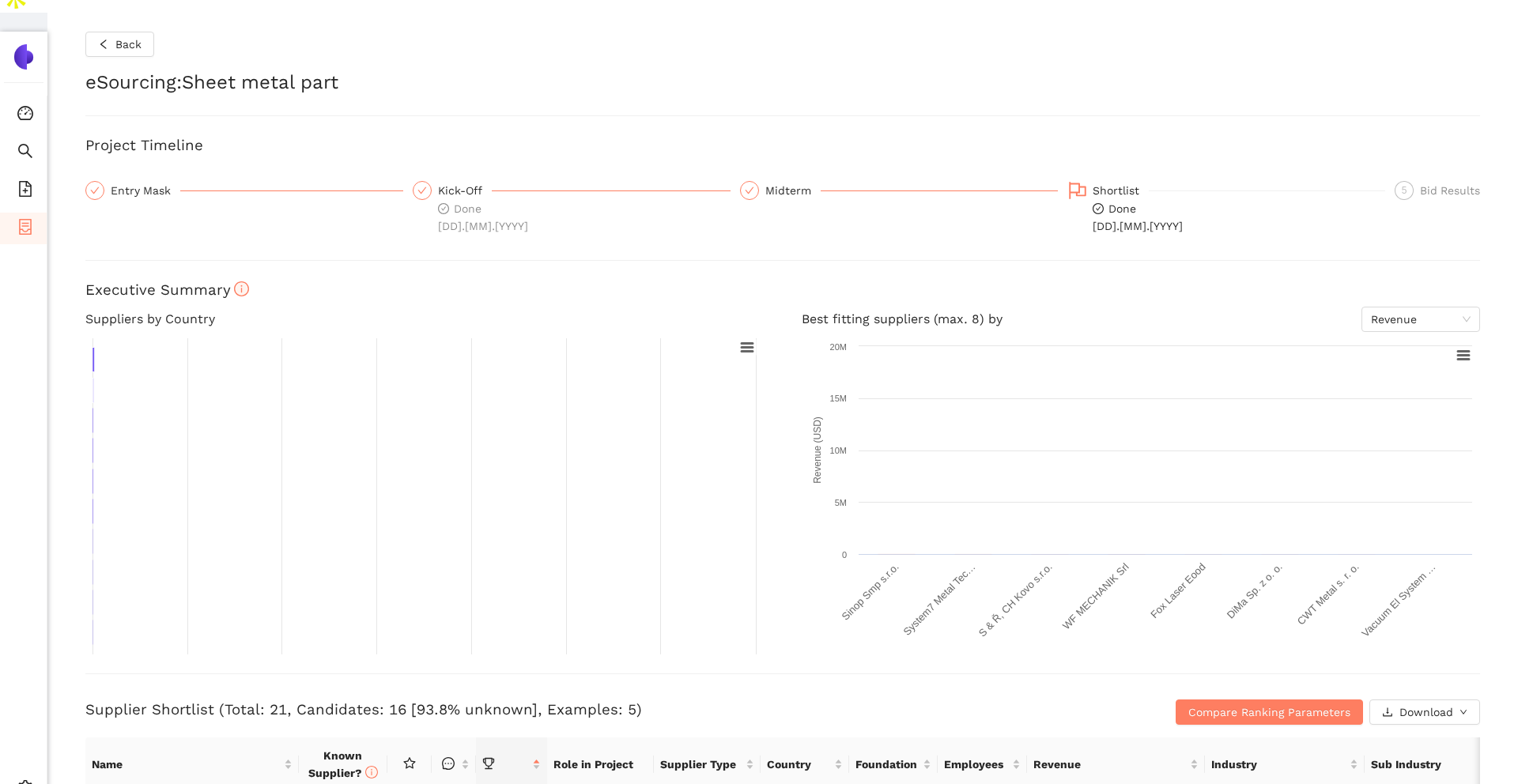 scroll, scrollTop: 0, scrollLeft: 0, axis: both 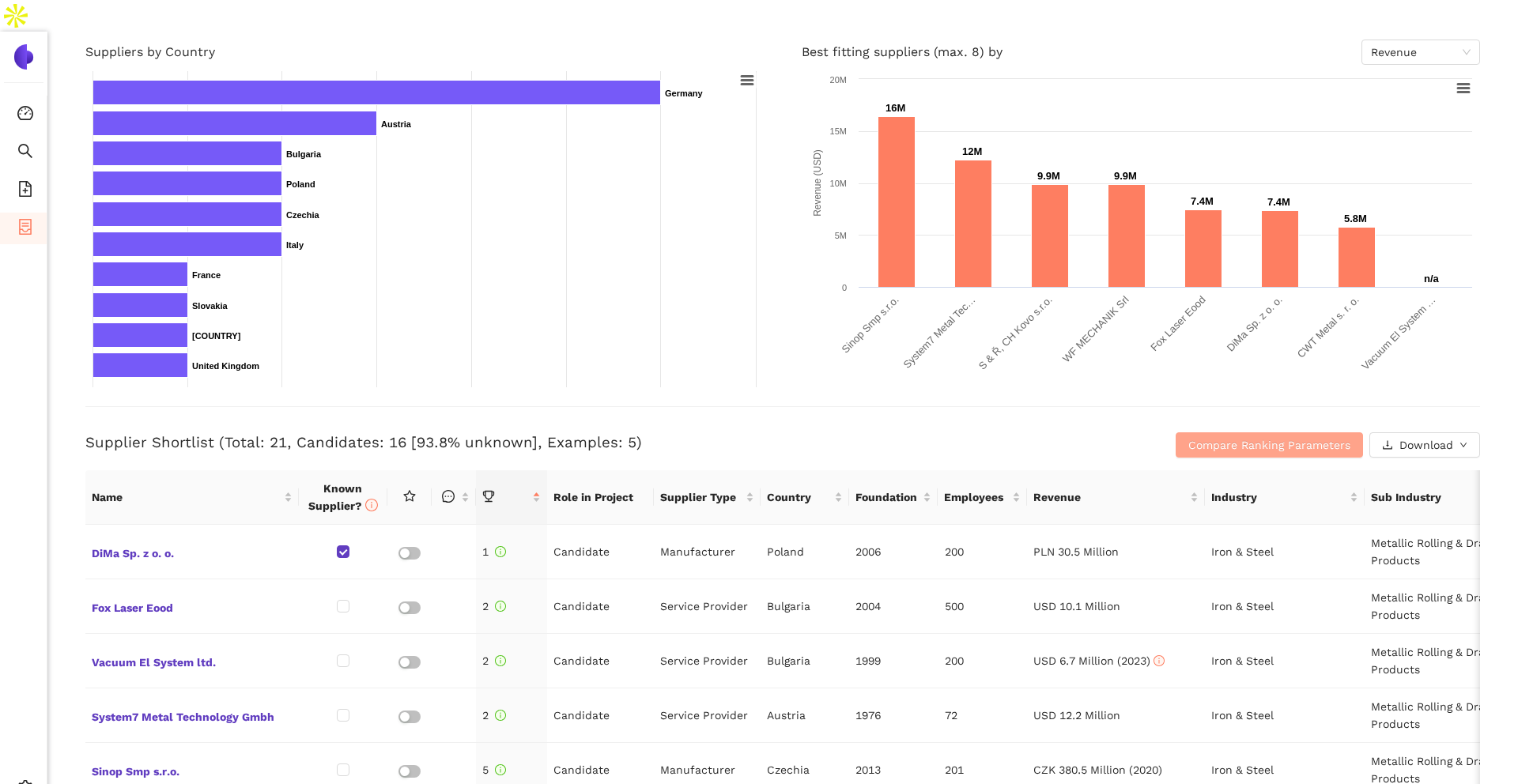 click on "Compare Ranking Parameters" at bounding box center (1269, 445) 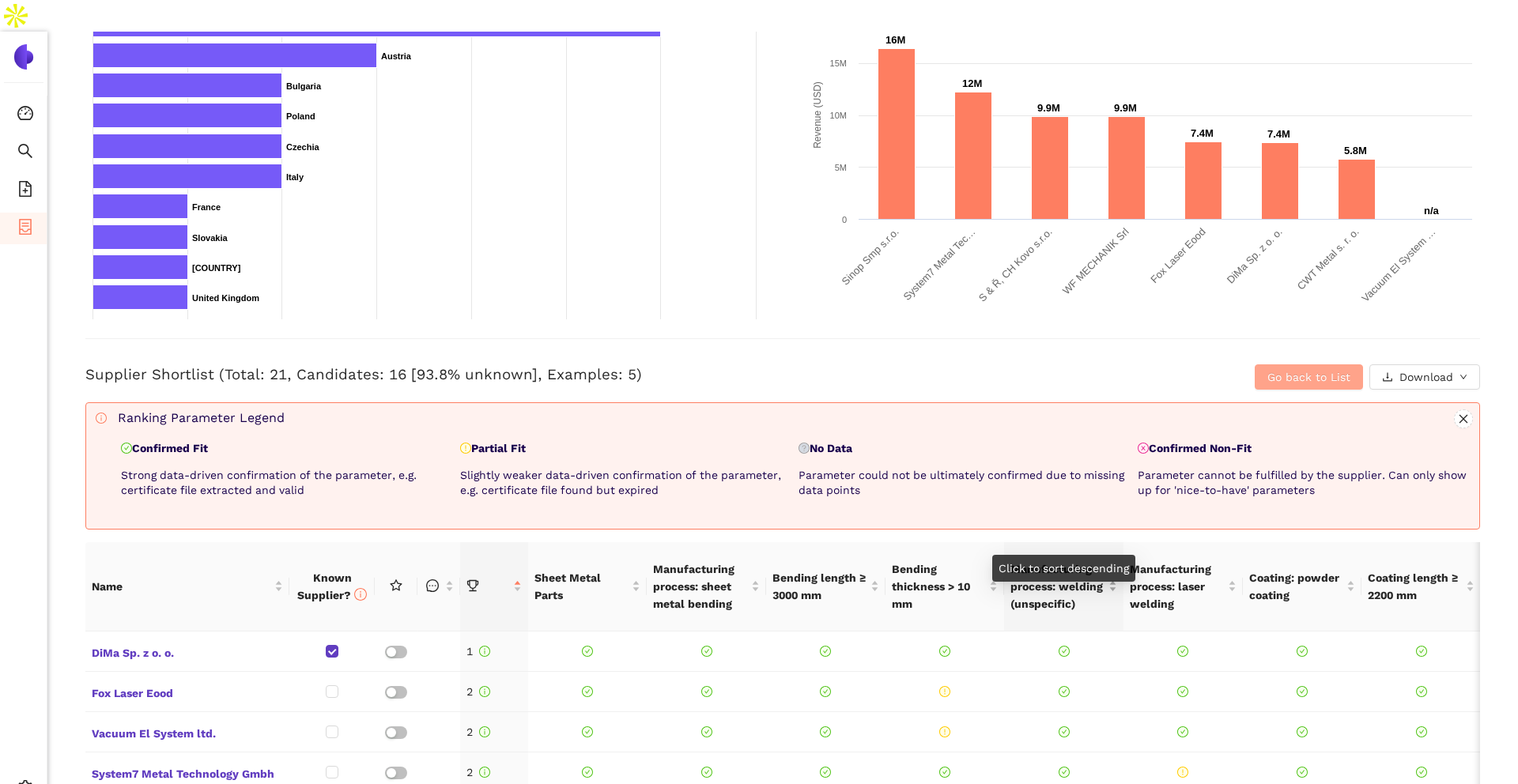 scroll, scrollTop: 383, scrollLeft: 0, axis: vertical 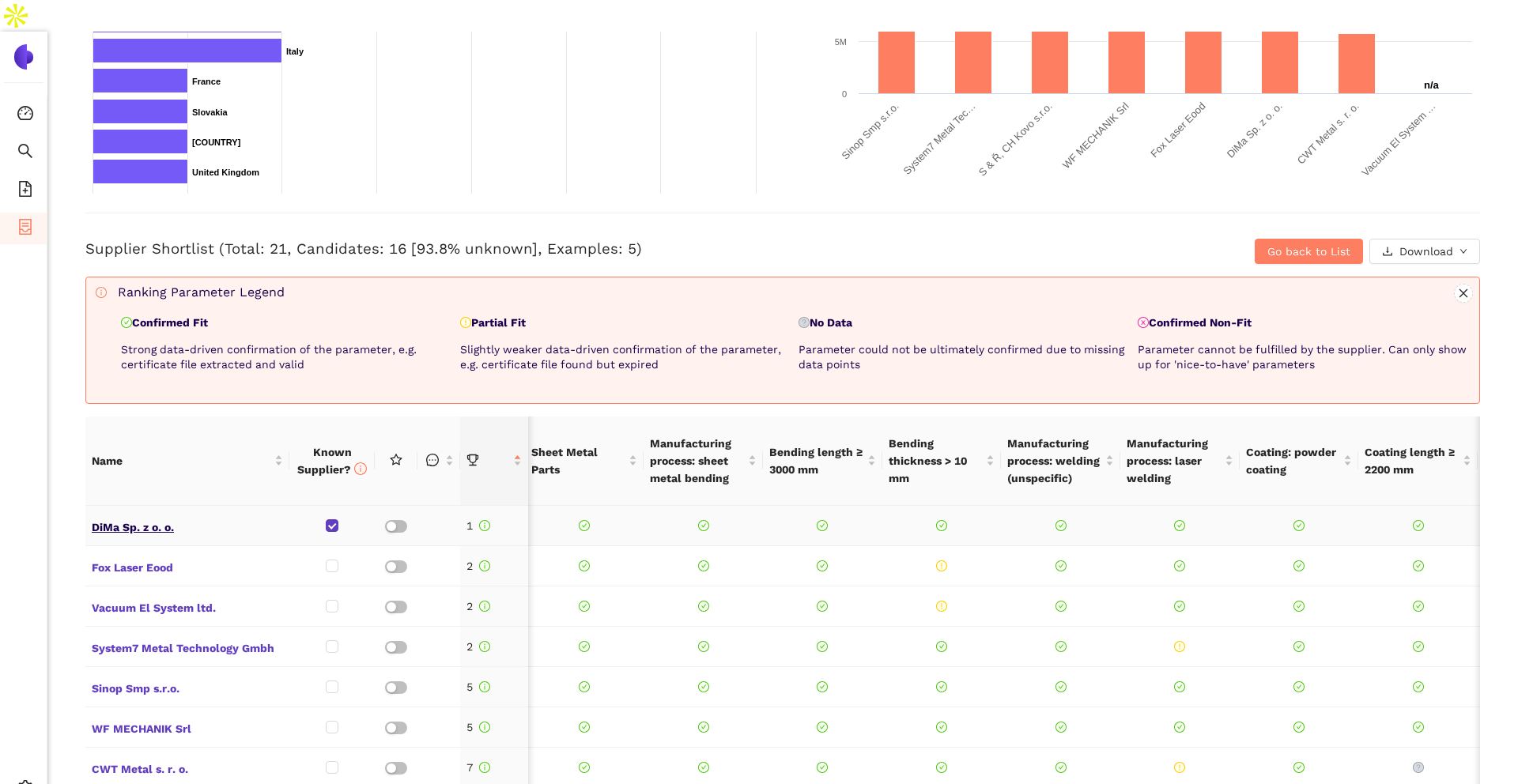click on "DiMa Sp. z o. o." at bounding box center [187, 526] 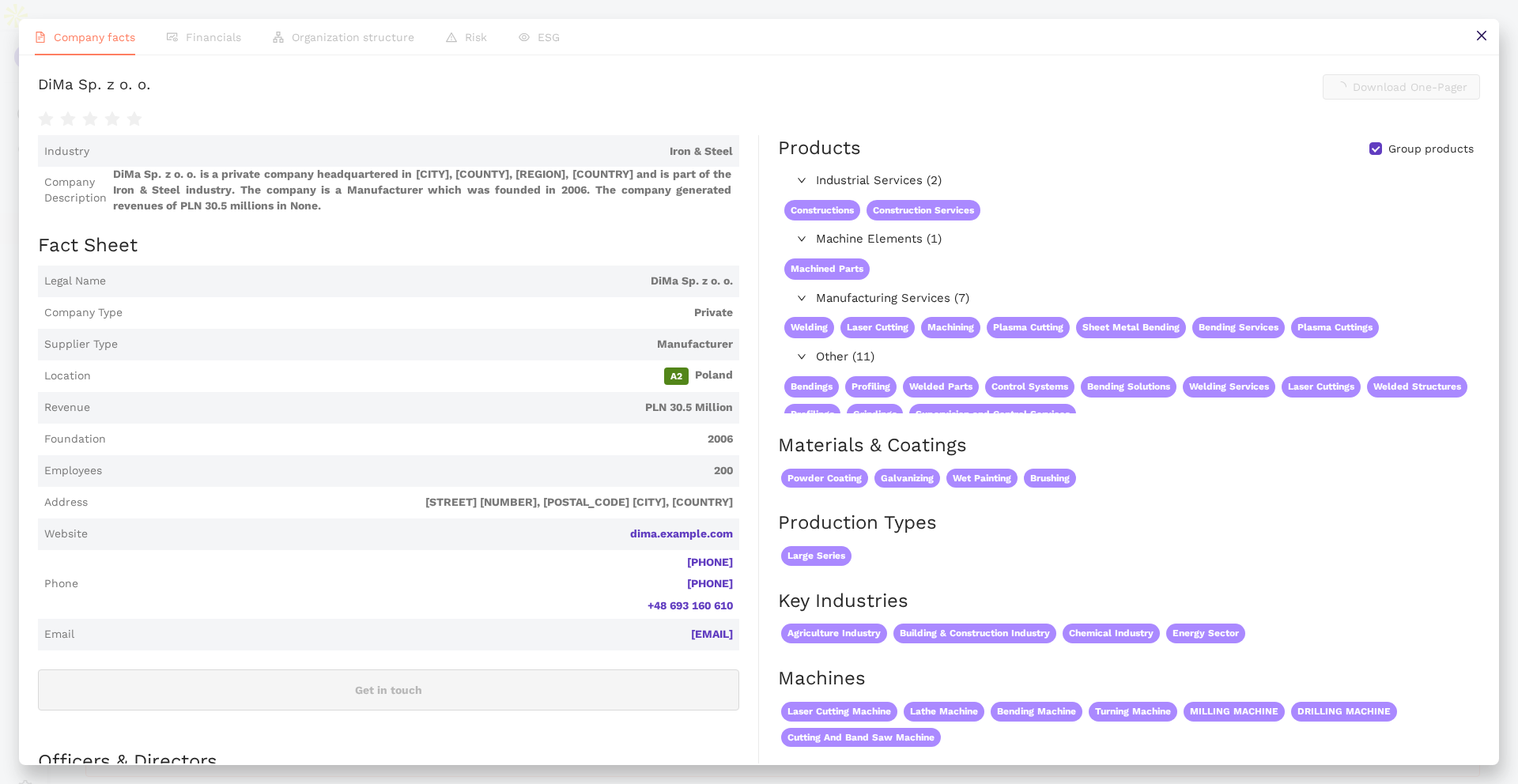 scroll, scrollTop: 480, scrollLeft: 0, axis: vertical 